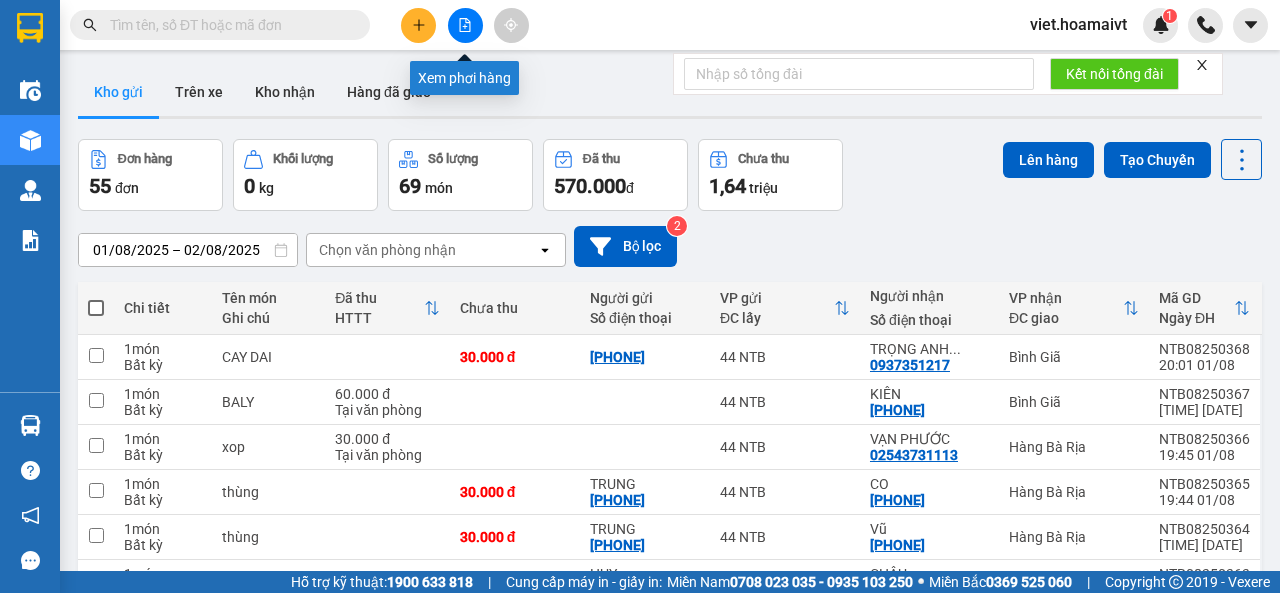 scroll, scrollTop: 0, scrollLeft: 0, axis: both 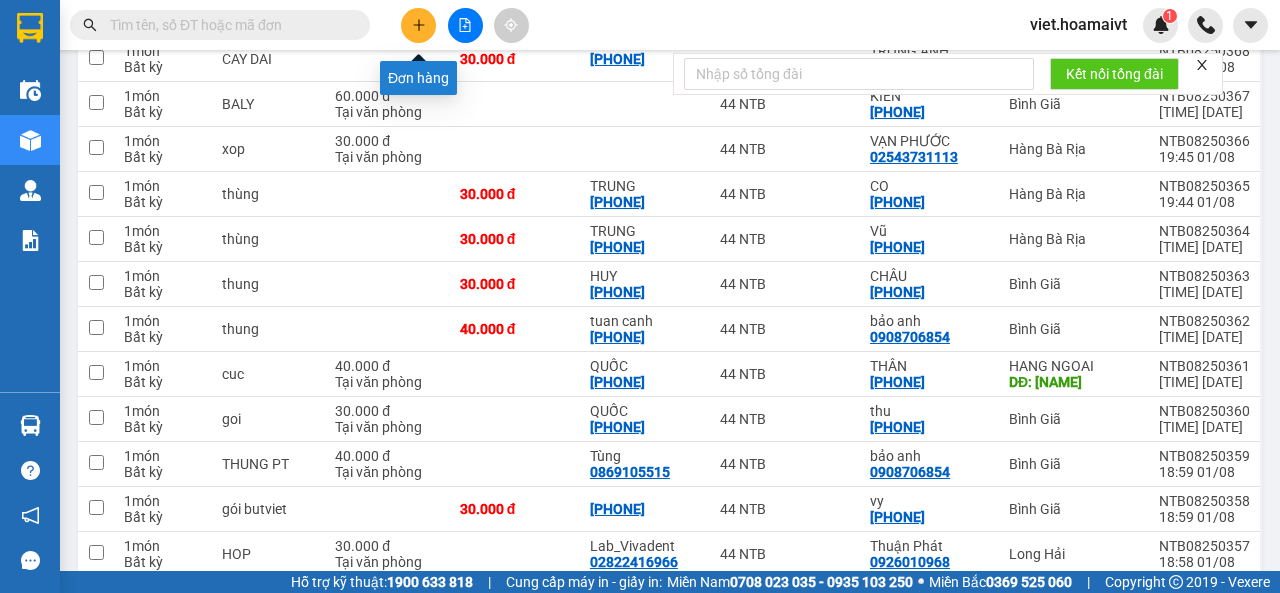 click 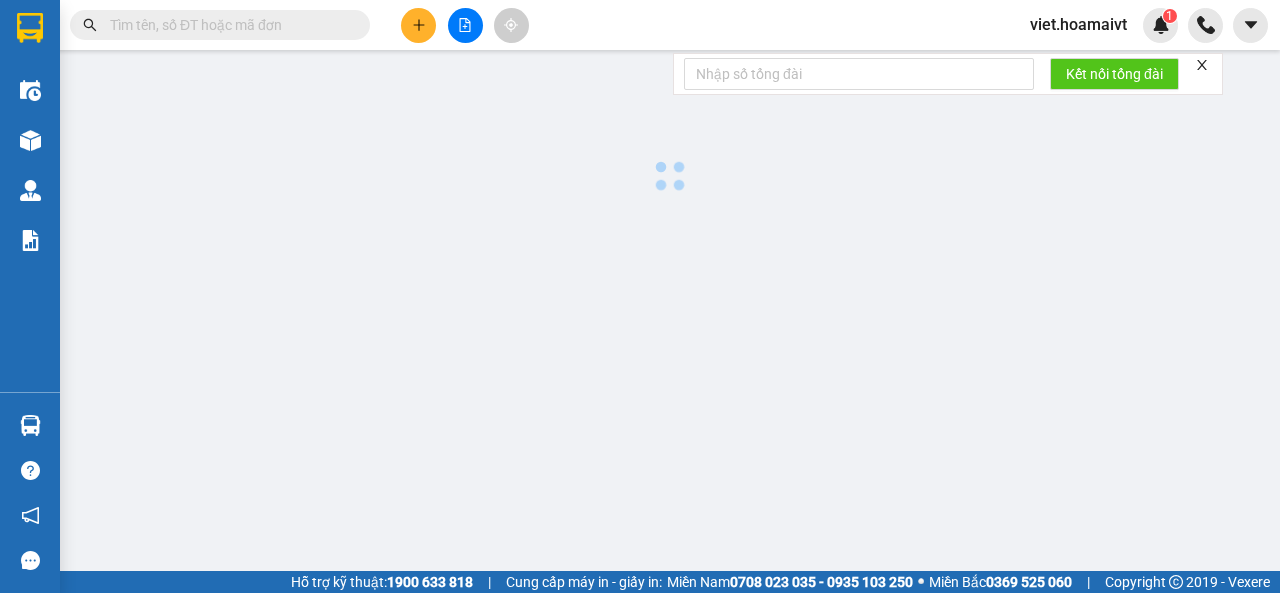 scroll, scrollTop: 0, scrollLeft: 0, axis: both 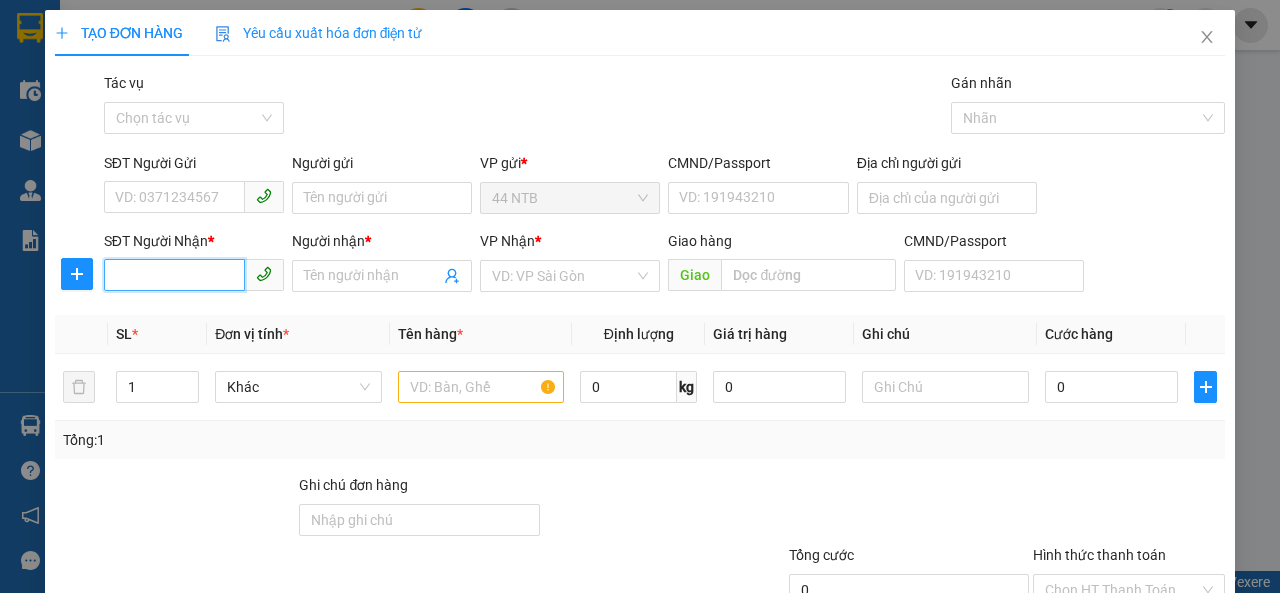 click on "SĐT Người Nhận  *" at bounding box center [174, 275] 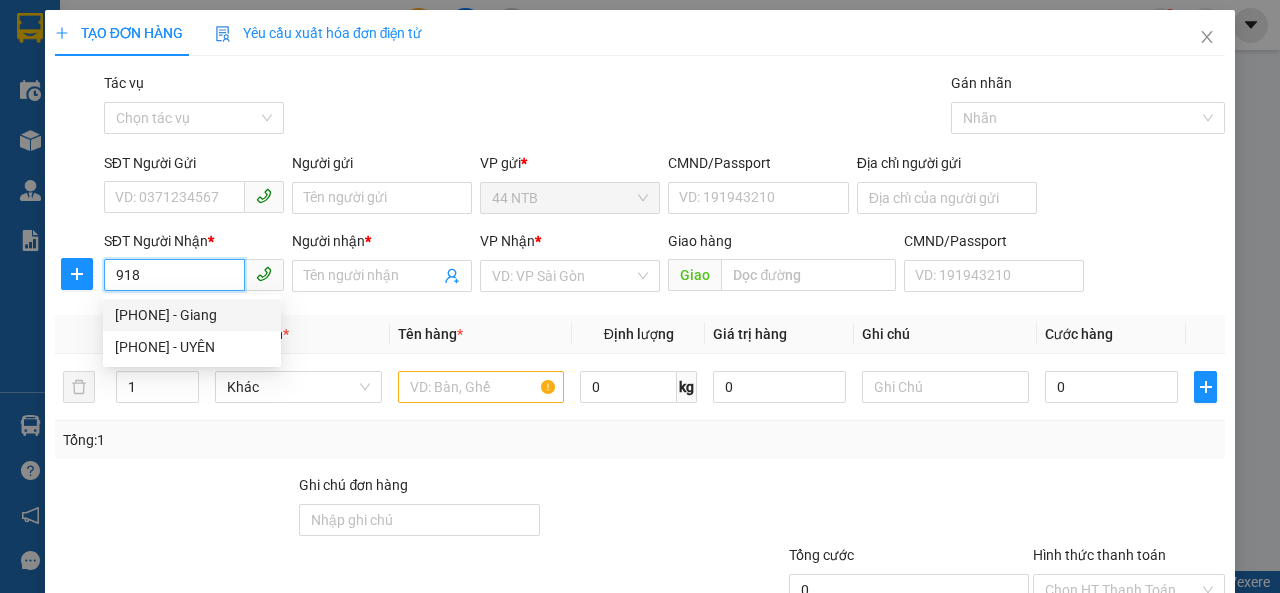 click on "[PHONE] - Giang" at bounding box center [192, 315] 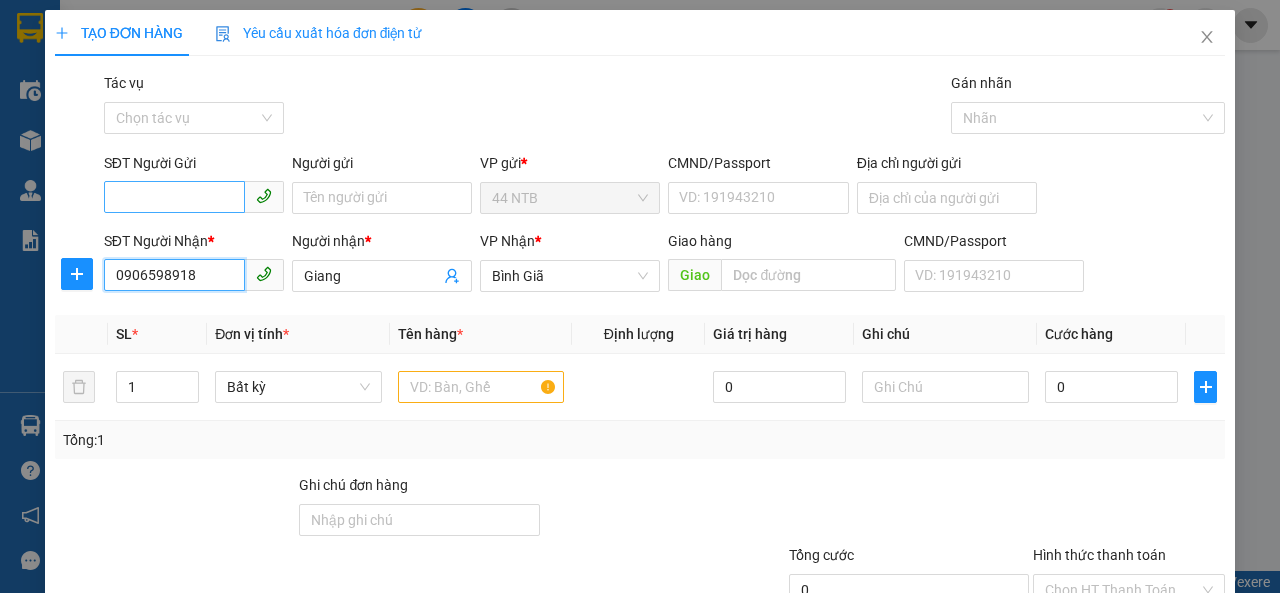 type on "0906598918" 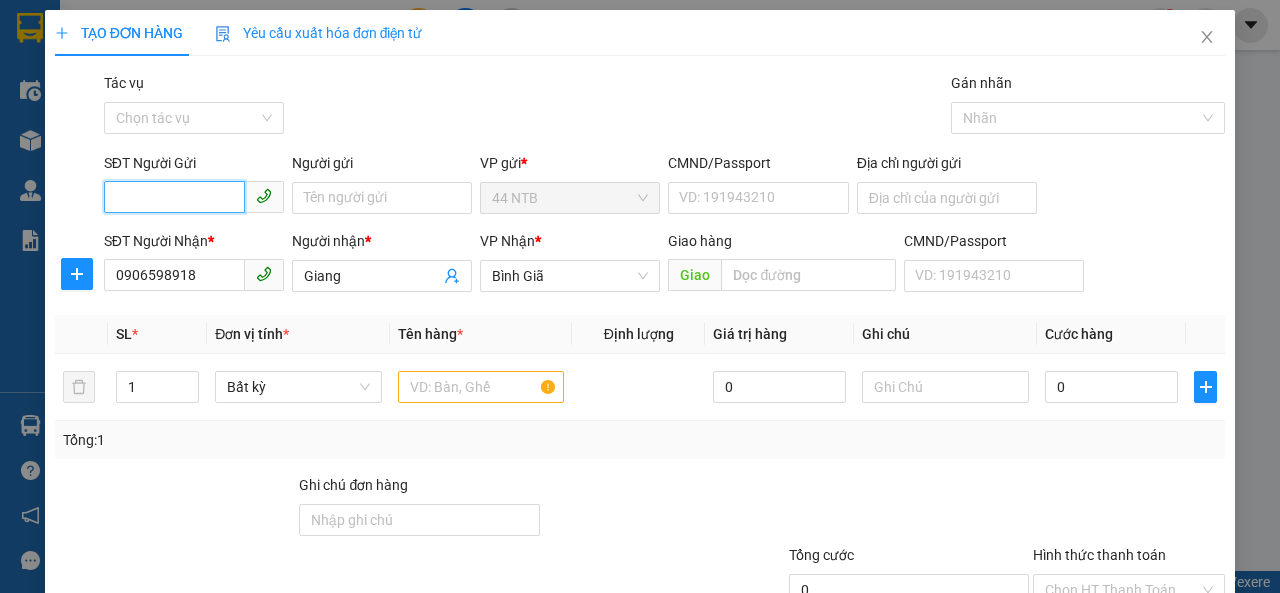 click on "SĐT Người Gửi" at bounding box center [174, 197] 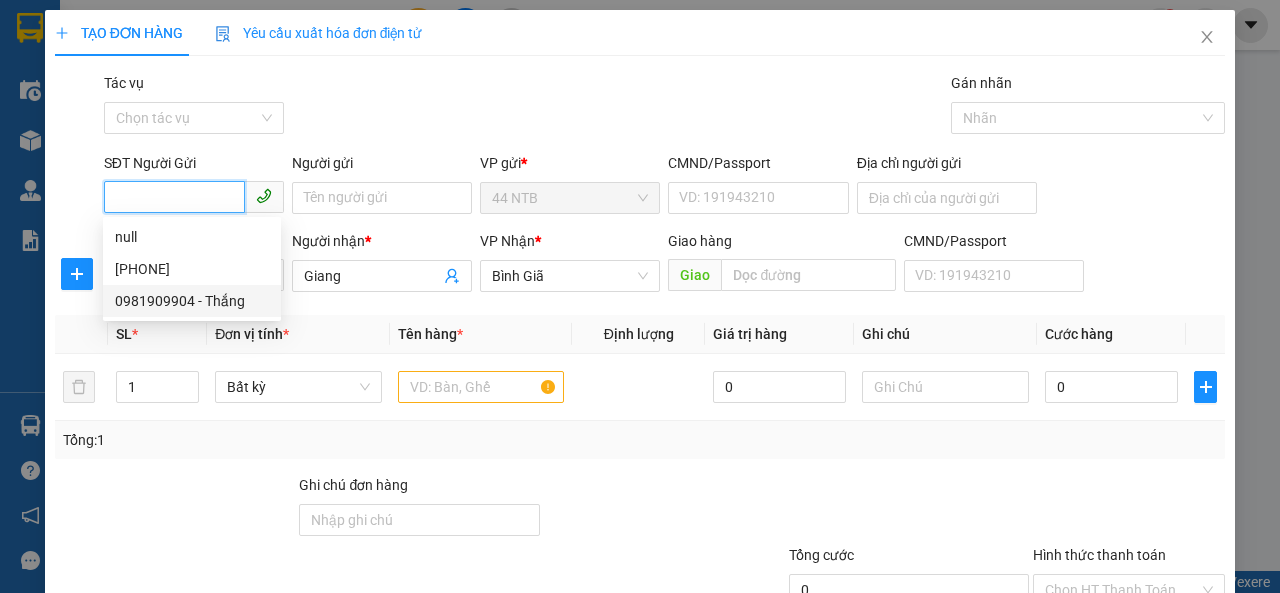 click on "0981909904 - Thắng" at bounding box center [192, 301] 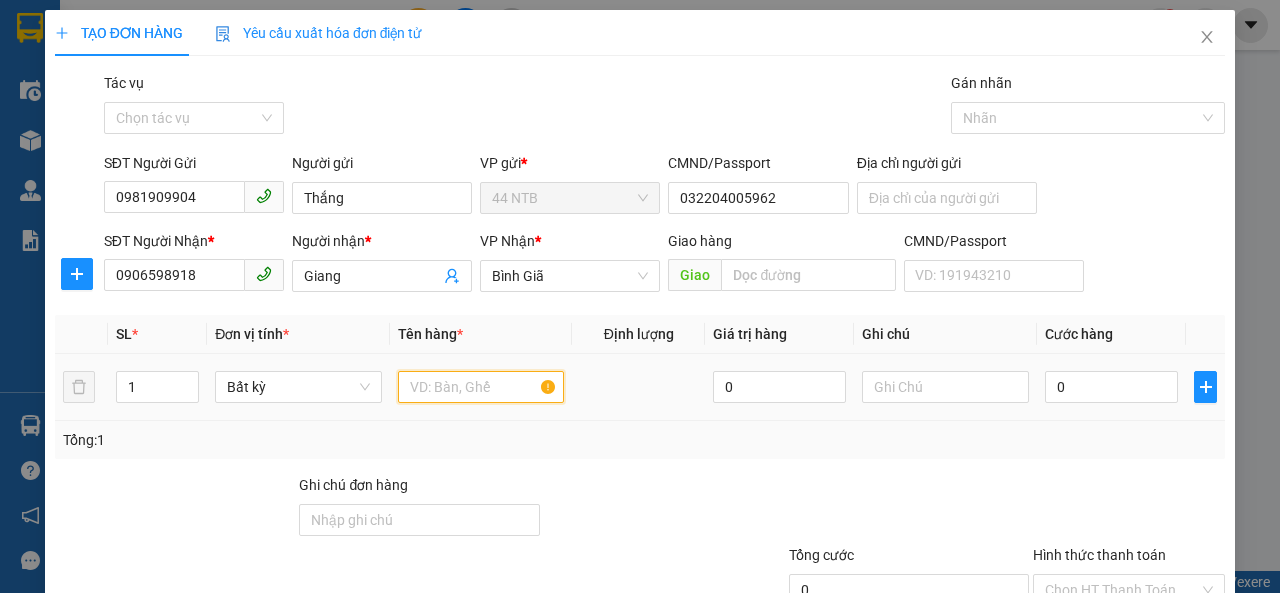 click at bounding box center [481, 387] 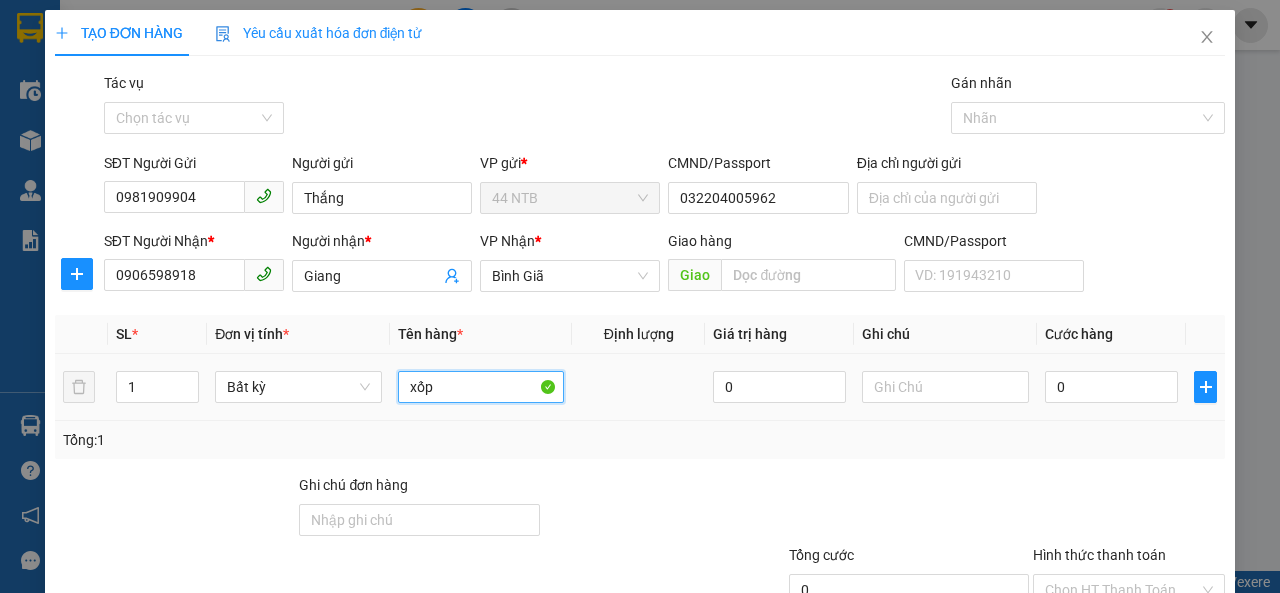 type on "xốp" 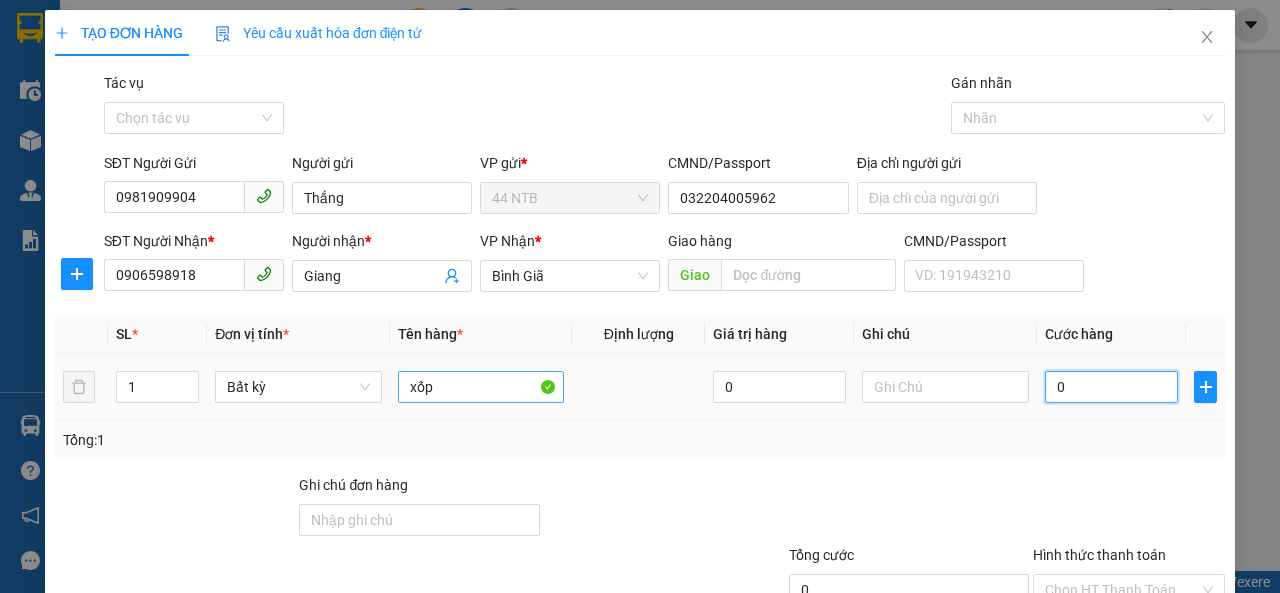 type on "6" 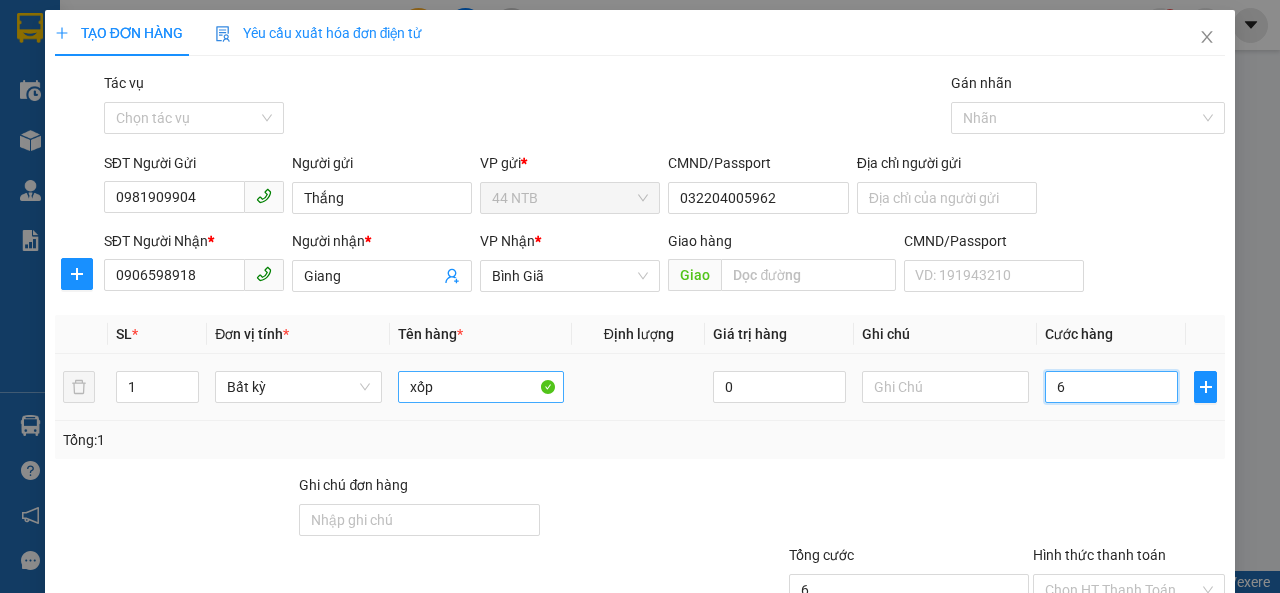 type on "6" 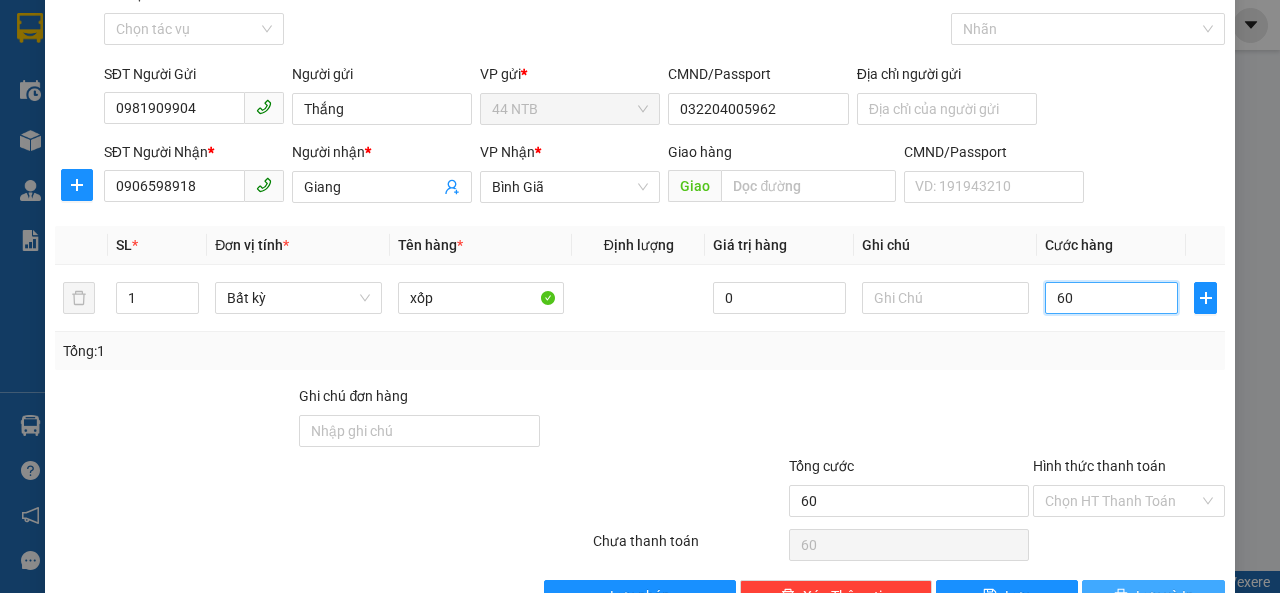 scroll, scrollTop: 144, scrollLeft: 0, axis: vertical 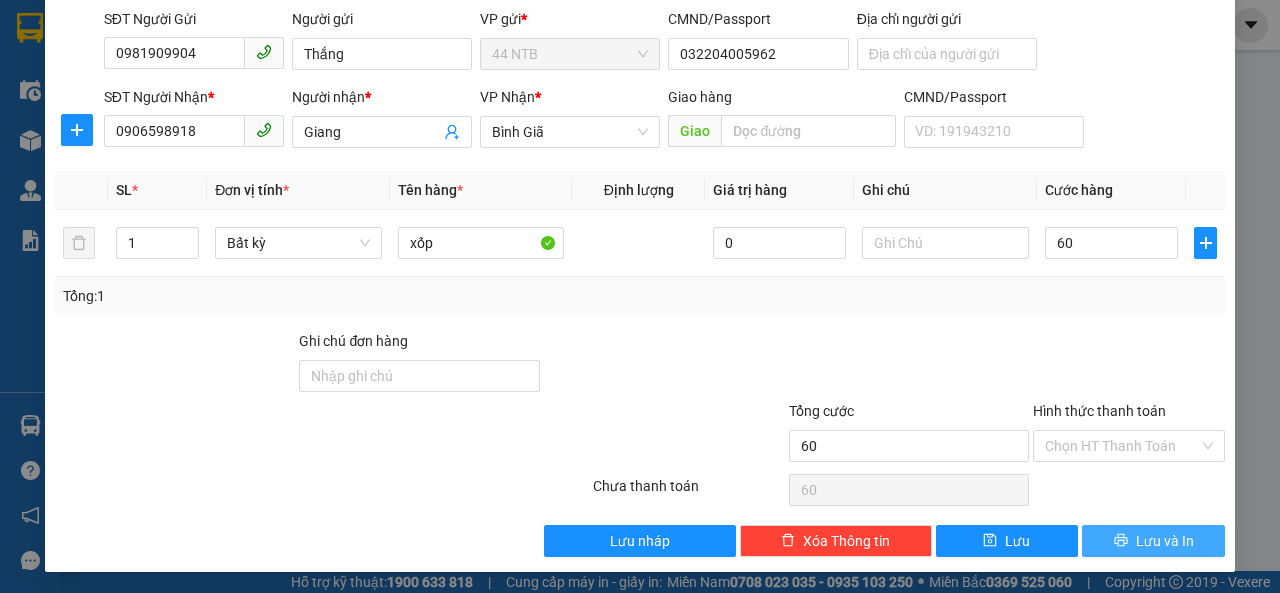 type on "60.000" 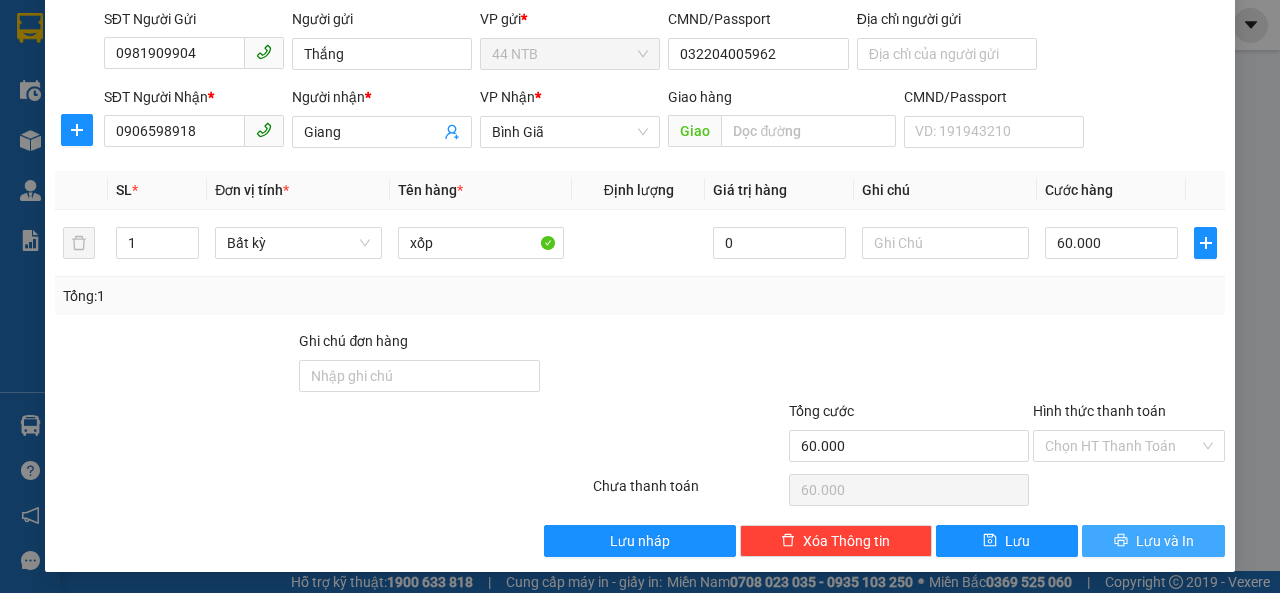 click on "Lưu và In" at bounding box center (1153, 541) 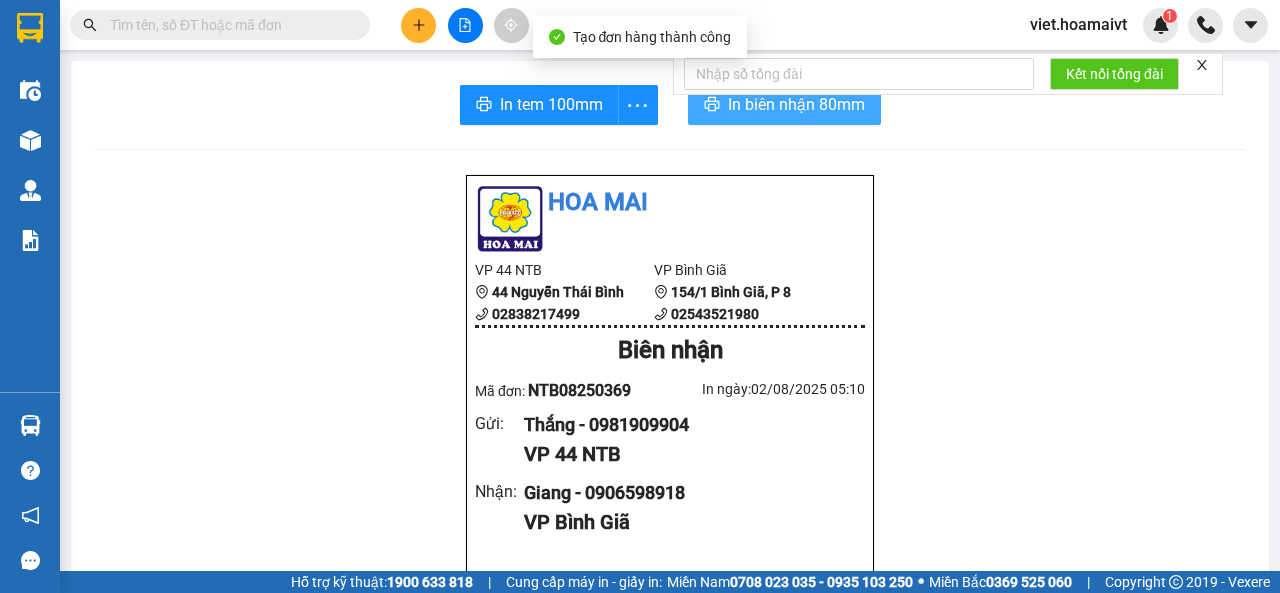 click on "In biên nhận 80mm" at bounding box center (784, 105) 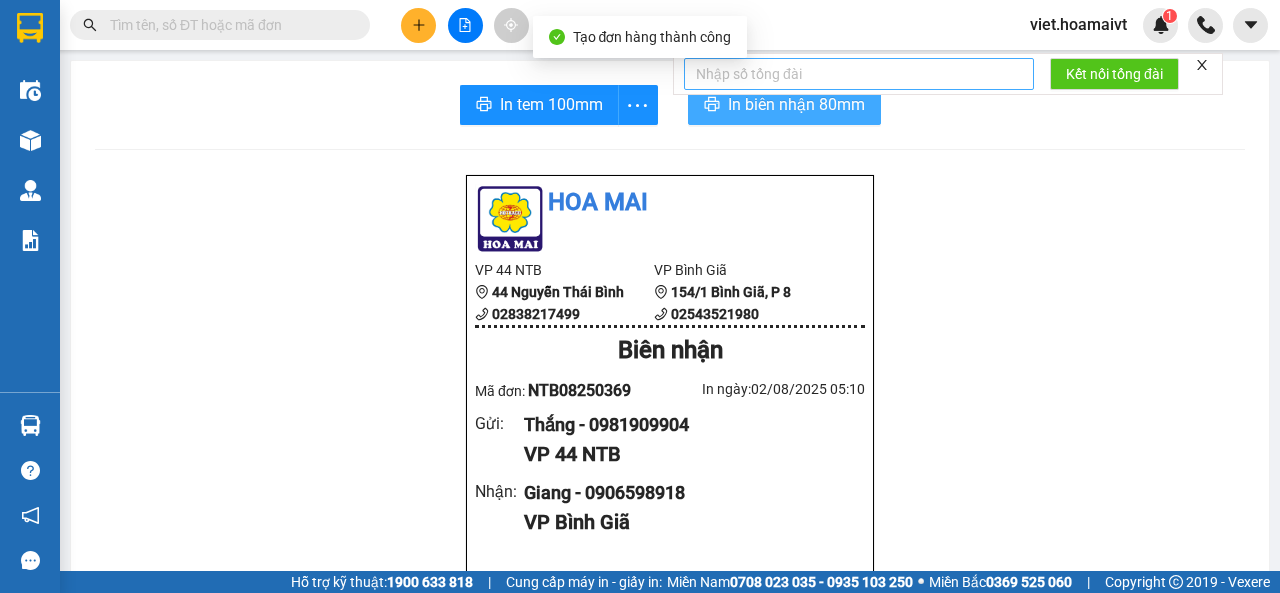 scroll, scrollTop: 0, scrollLeft: 0, axis: both 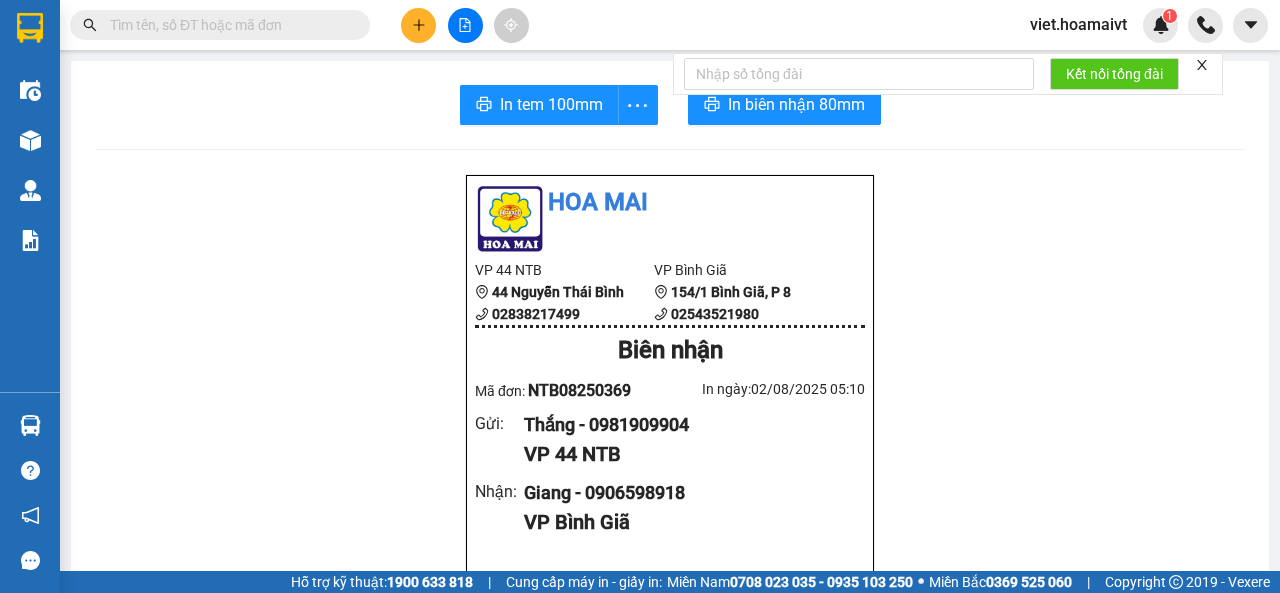 click 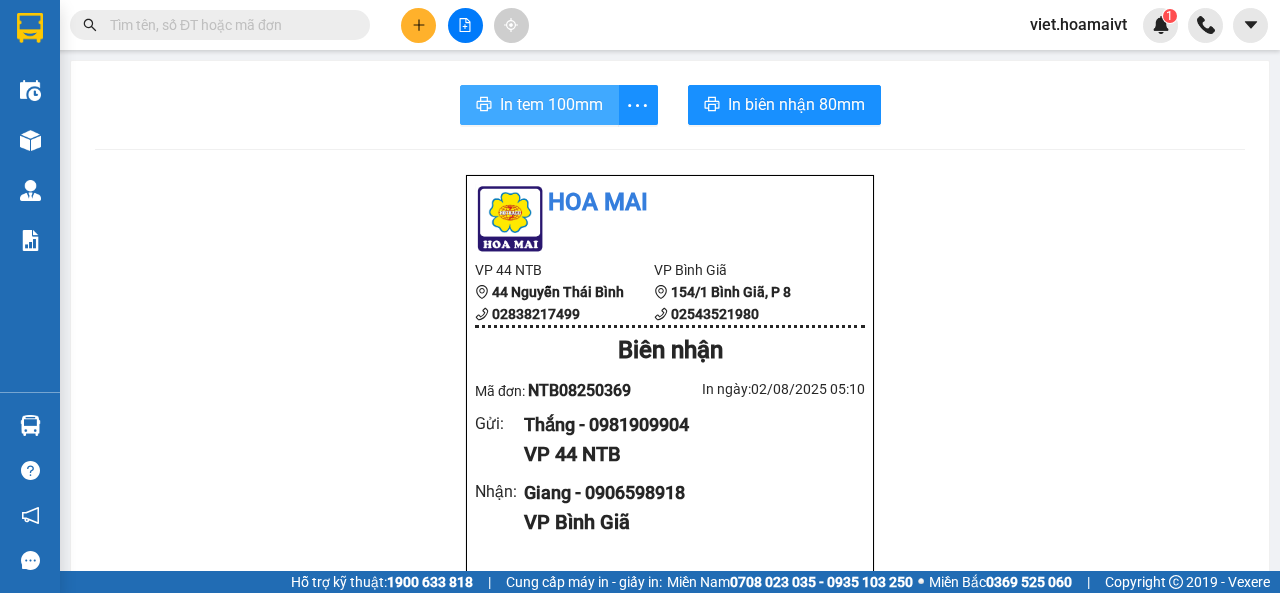 click on "In tem 100mm" at bounding box center [551, 104] 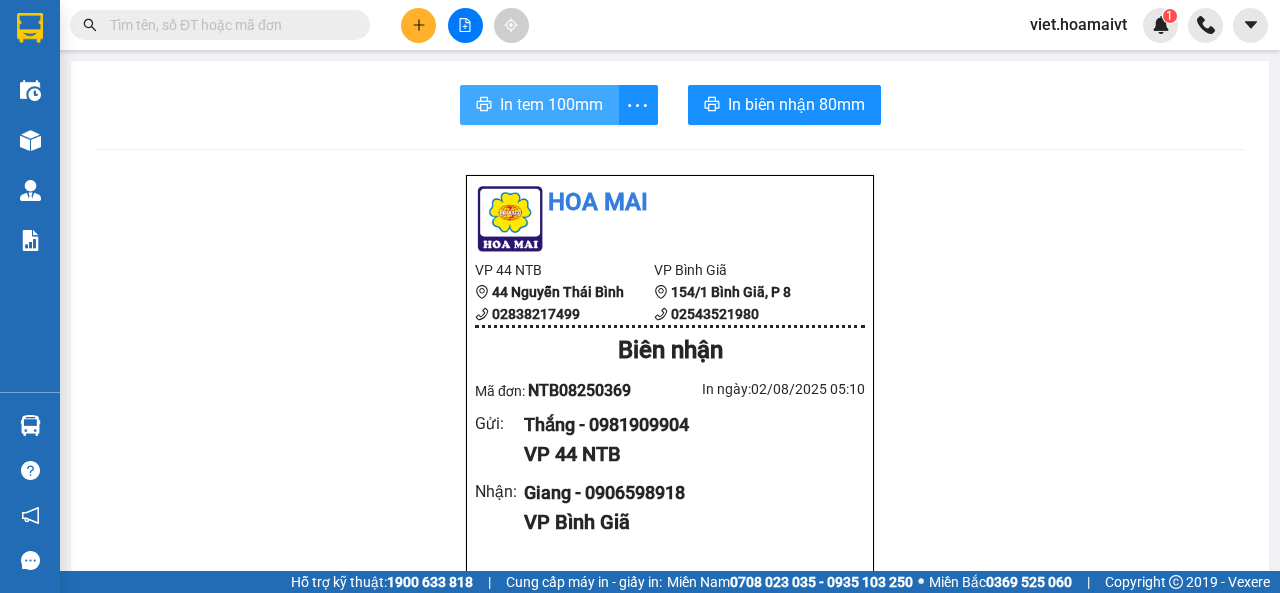scroll, scrollTop: 0, scrollLeft: 0, axis: both 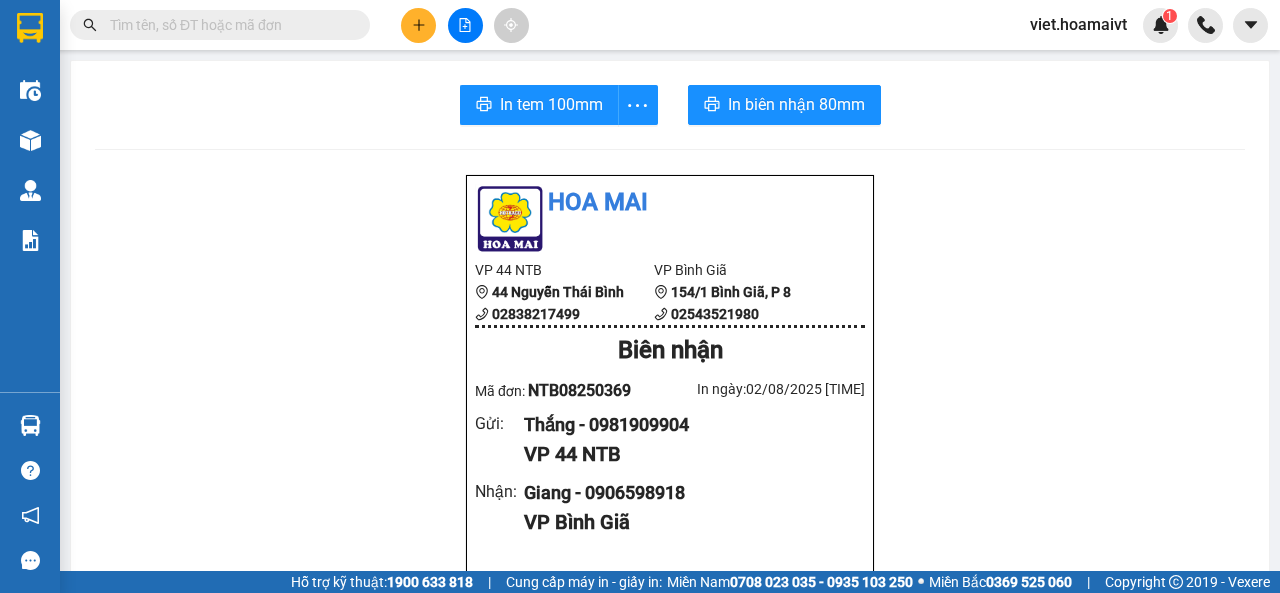 click on "VP 44 NTB" at bounding box center [686, 454] 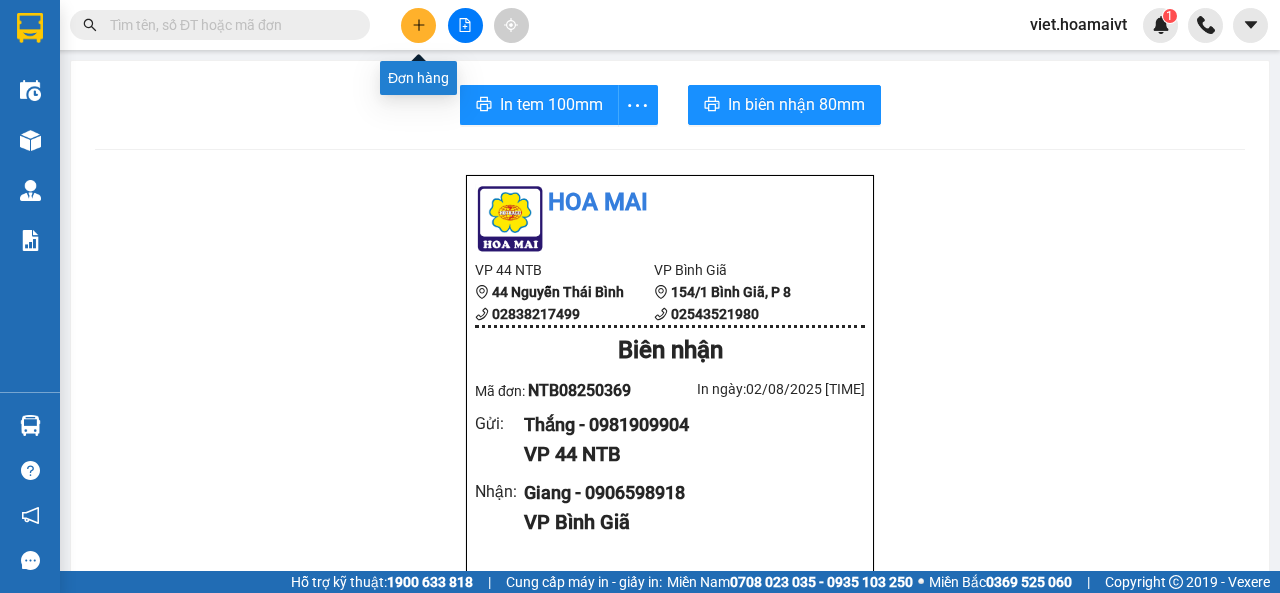 click at bounding box center [418, 25] 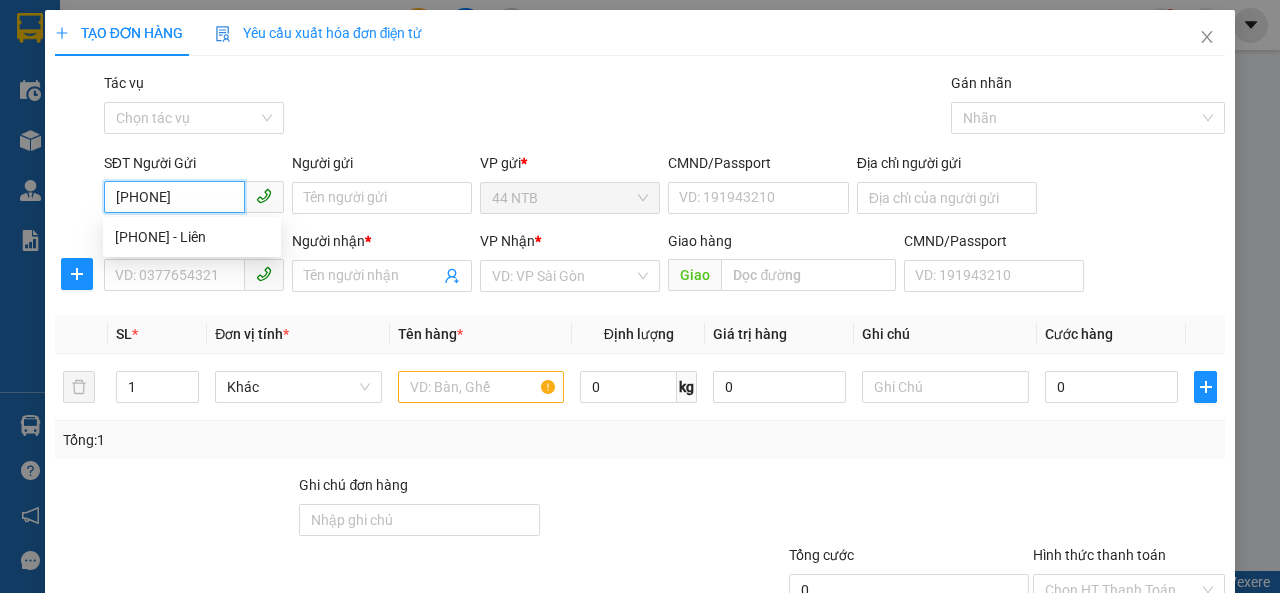 type on "[PHONE]" 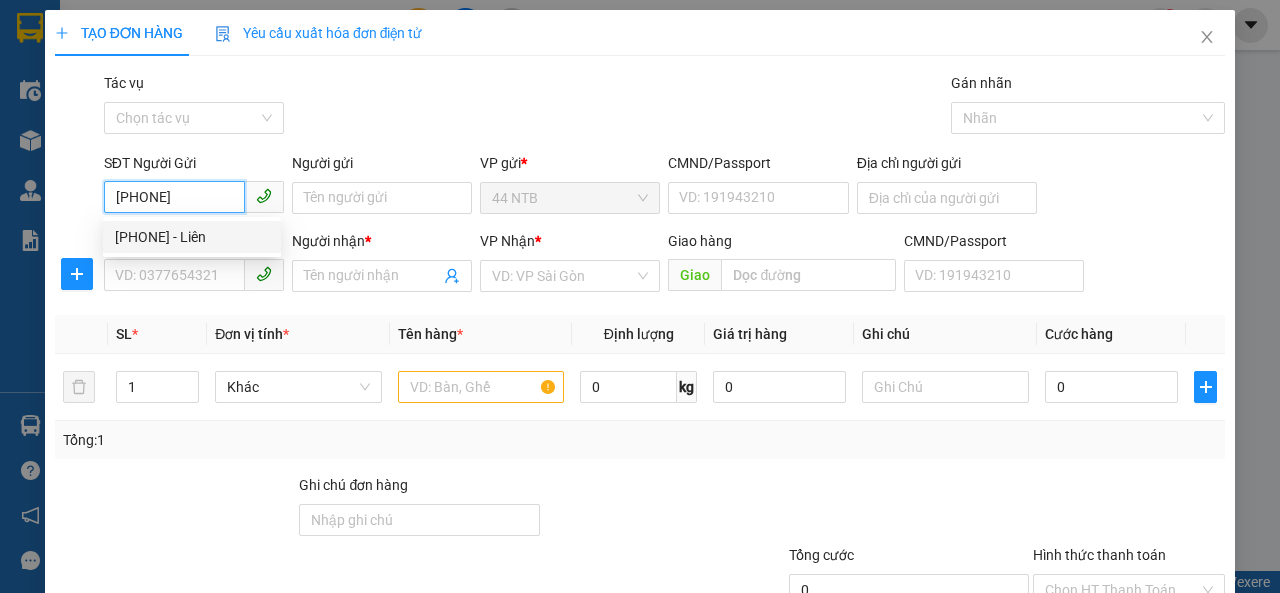 click on "[PHONE] - Liên" at bounding box center (192, 237) 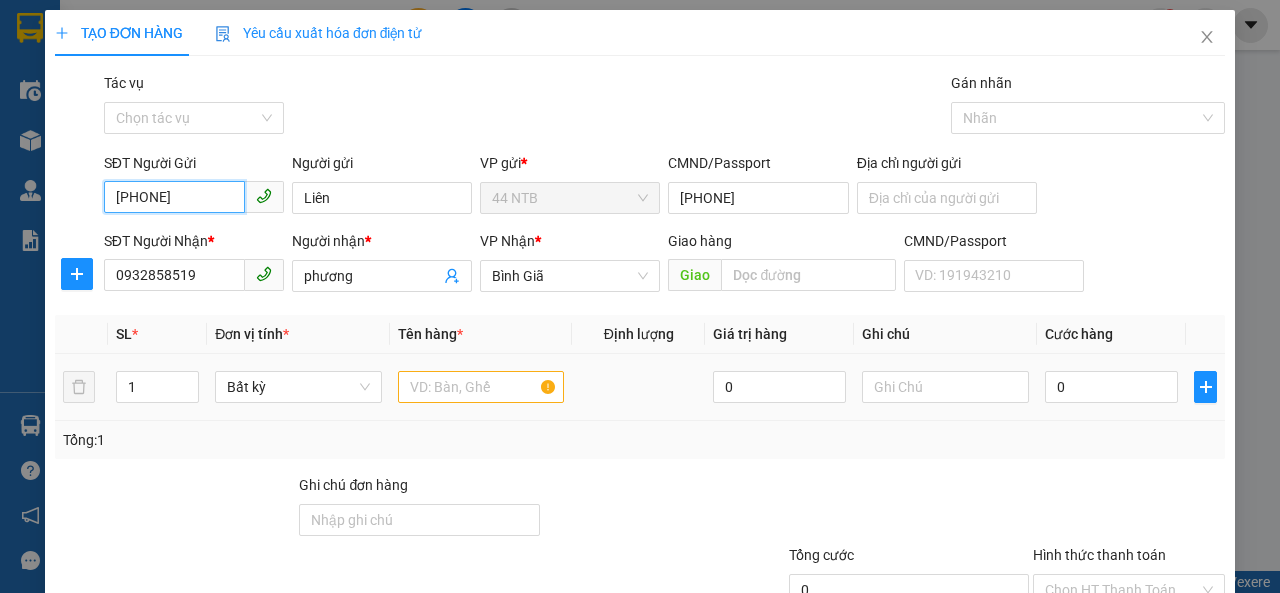 type on "[PHONE]" 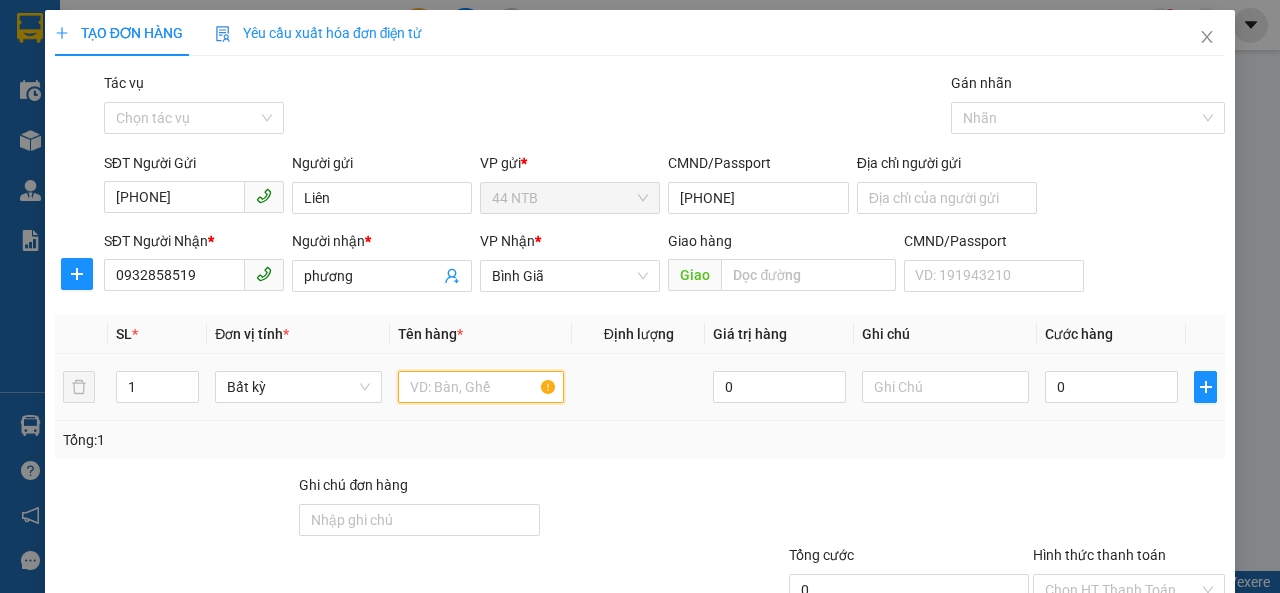 click at bounding box center (481, 387) 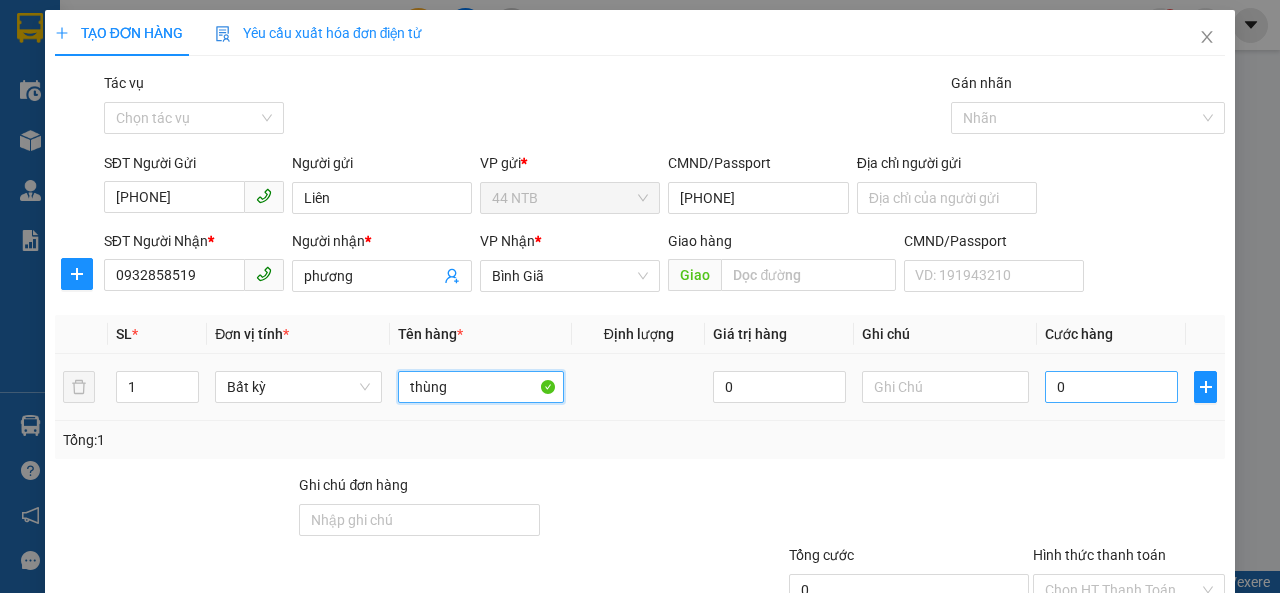 type on "thùng" 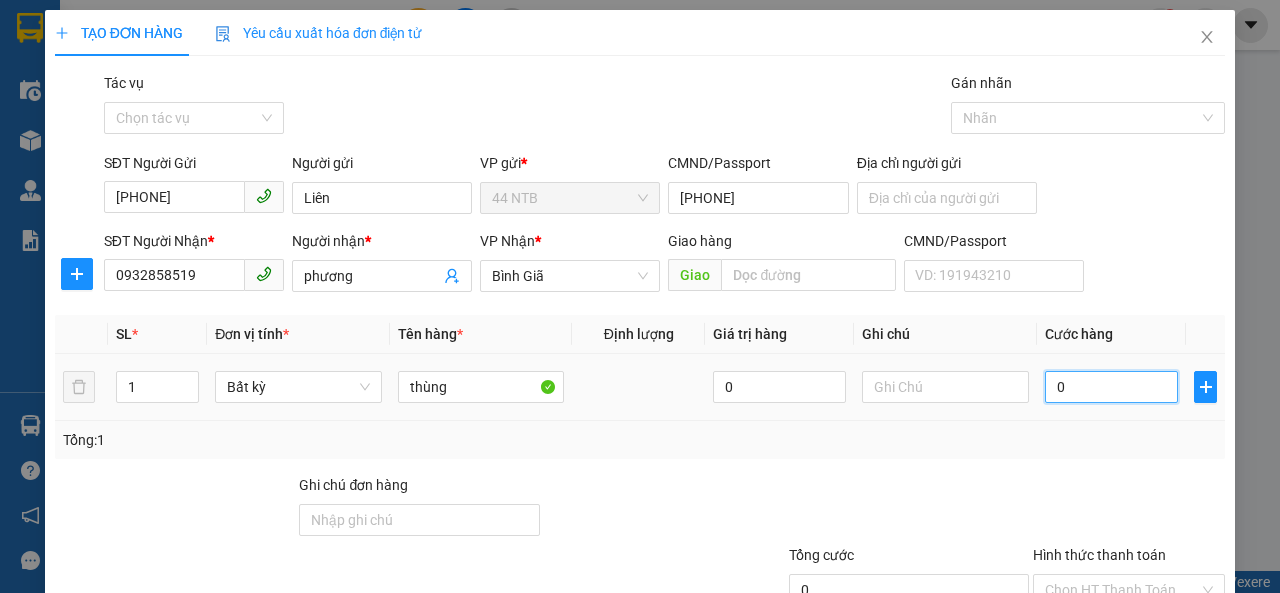 click on "0" at bounding box center (1111, 387) 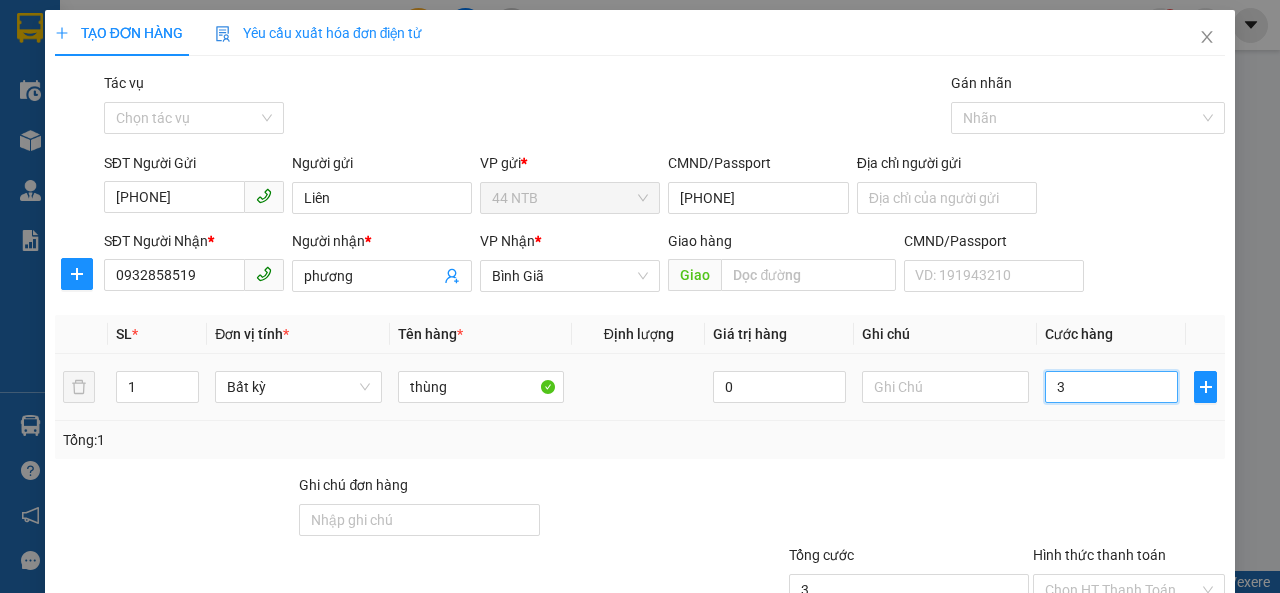 type on "30" 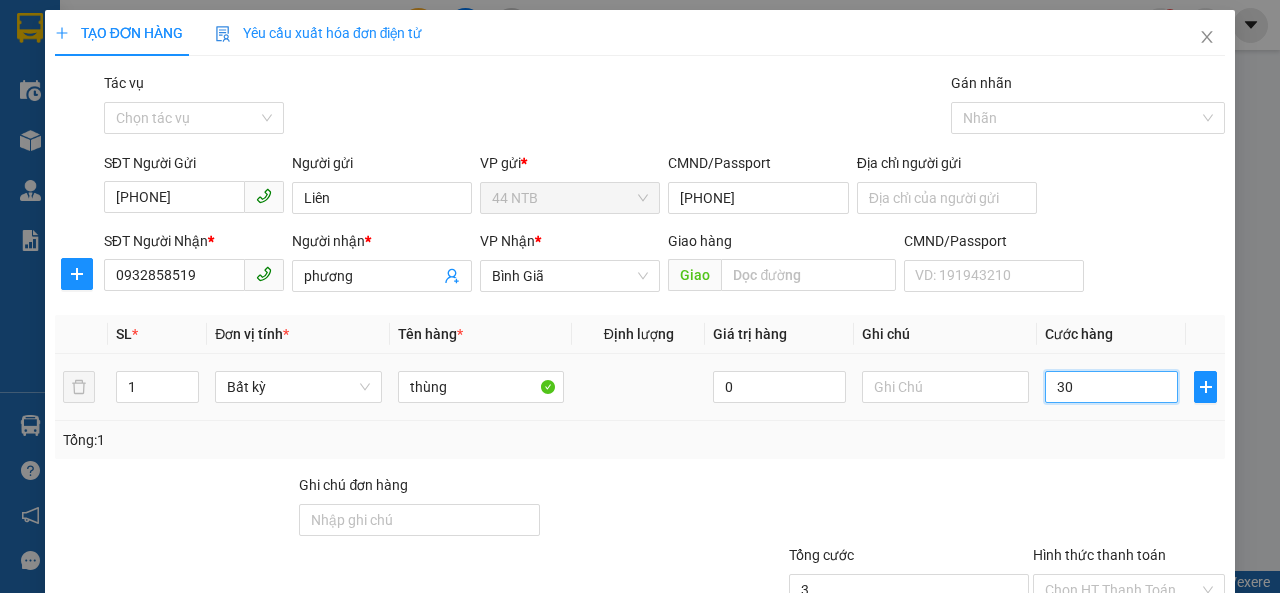 type on "30" 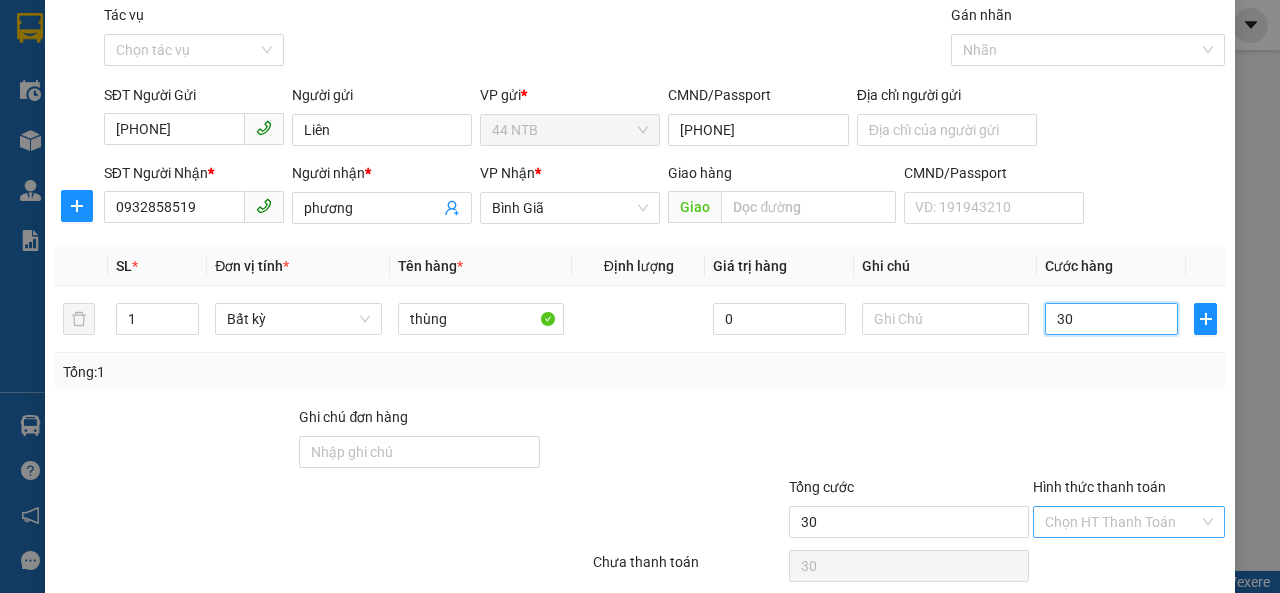 scroll, scrollTop: 100, scrollLeft: 0, axis: vertical 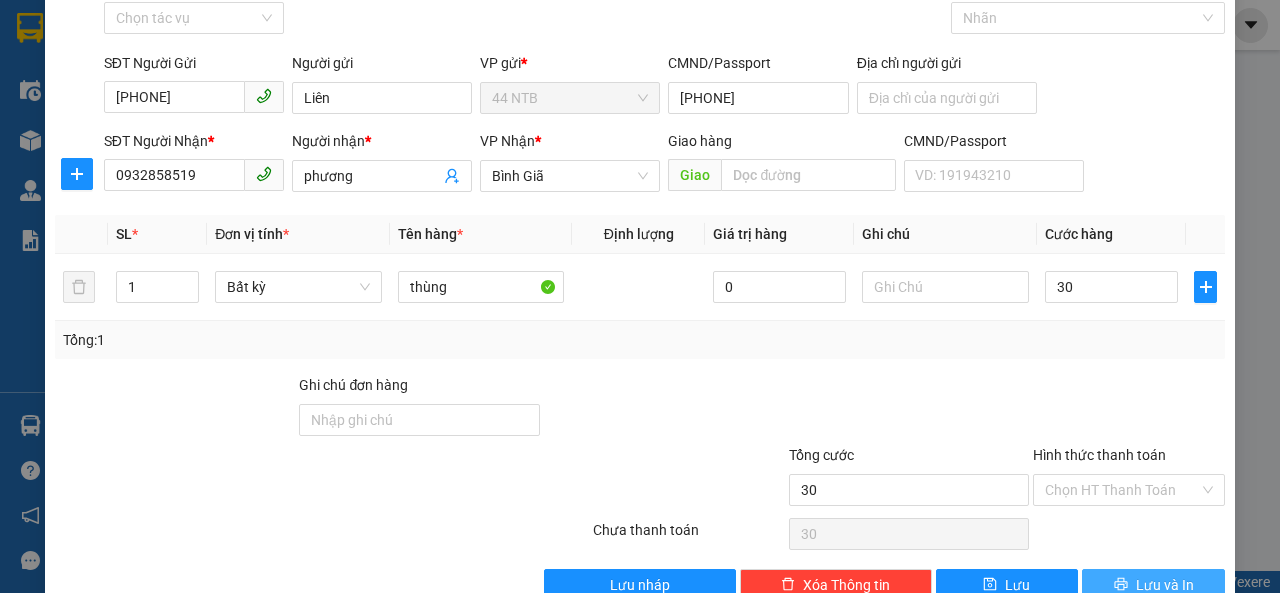 type on "30.000" 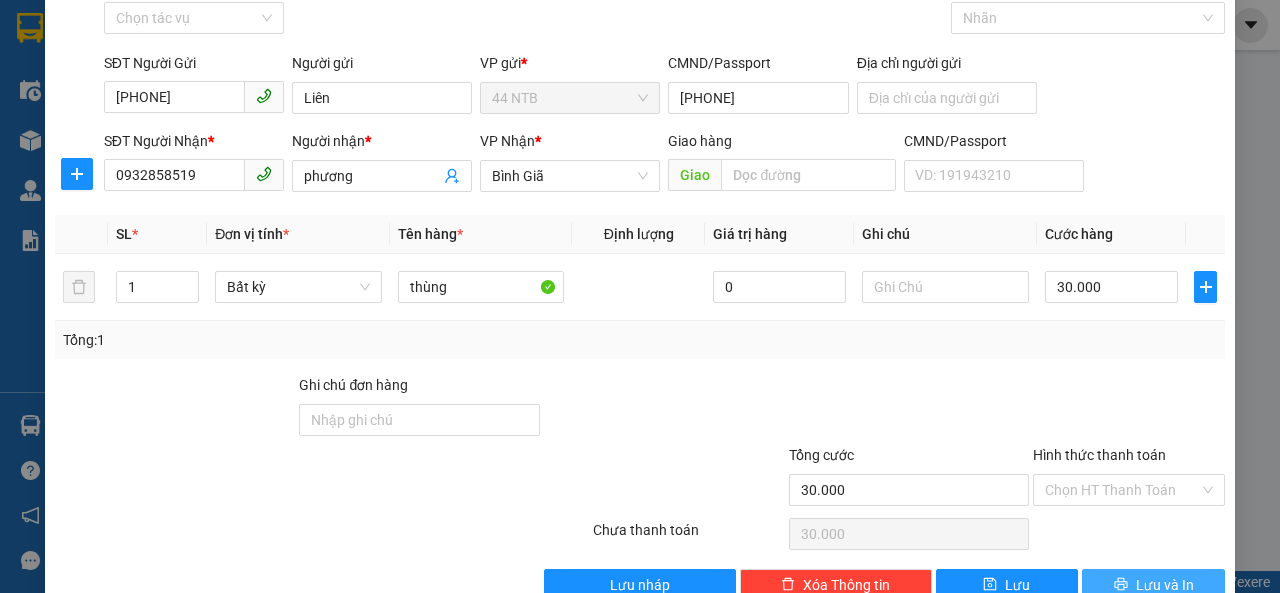 click on "Lưu và In" at bounding box center (1165, 585) 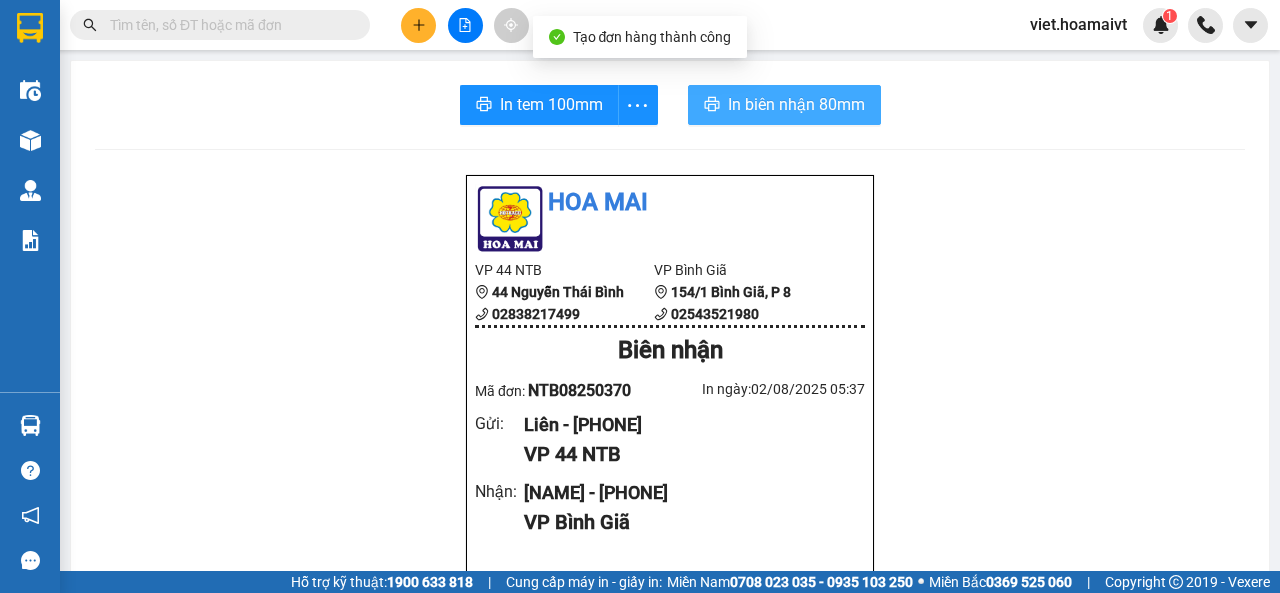 click on "In biên nhận 80mm" at bounding box center [796, 104] 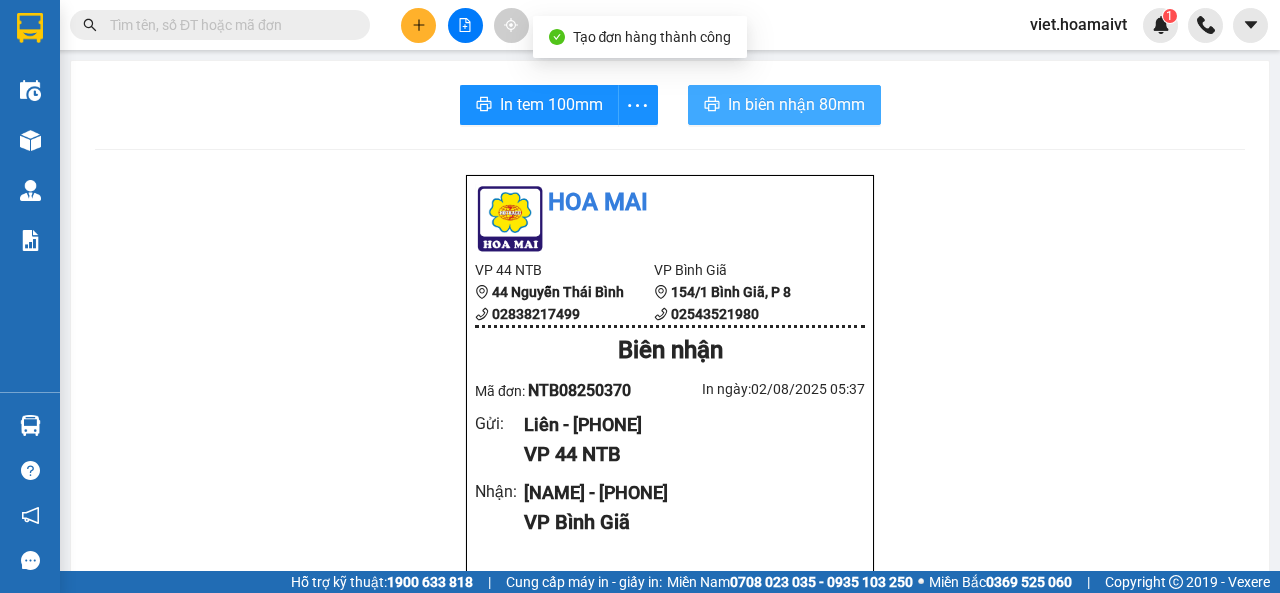 scroll, scrollTop: 0, scrollLeft: 0, axis: both 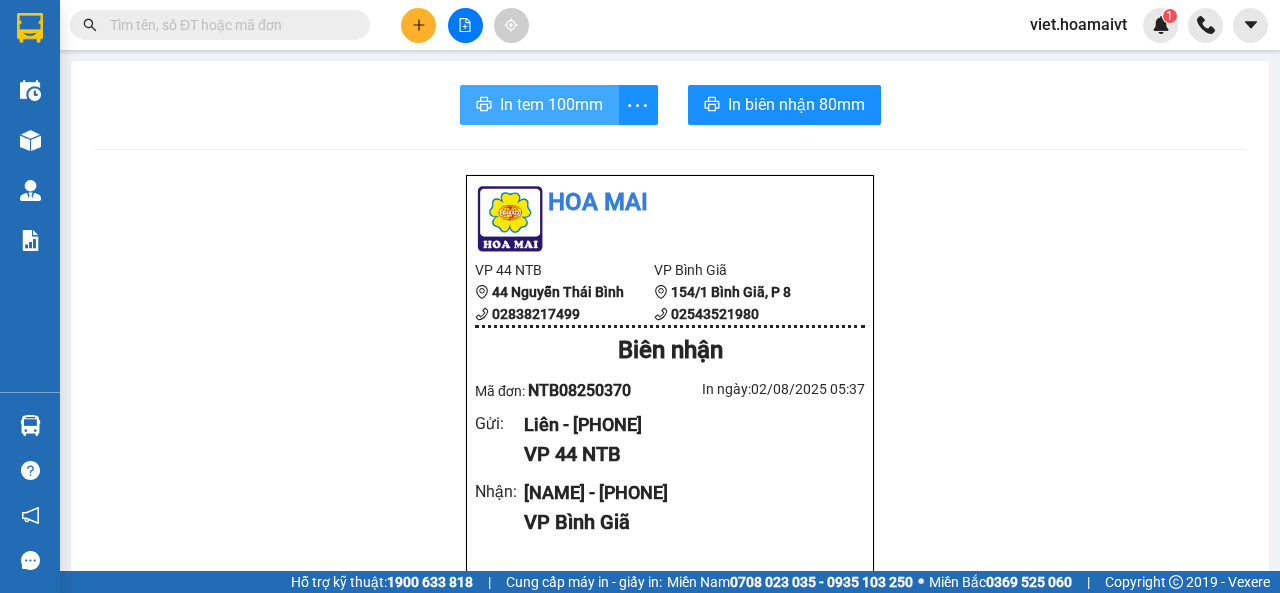 click on "In tem 100mm" at bounding box center [551, 104] 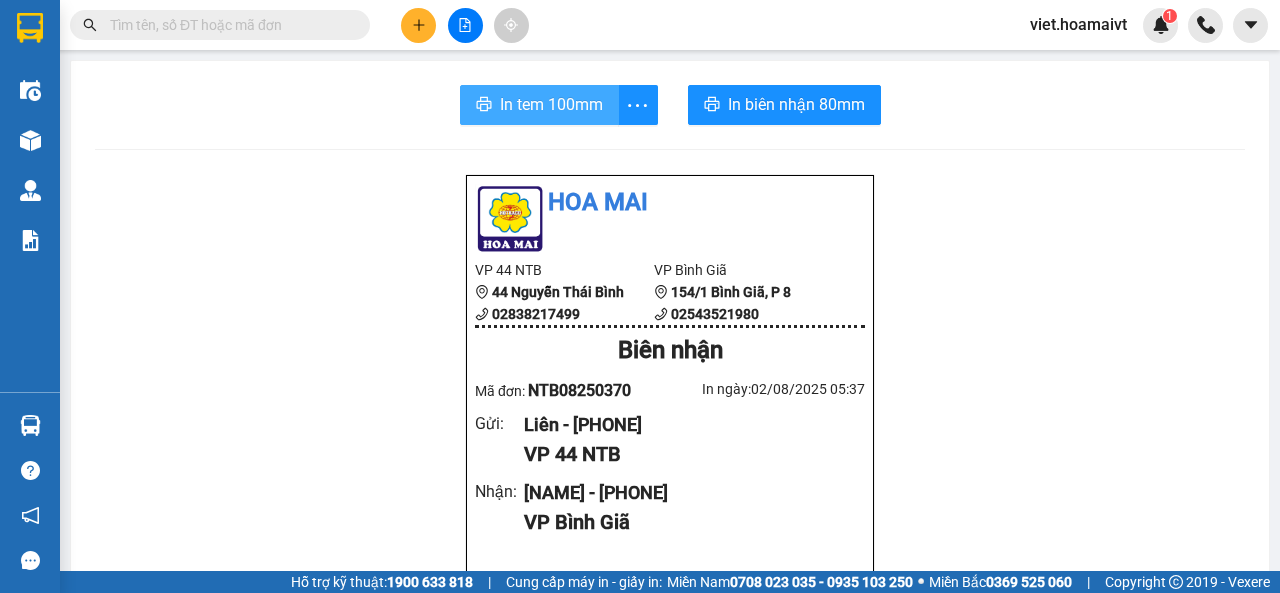 scroll, scrollTop: 0, scrollLeft: 0, axis: both 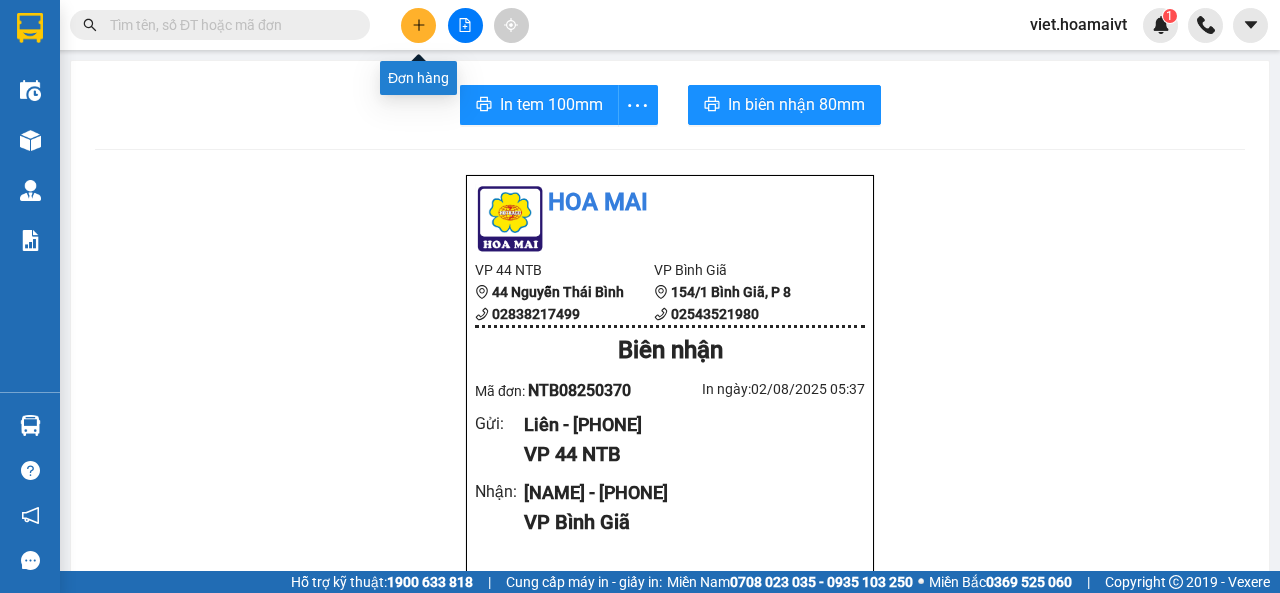click at bounding box center [418, 25] 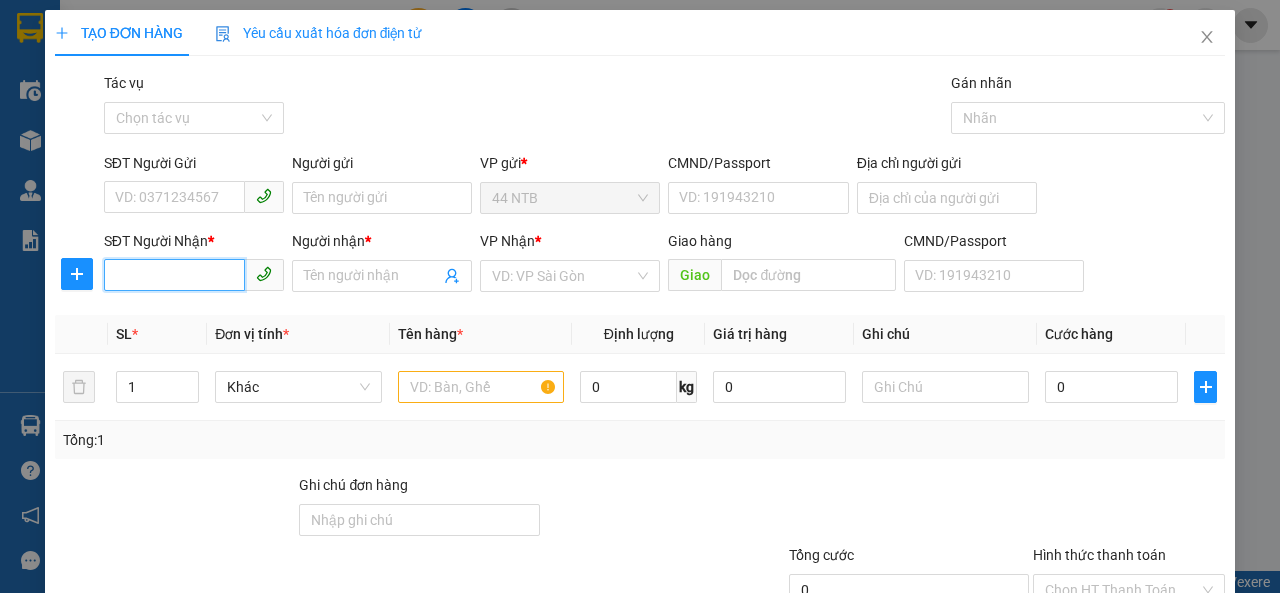 click on "SĐT Người Nhận  *" at bounding box center (174, 275) 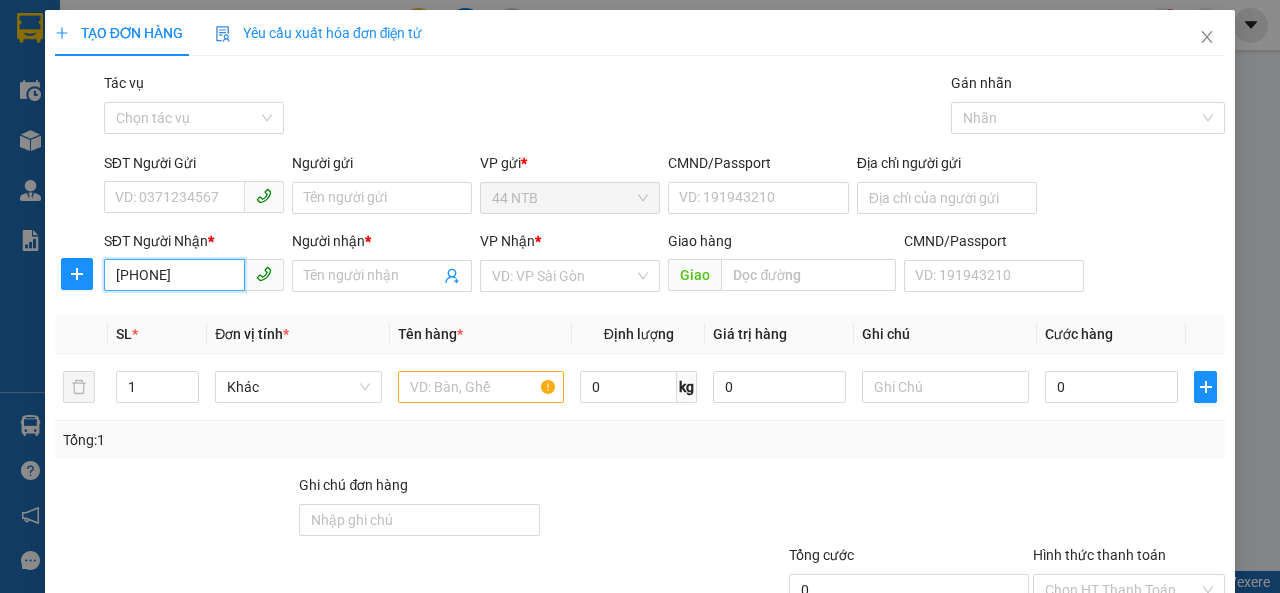 type on "[PHONE]" 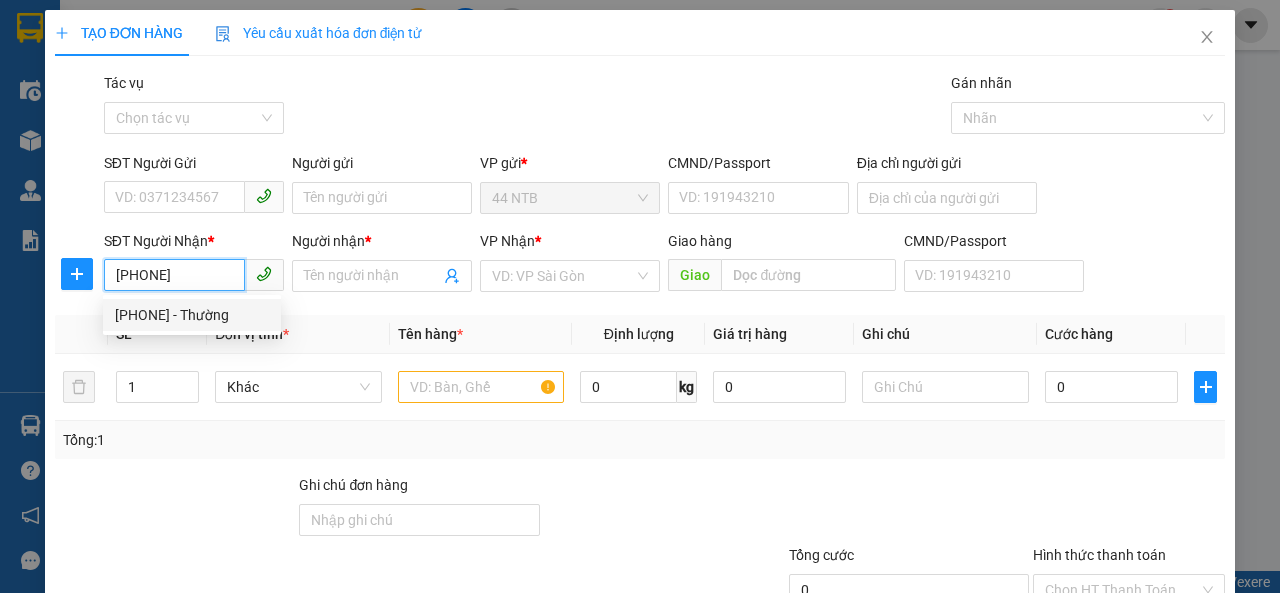 click on "[PHONE] - Thường" at bounding box center [192, 315] 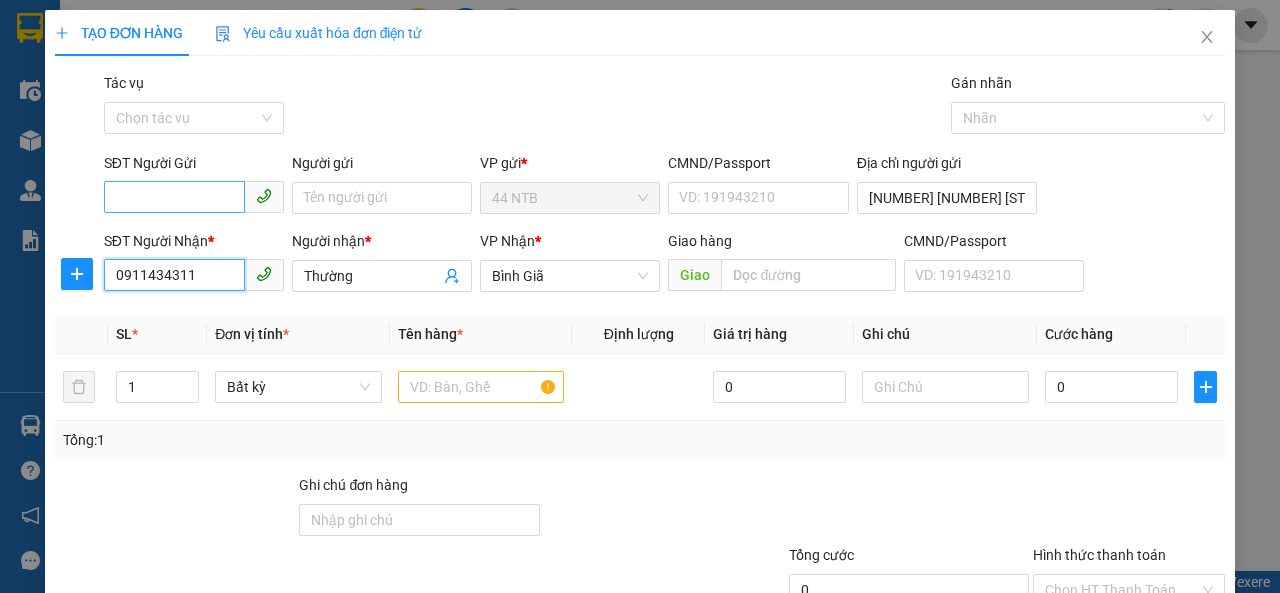 type on "0911434311" 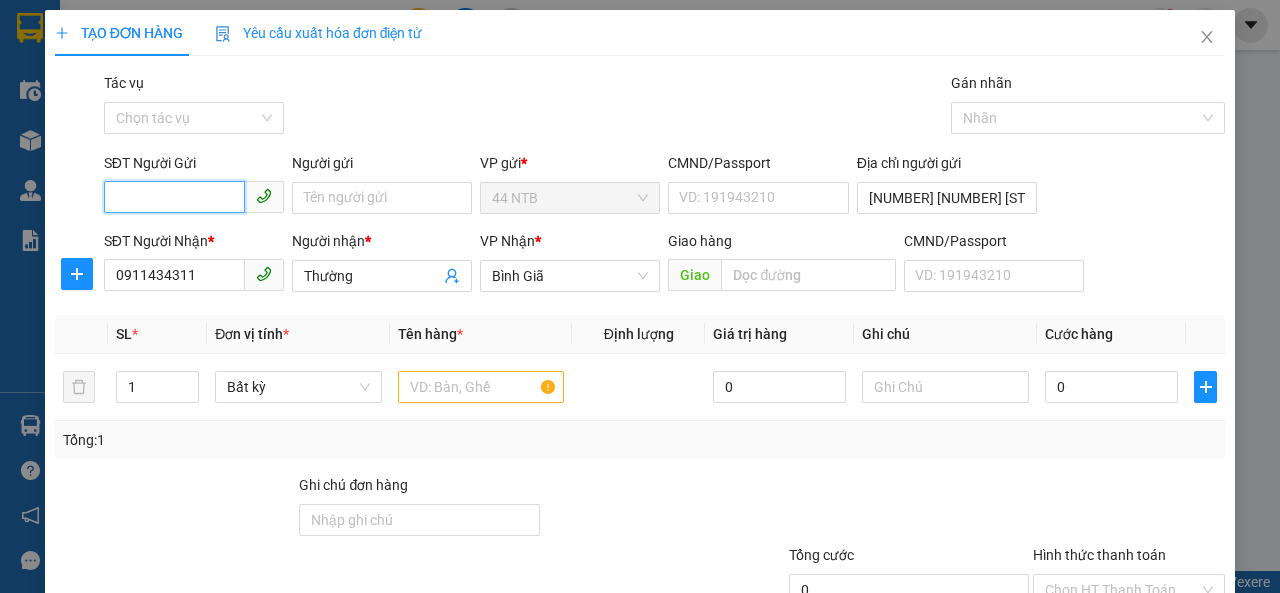 click on "SĐT Người Gửi" at bounding box center [174, 197] 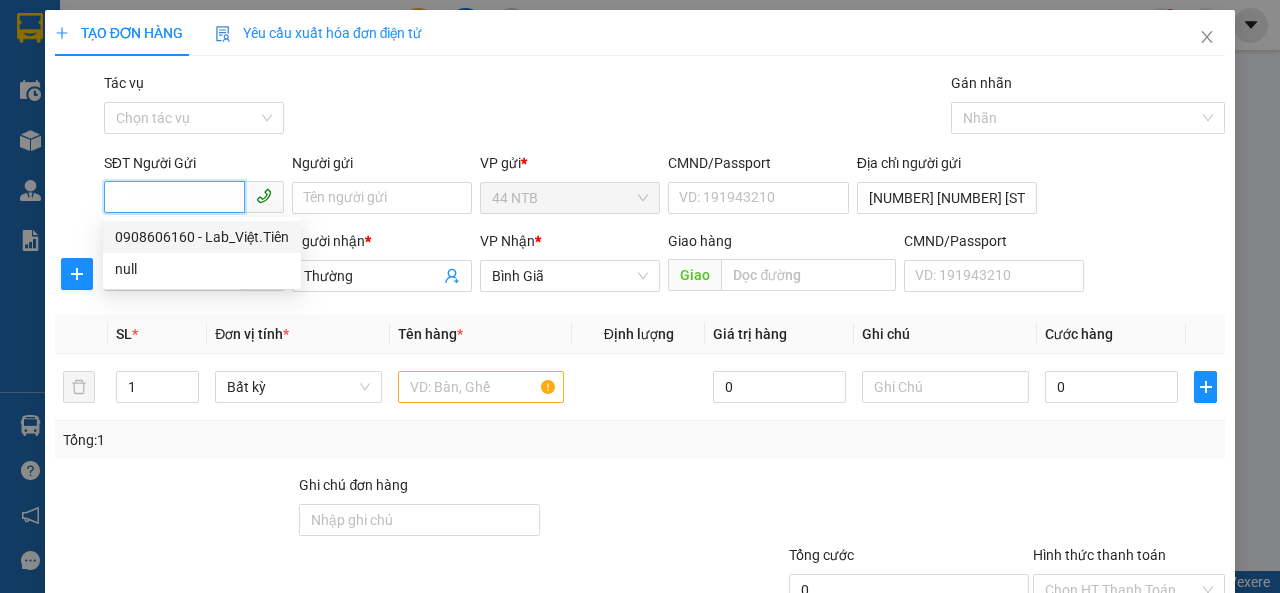 click on "0908606160 - Lab_Việt.Tiên" at bounding box center [202, 237] 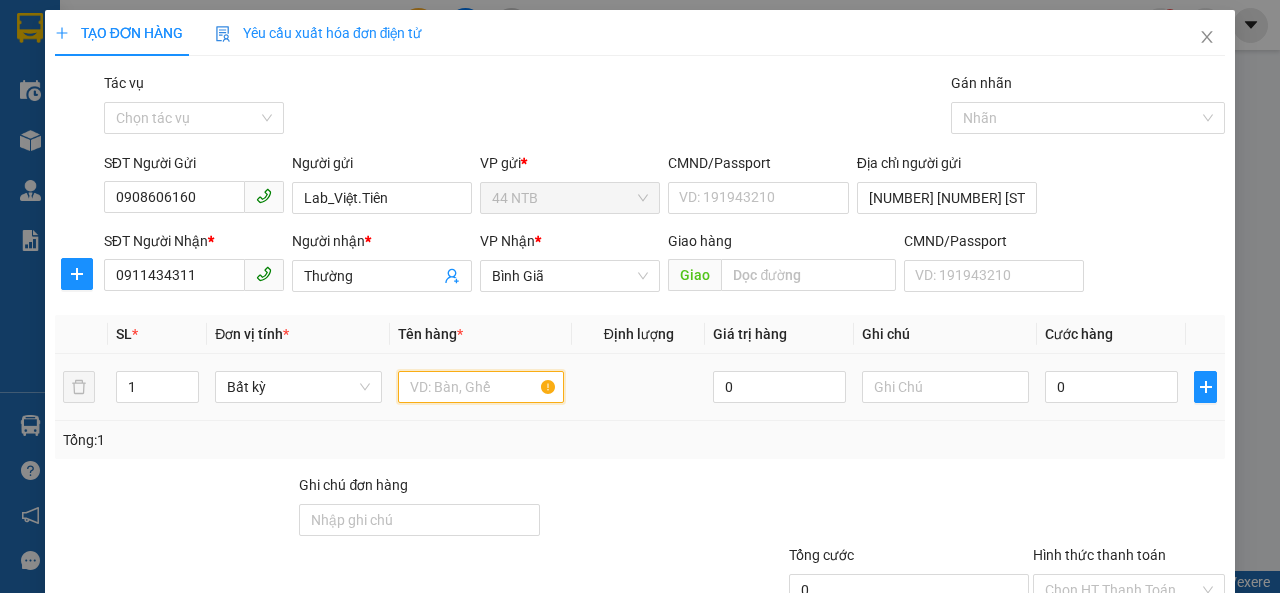 click at bounding box center [481, 387] 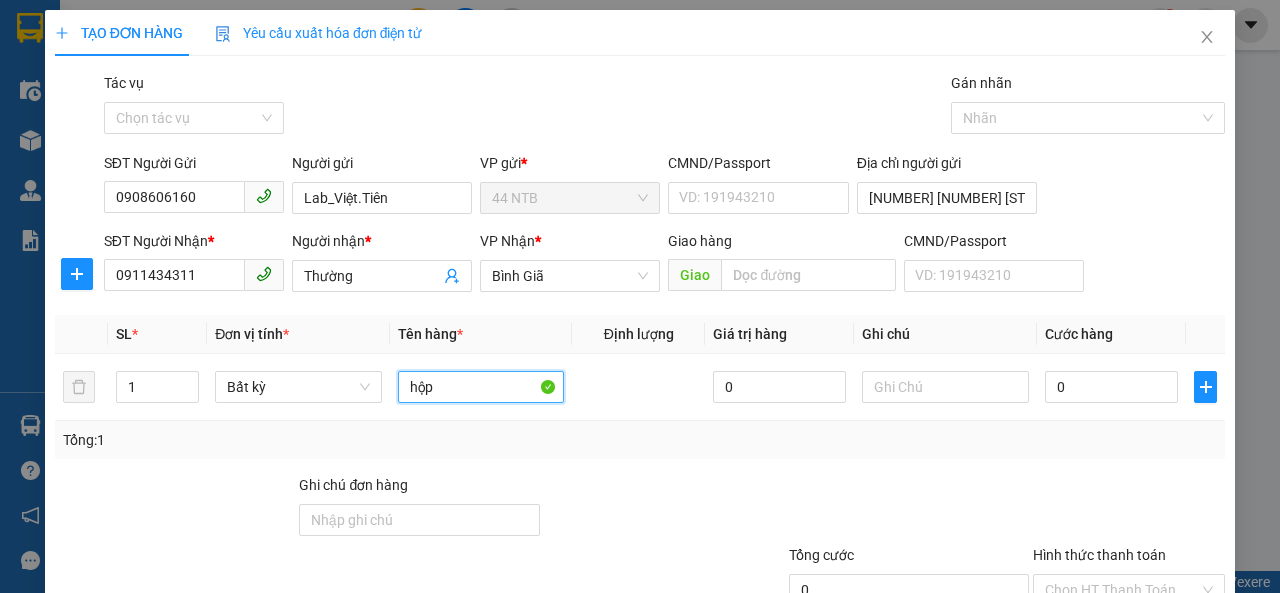 type on "hộp" 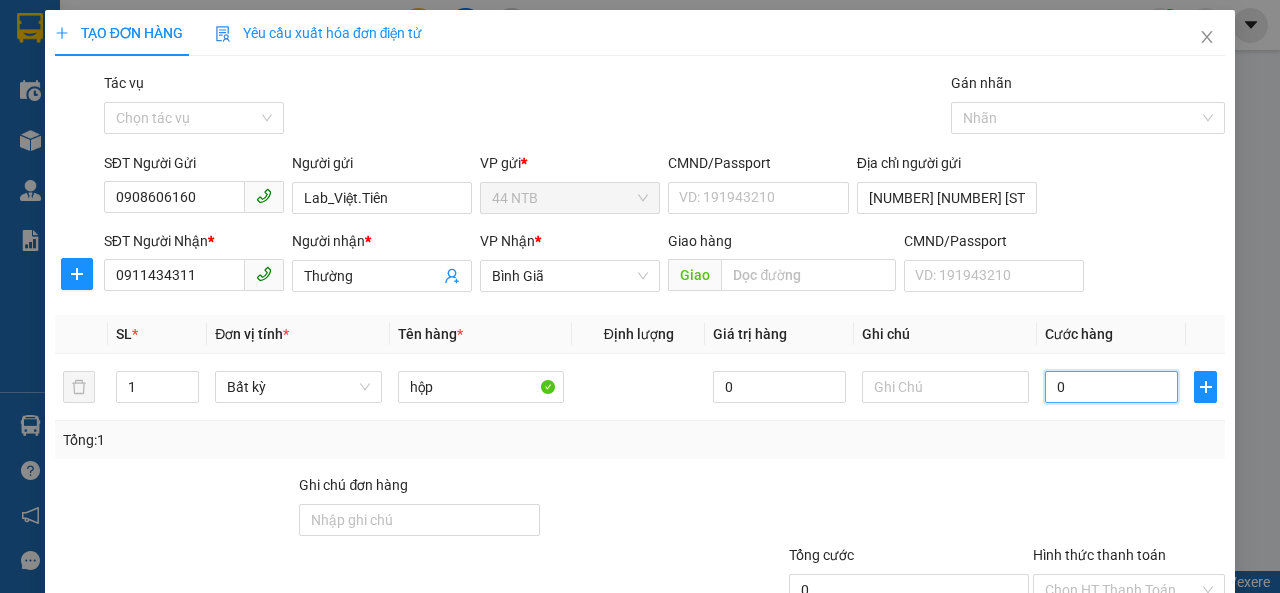 type on "3" 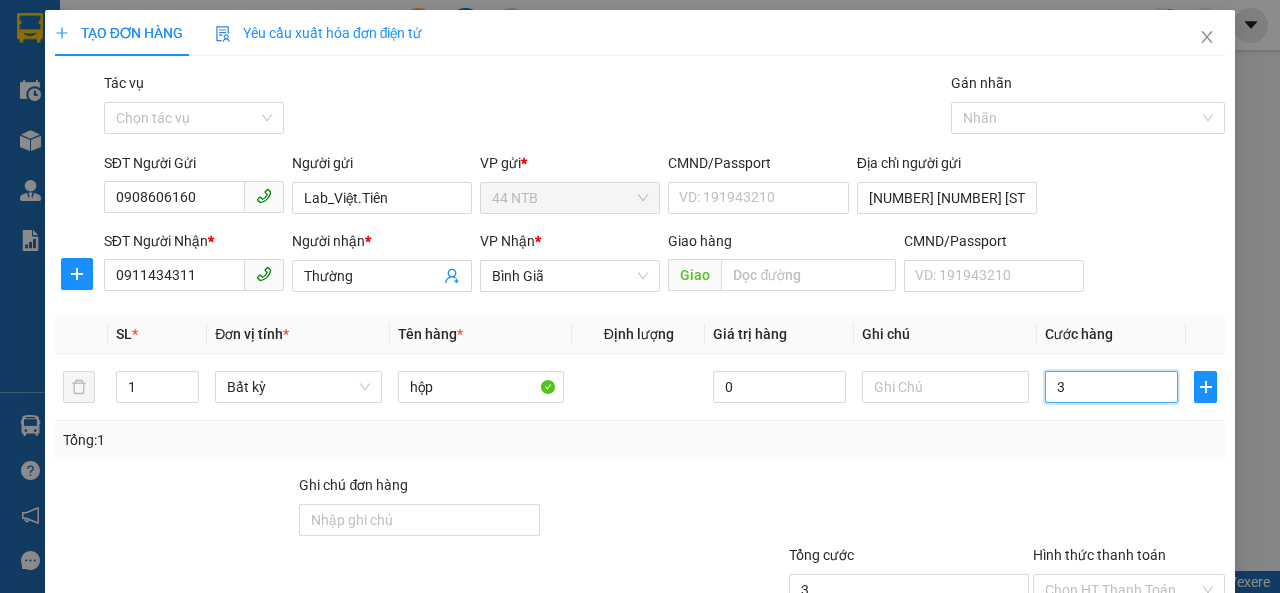 type on "30" 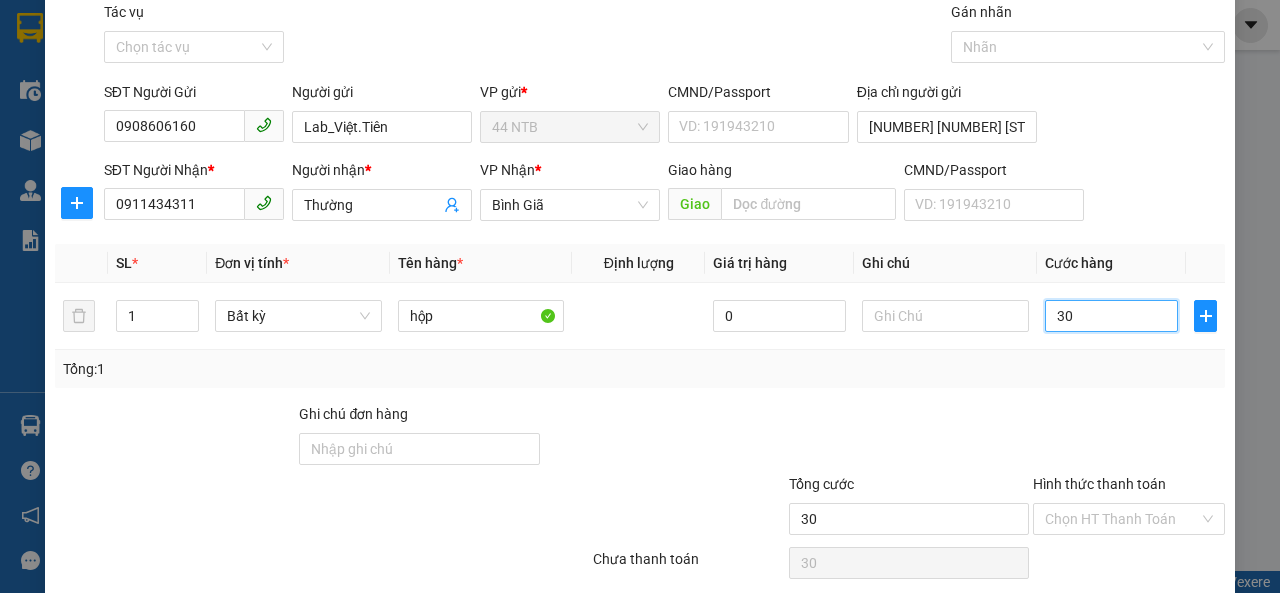 scroll, scrollTop: 144, scrollLeft: 0, axis: vertical 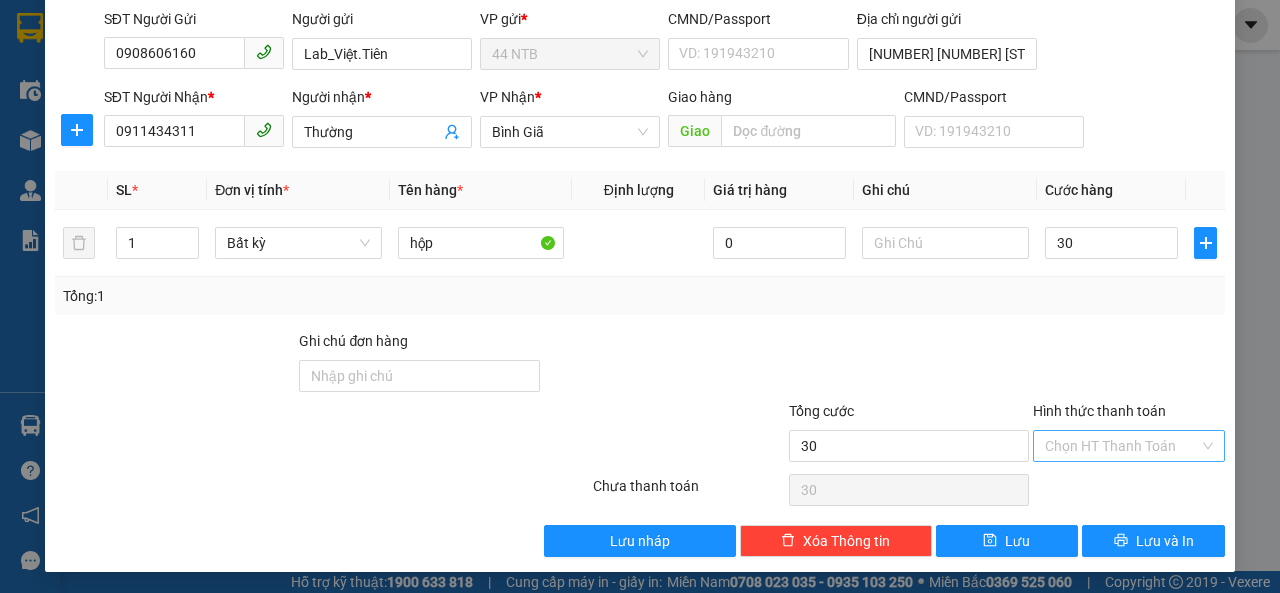 type on "30.000" 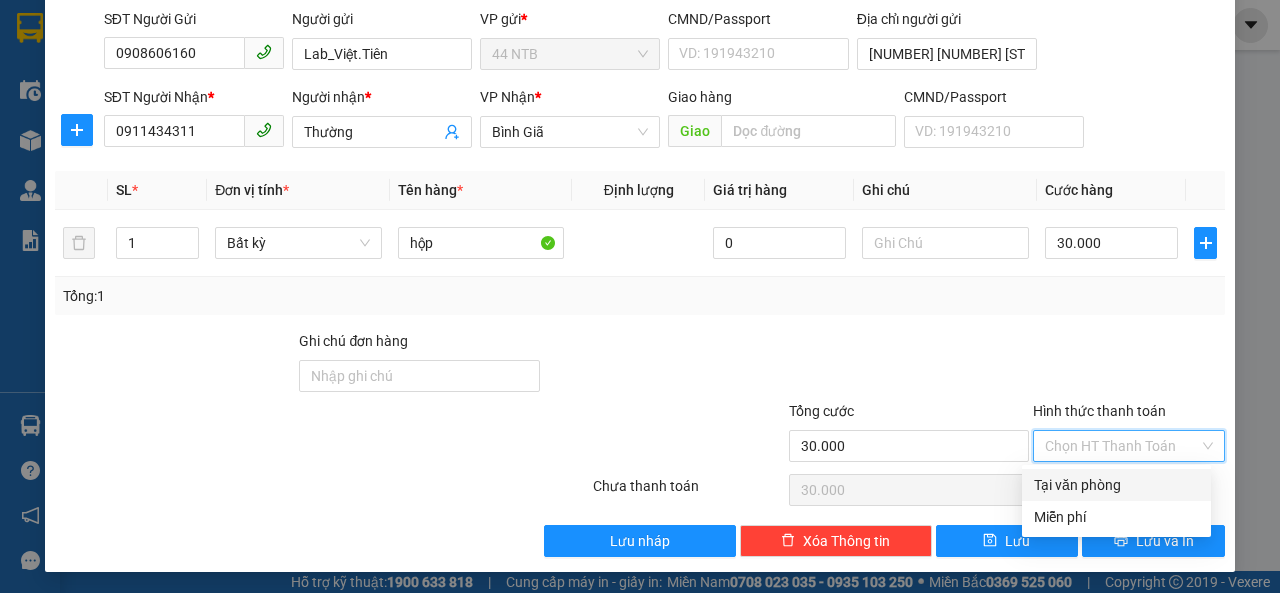 click on "Hình thức thanh toán" at bounding box center [1122, 446] 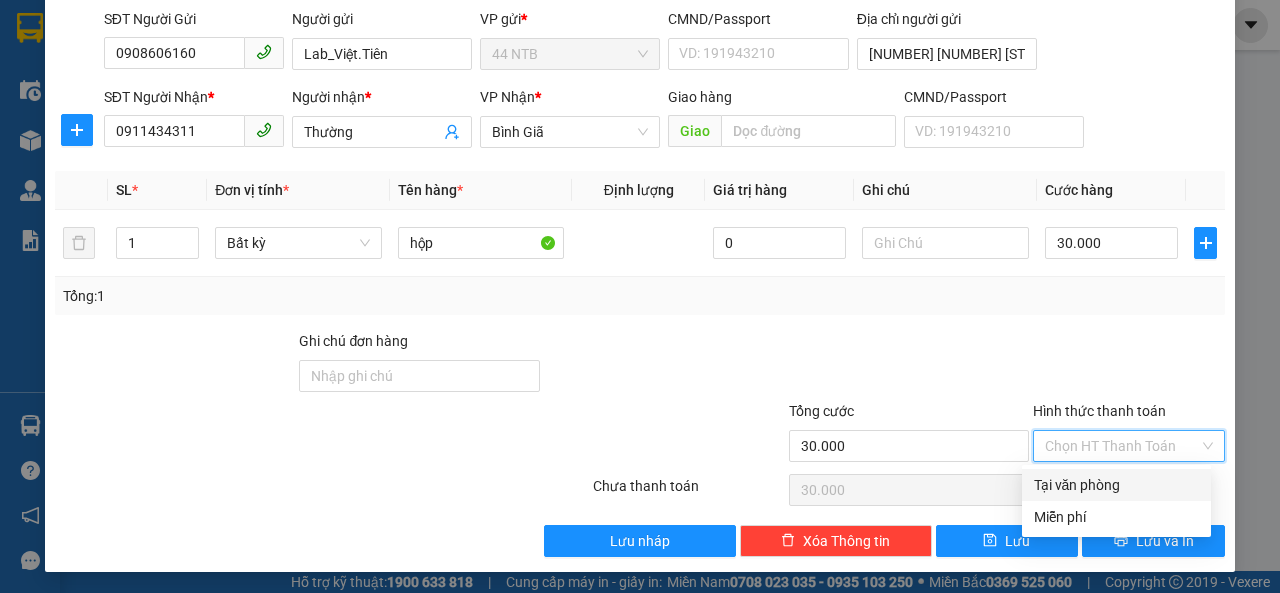 click on "Tại văn phòng" at bounding box center [1116, 485] 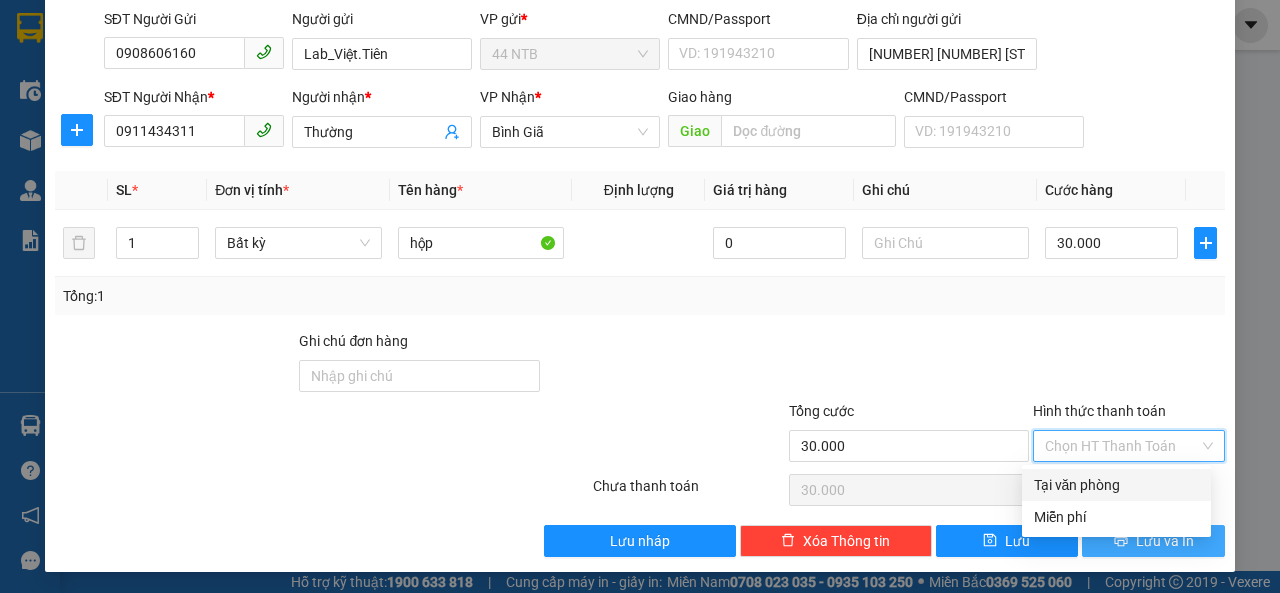type on "0" 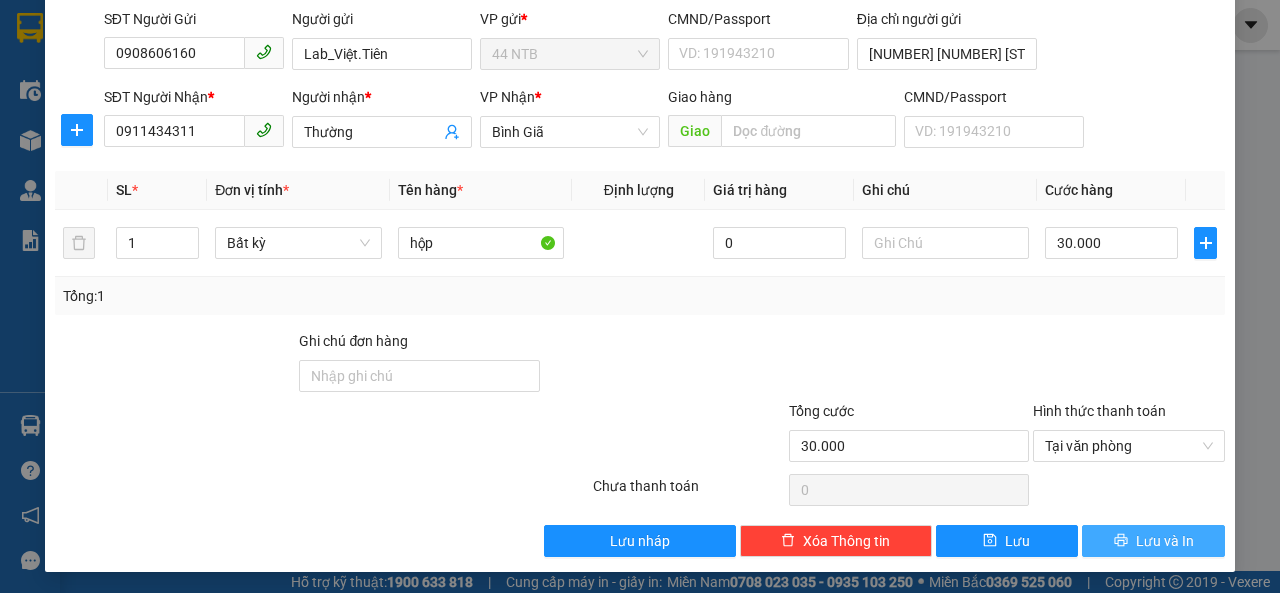 click on "Lưu và In" at bounding box center (1153, 541) 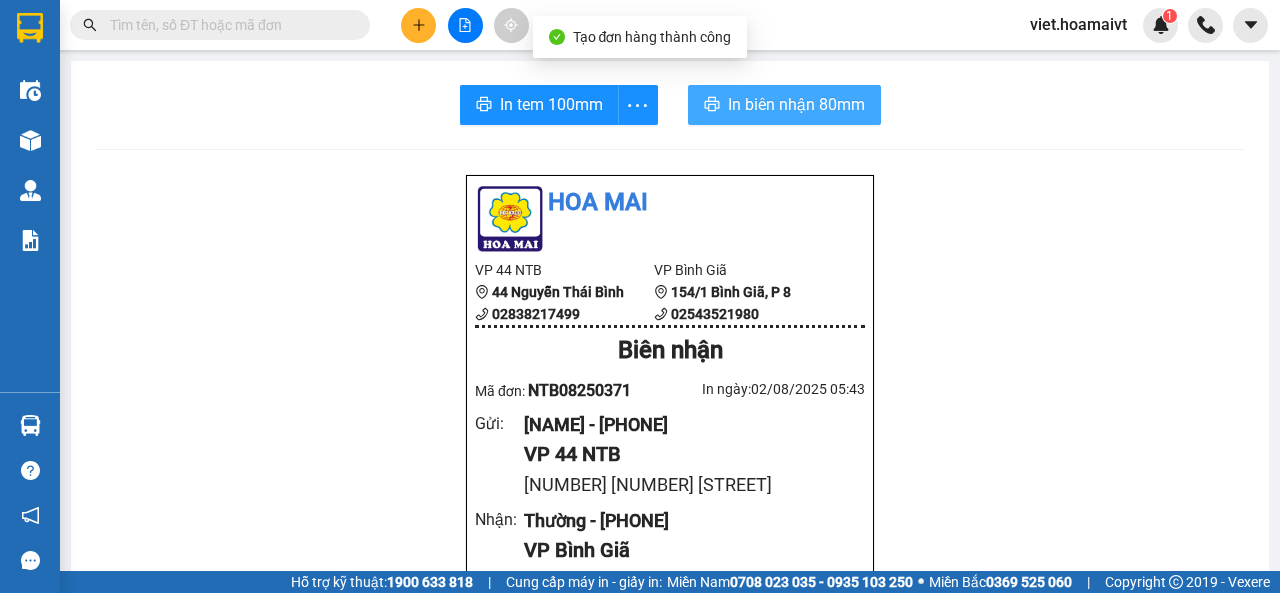 click on "In biên nhận 80mm" at bounding box center (796, 104) 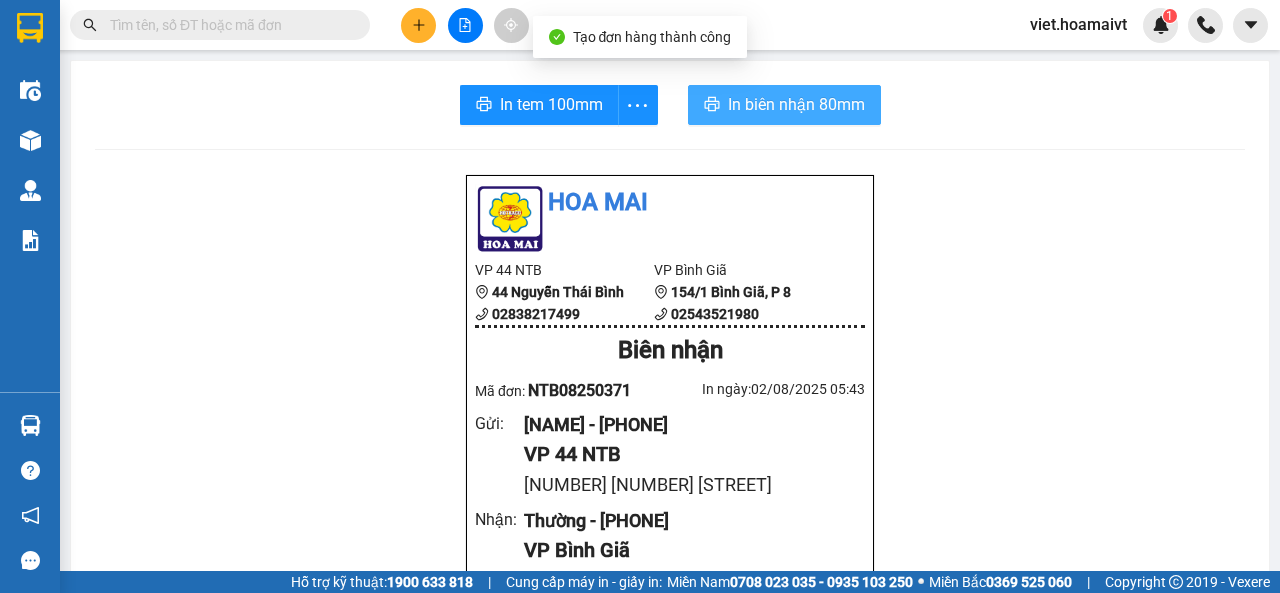 scroll, scrollTop: 0, scrollLeft: 0, axis: both 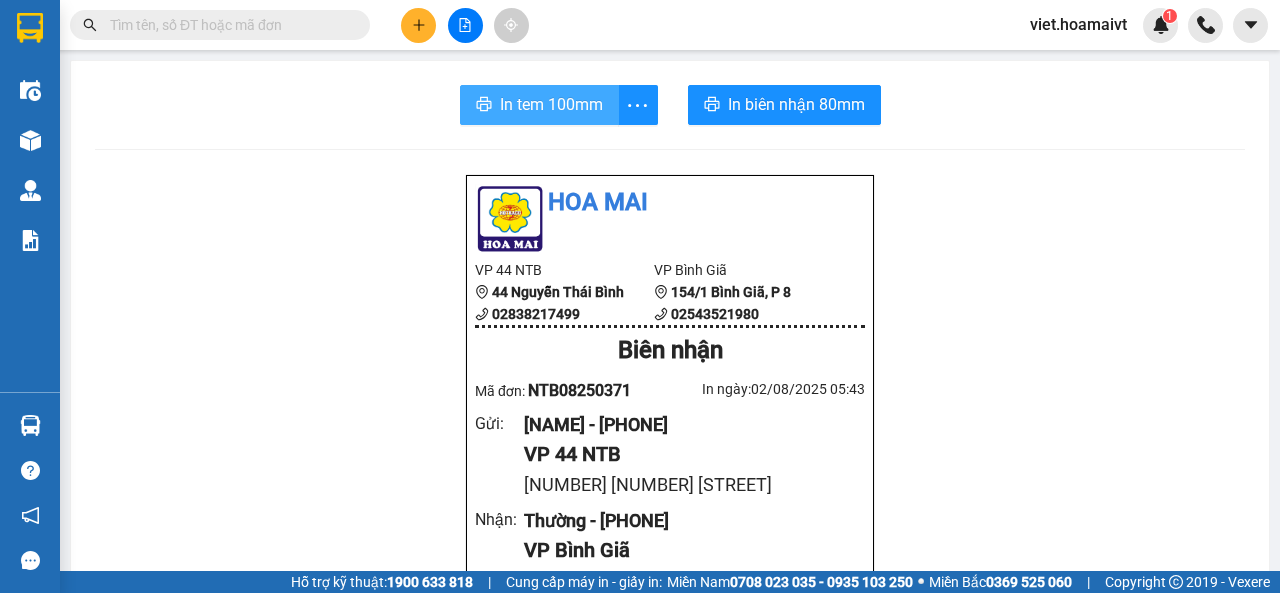 click on "In tem 100mm" at bounding box center [551, 104] 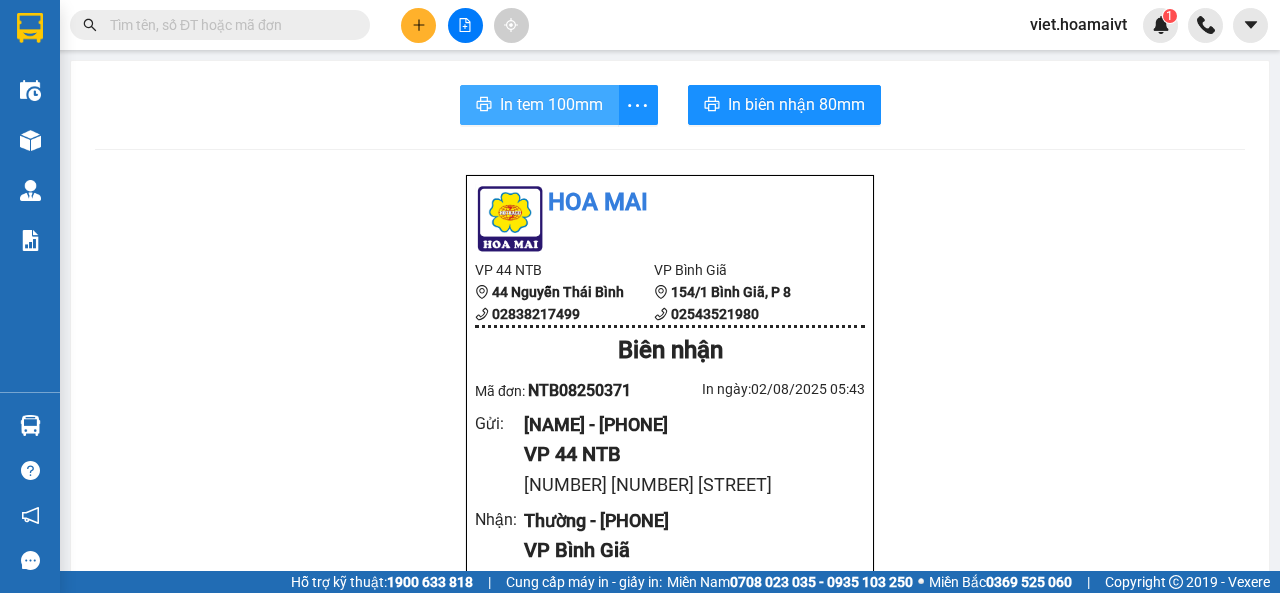 scroll, scrollTop: 0, scrollLeft: 0, axis: both 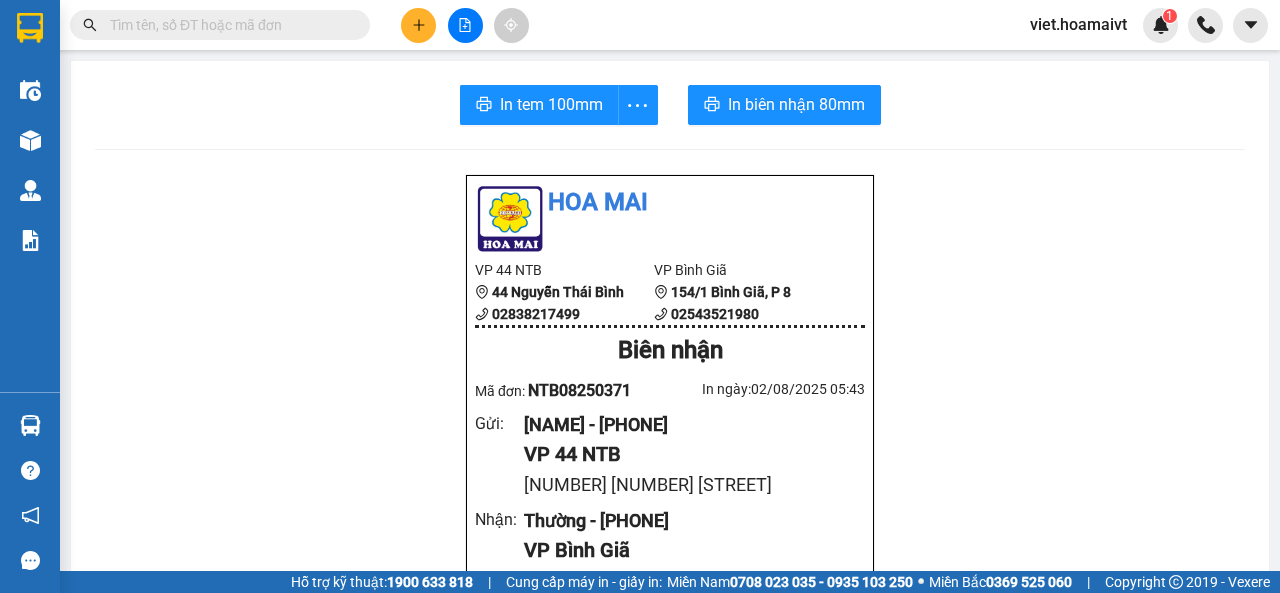 click at bounding box center [418, 25] 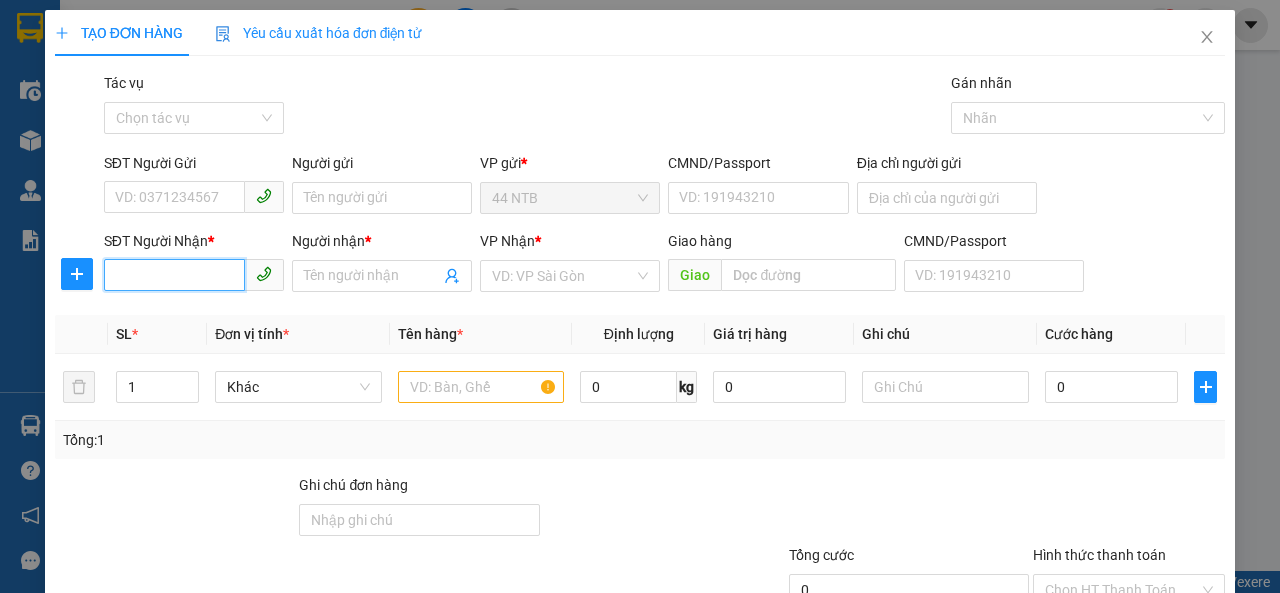 click on "SĐT Người Nhận  *" at bounding box center [174, 275] 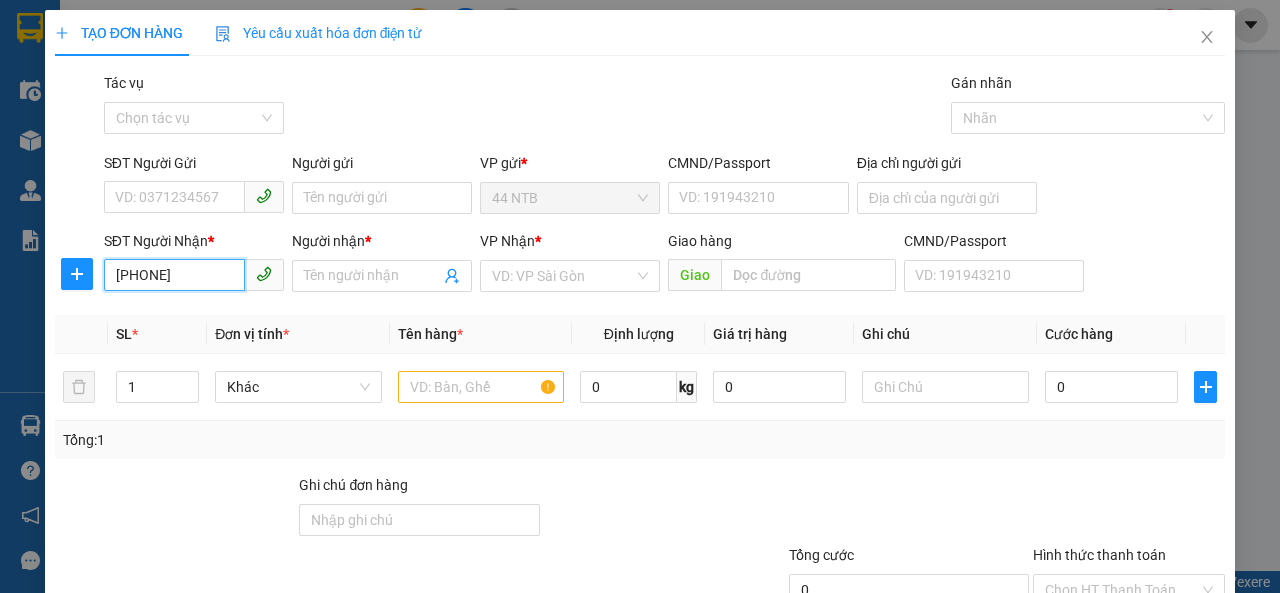 type on "[PHONE]" 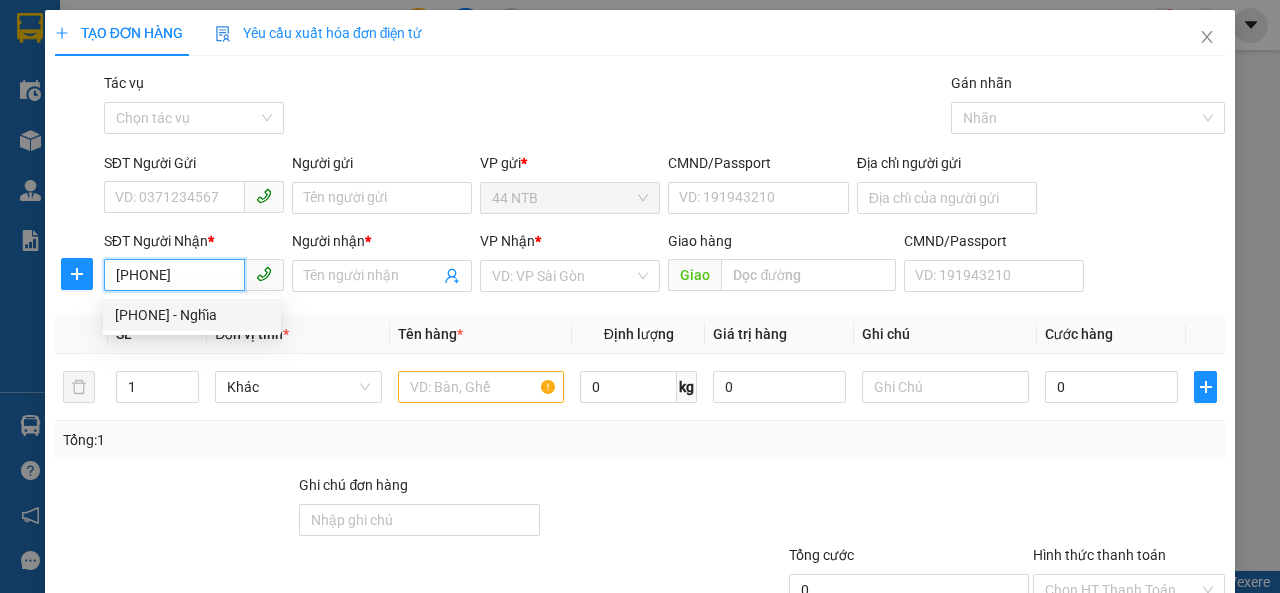 click on "[PHONE] - Nghĩa" at bounding box center (192, 315) 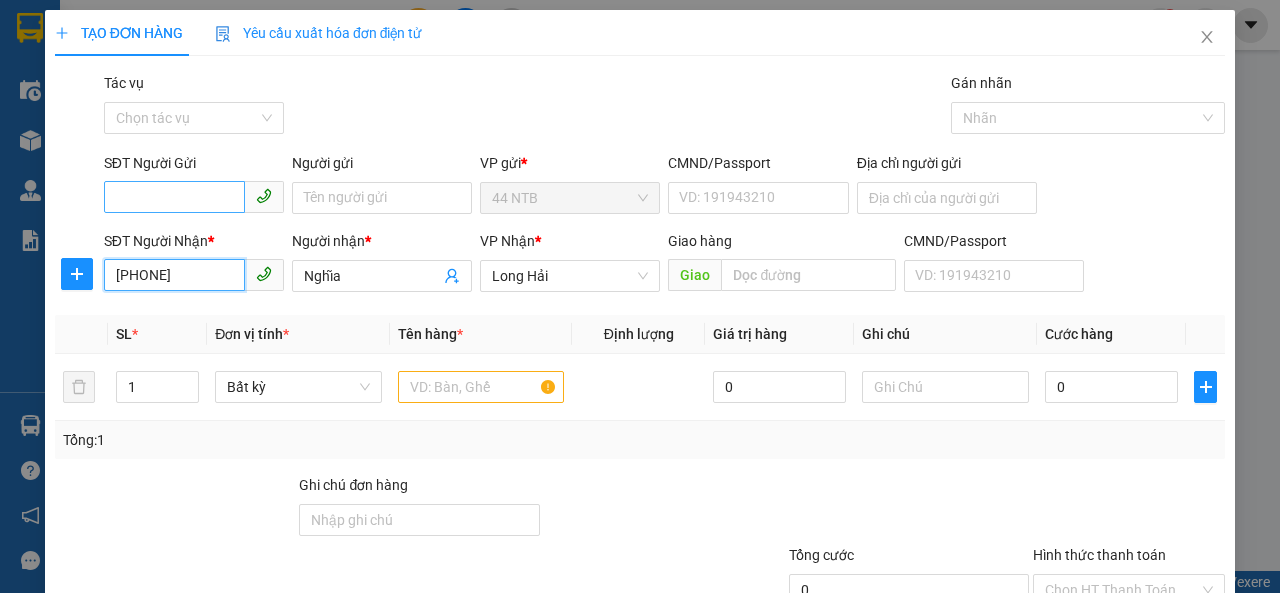 type on "[PHONE]" 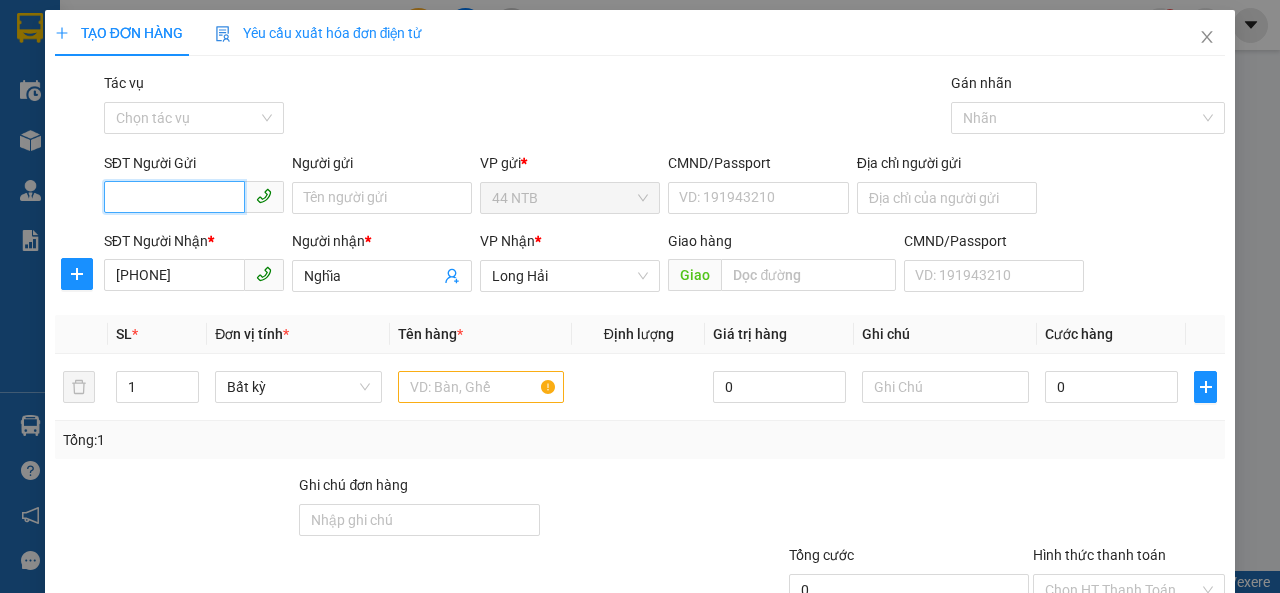 click on "SĐT Người Gửi" at bounding box center (174, 197) 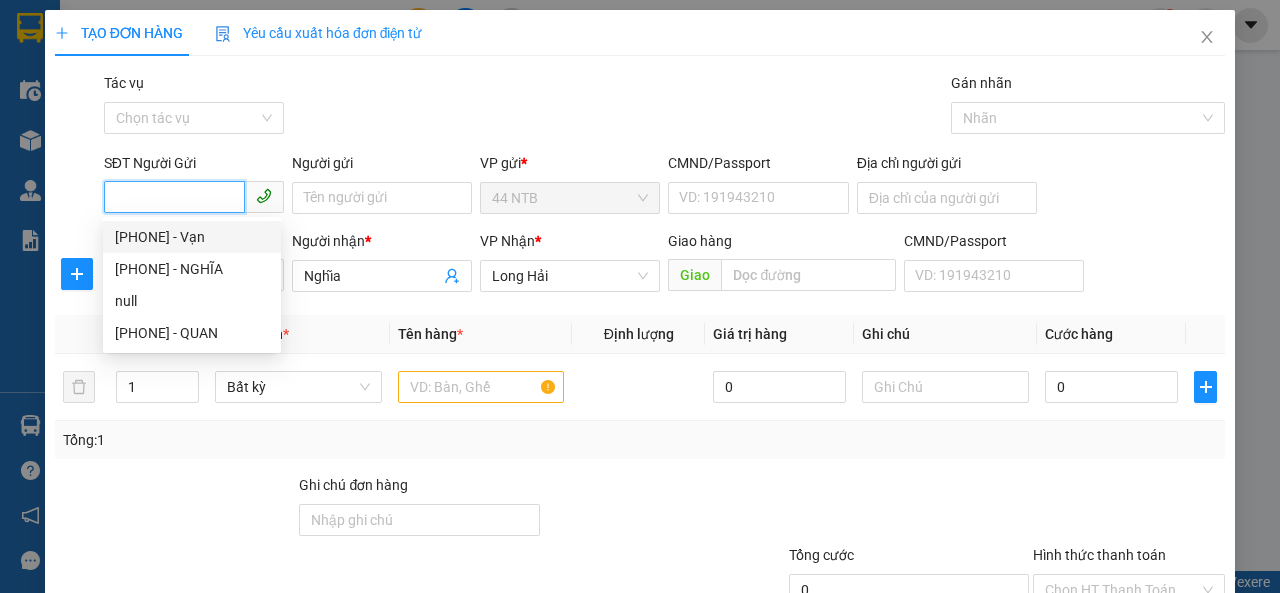 click on "[PHONE] - Vạn" at bounding box center (192, 237) 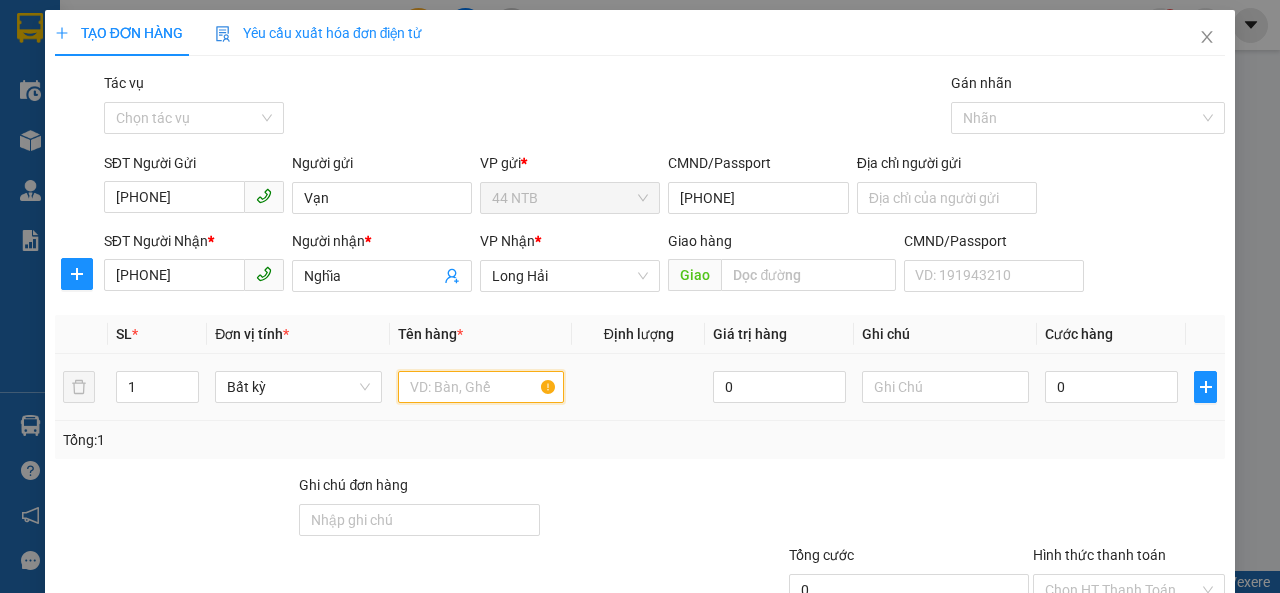 click at bounding box center [481, 387] 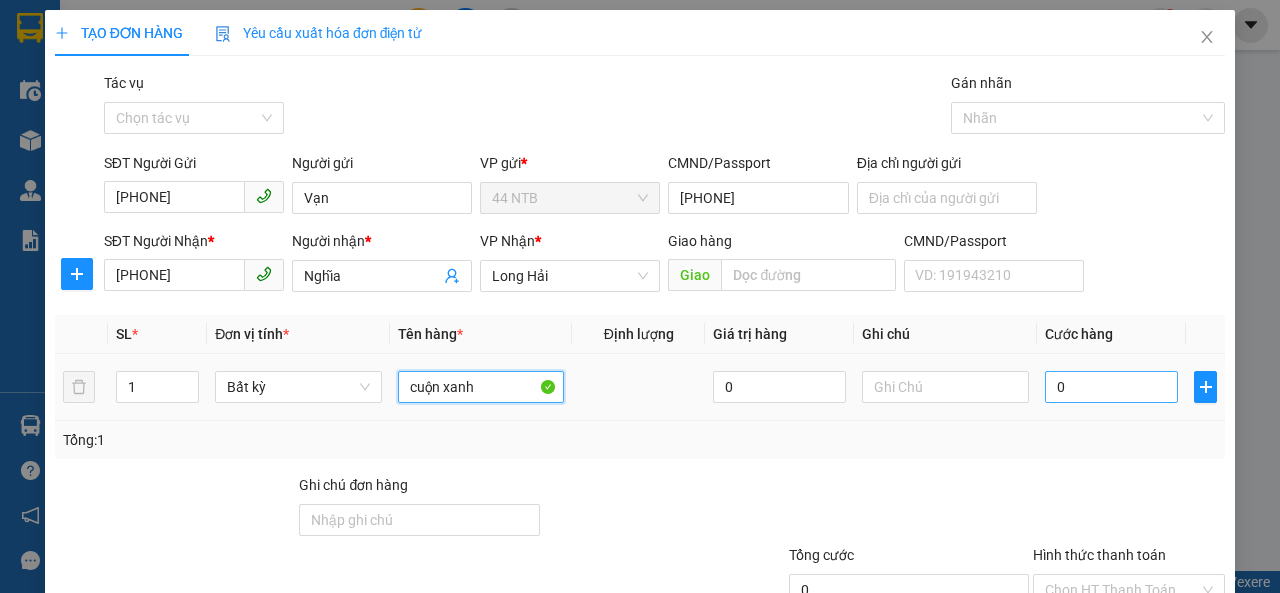 type on "cuộn xanh" 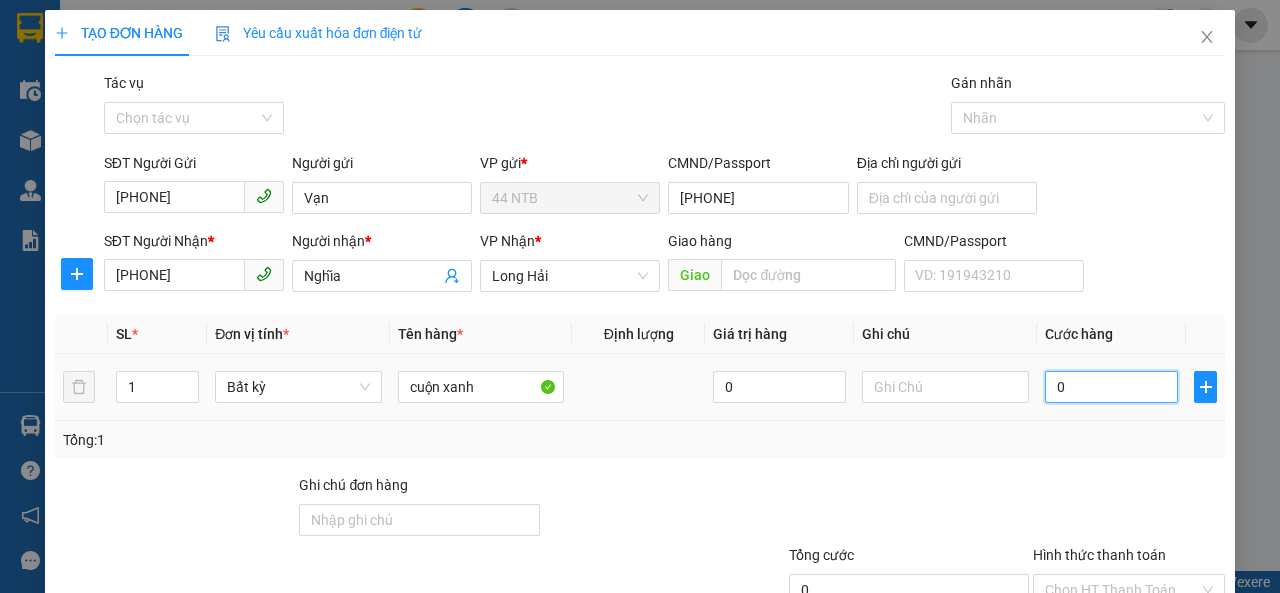 click on "0" at bounding box center [1111, 387] 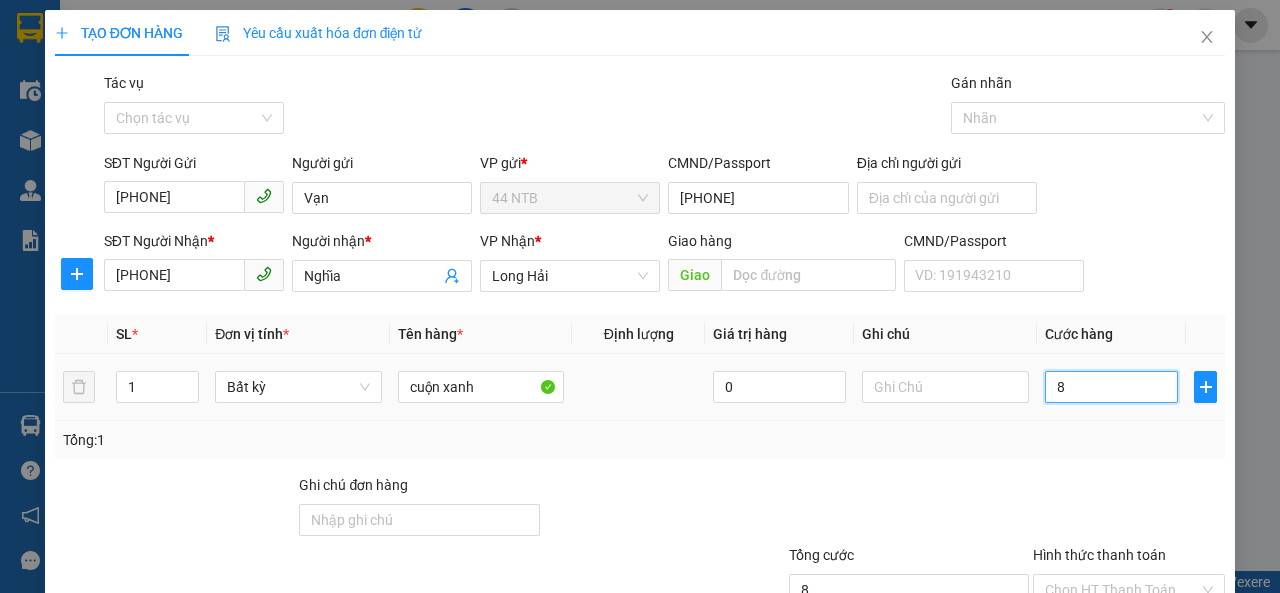 type on "80" 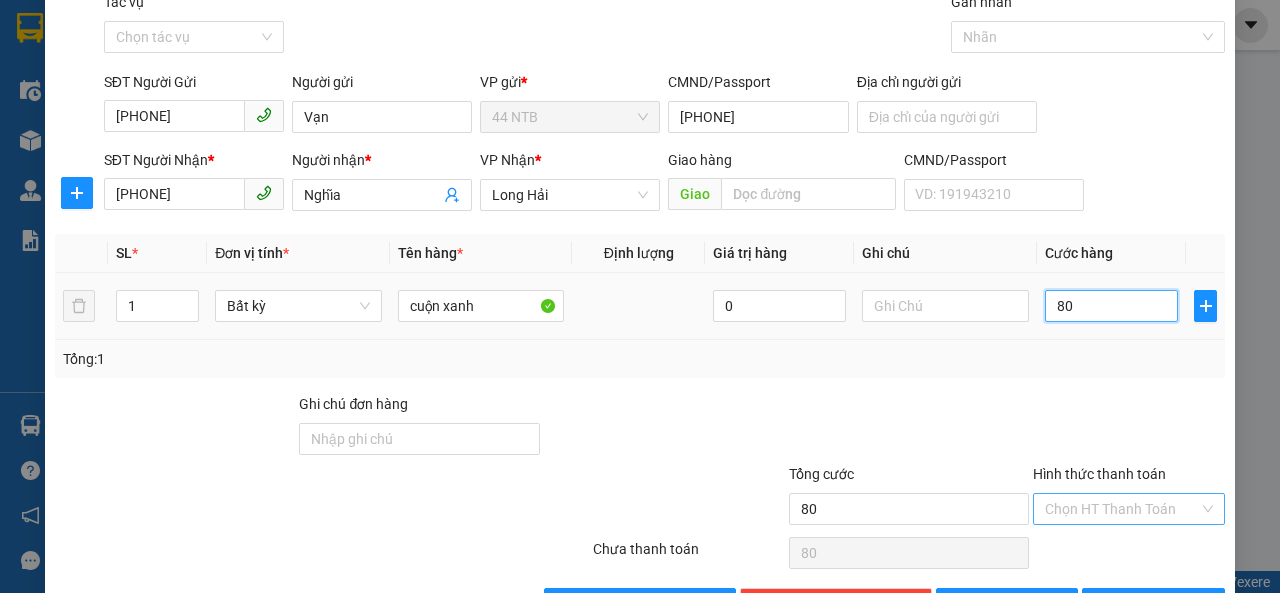 scroll, scrollTop: 144, scrollLeft: 0, axis: vertical 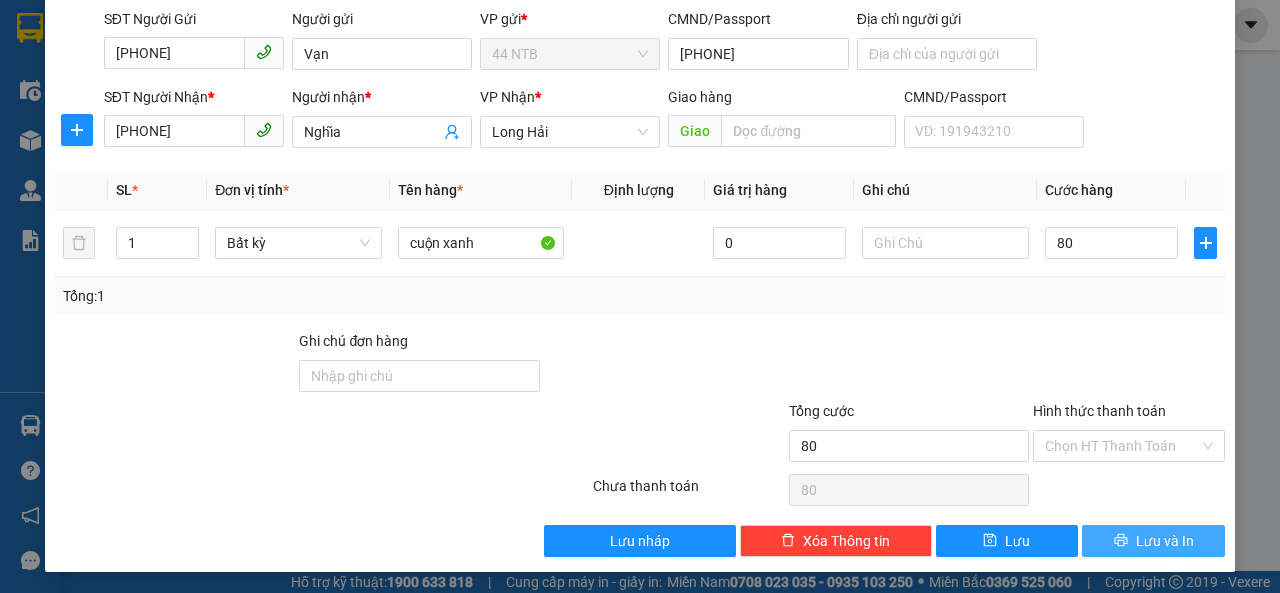 type on "80.000" 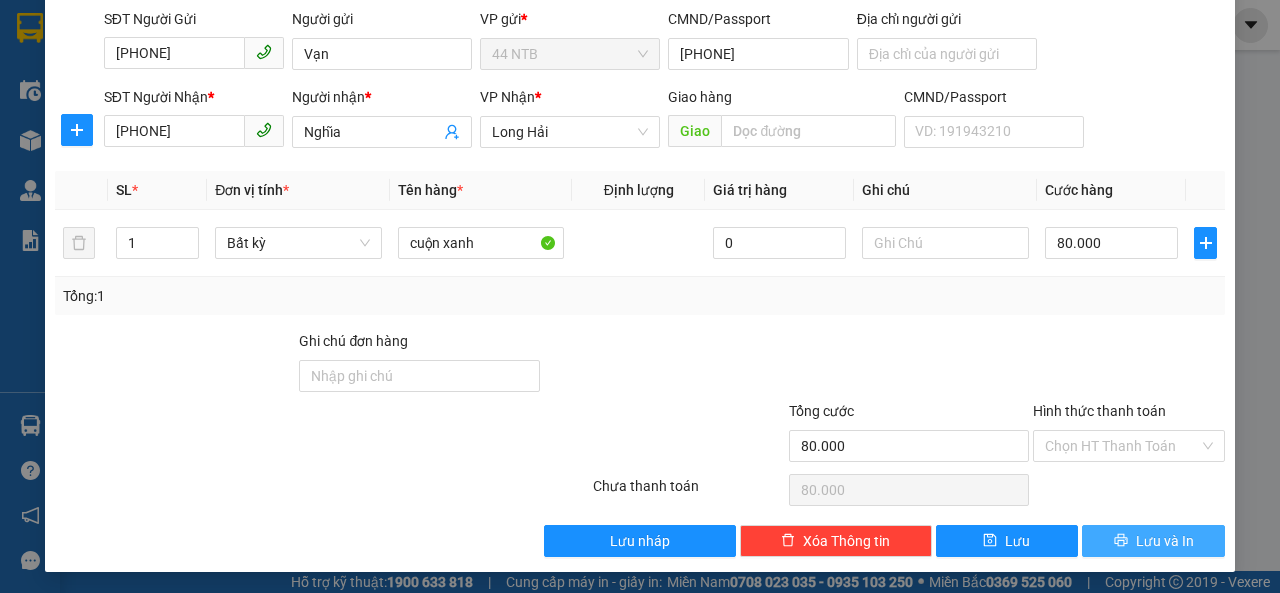 click on "Lưu và In" at bounding box center (1165, 541) 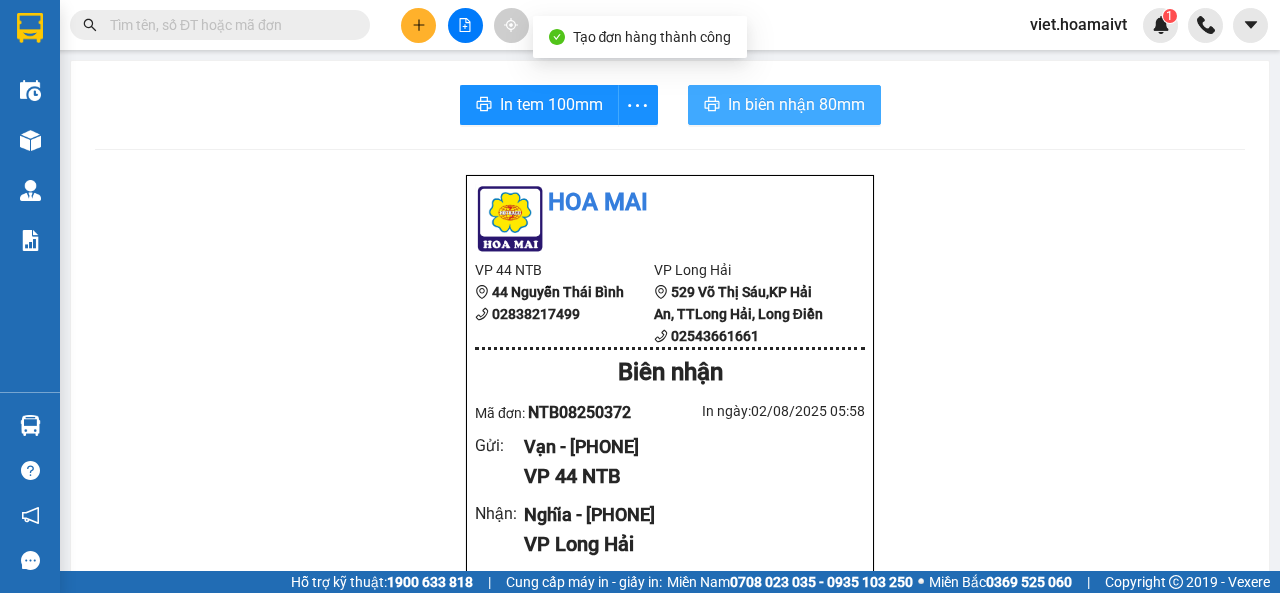 click on "In biên nhận 80mm" at bounding box center [784, 105] 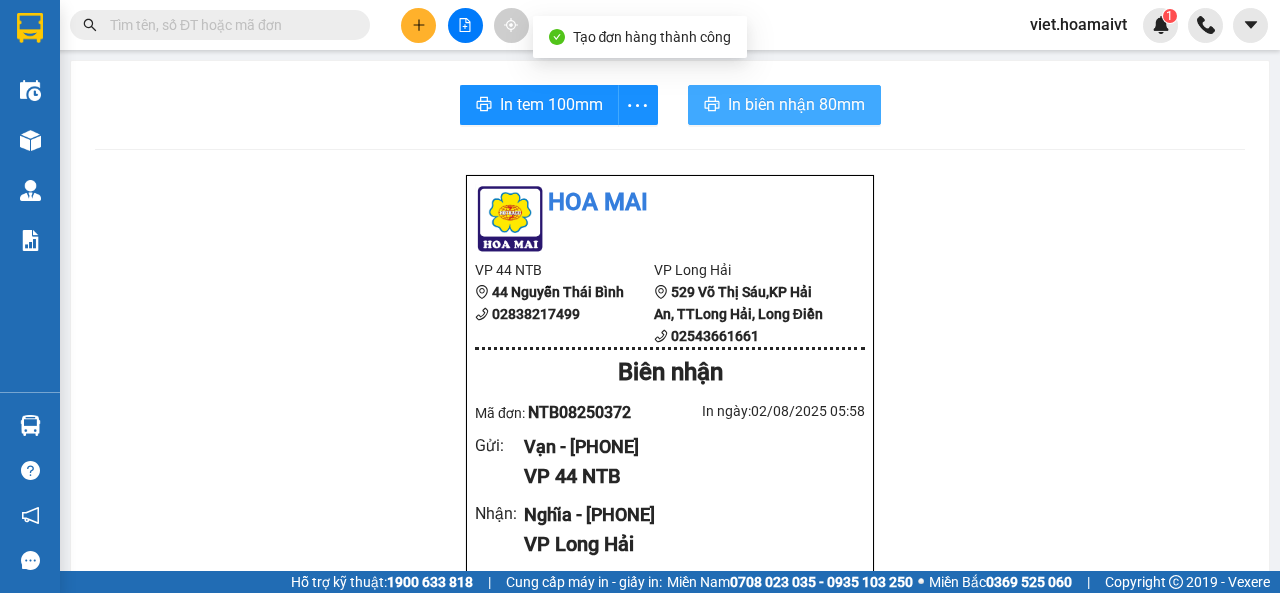 scroll, scrollTop: 0, scrollLeft: 0, axis: both 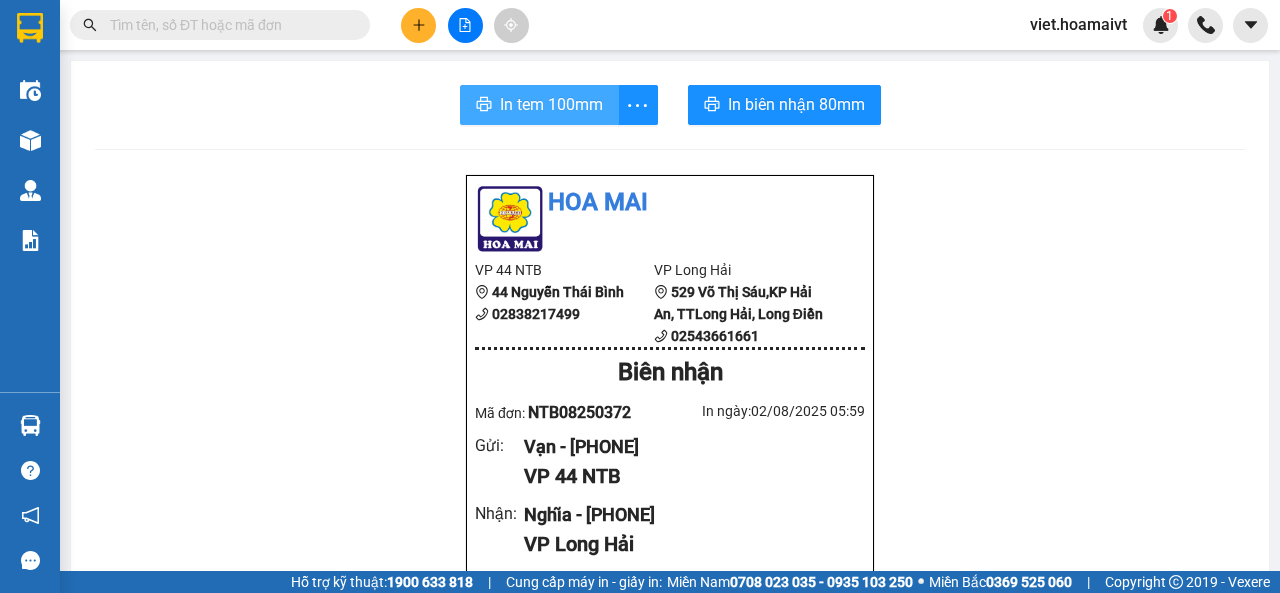 click on "In tem 100mm" at bounding box center (551, 104) 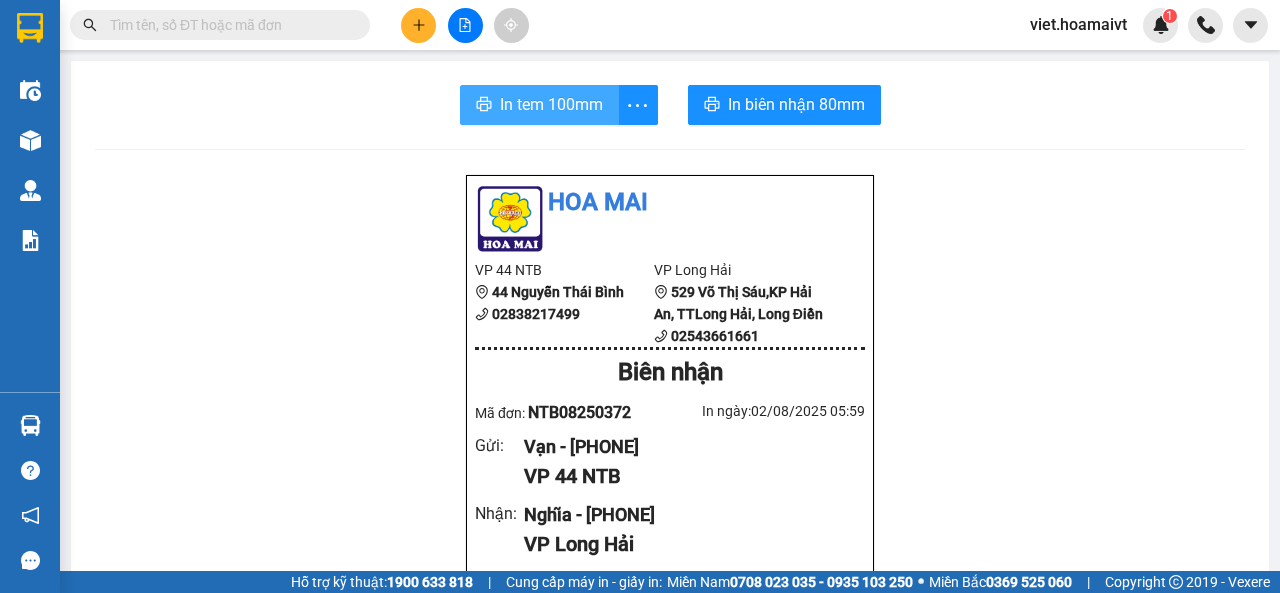 scroll, scrollTop: 0, scrollLeft: 0, axis: both 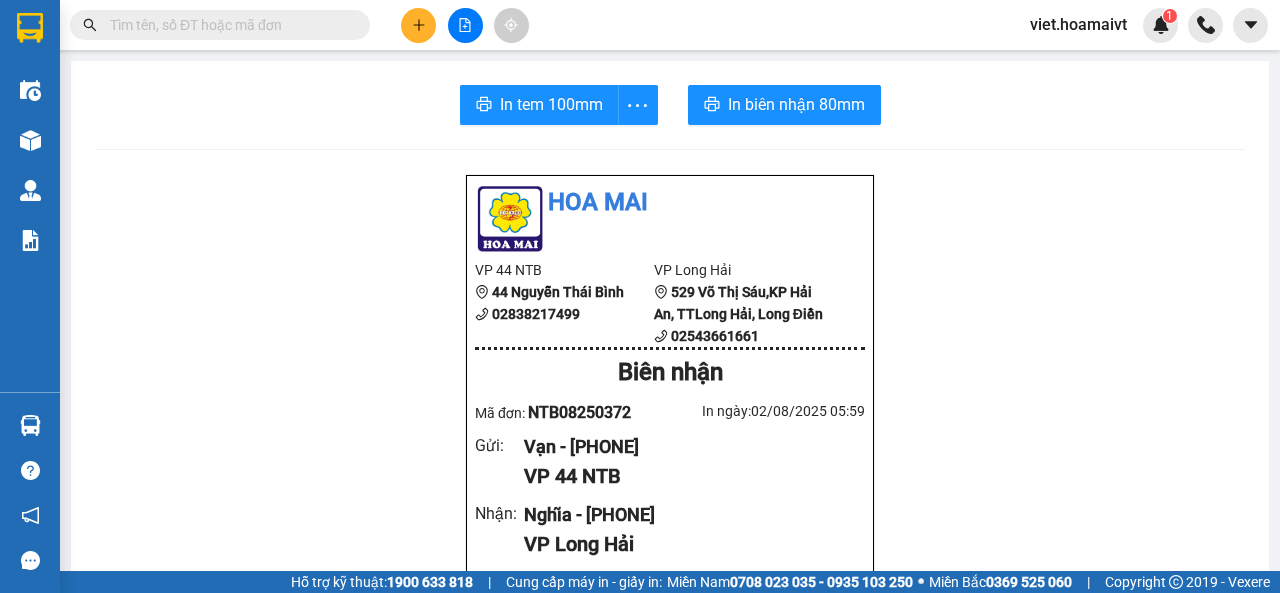 click on "Hoa Mai VP 44 NTB   44 Nguyễn Thái Bình   [PHONE] VP Long Hải   529 Võ Thị Sáu,KP Hải An, TTLong Hải, Long Điền   [PHONE] Biên nhận Mã đơn:   NTB08250372 In ngày:  [DATE]   [TIME] Gửi :   Vạn - [PHONE] VP 44 NTB Nhận :   Nghĩa - [PHONE] VP Long Hải Tên (giá trị hàng) SL Cước món hàng Bất kỳ - cuộn xanh   (0) 1 80.000 Tổng cộng 1 80.000 Loading... C : 80.000 VND Tổng phải thu : 80.000 VND Quy định nhận/gửi hàng : Công ty nhận vận chuyển hàng hóa tính cước theo gói hàng. Hàng hóa quý khách tự đóng gói, chúng tôi không chịu trách nhiệm nội dung bên trong.  Công ty không nhận vận chuyển hàng quốc cấm, ngoại tệ, vàng bạc đá quý.  Khách hàng thông tin cho người nhà ra nhận hàng sau 03 tiếng.  Hàng gửi phải nhận trong vòng 7 ngày kể từ ngày gửi. Quá thời hạn trên, Công ty không giải quyết. Gửi:    44 NTB Vạn [PHONE]   C" at bounding box center (670, 820) 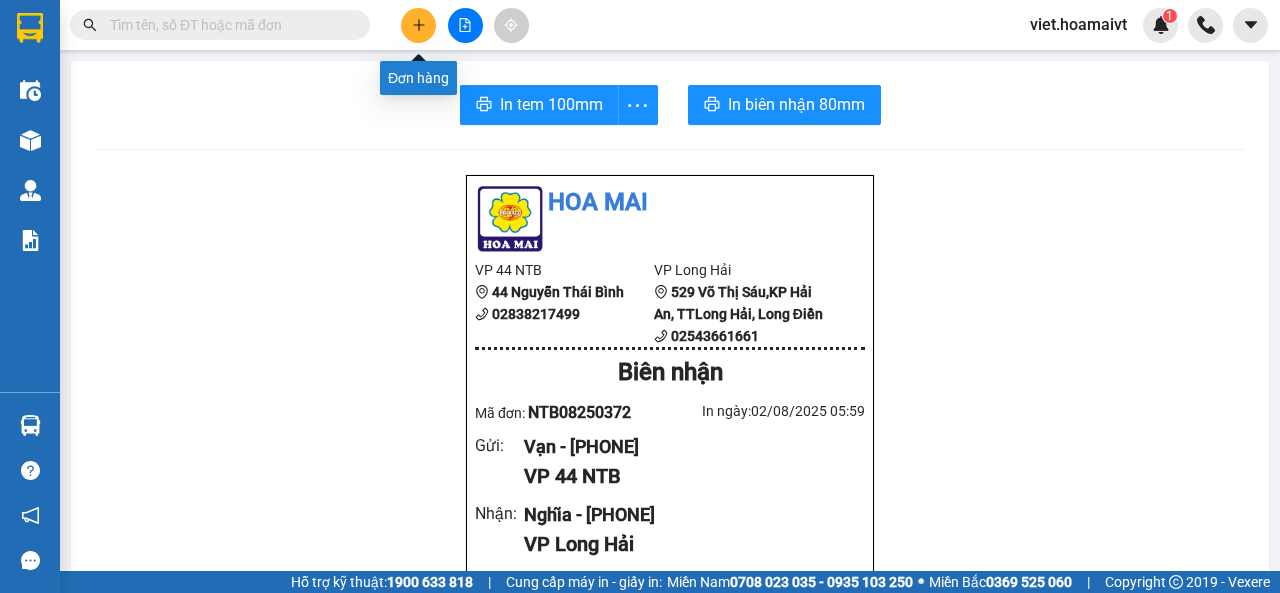 click at bounding box center (418, 25) 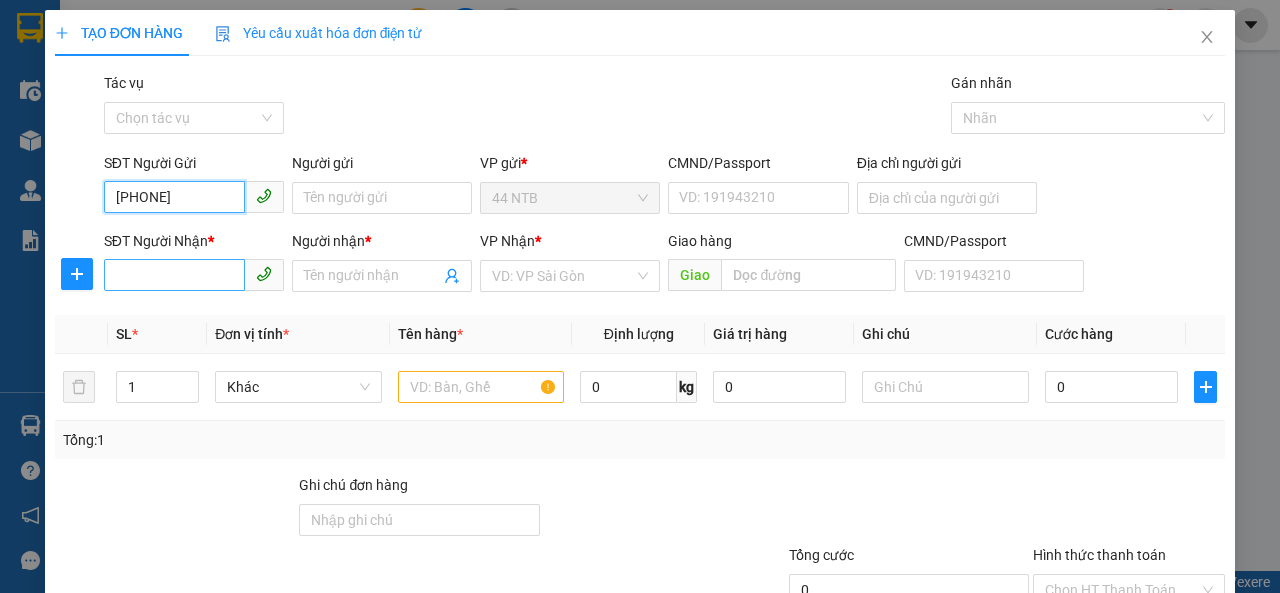 type on "[PHONE]" 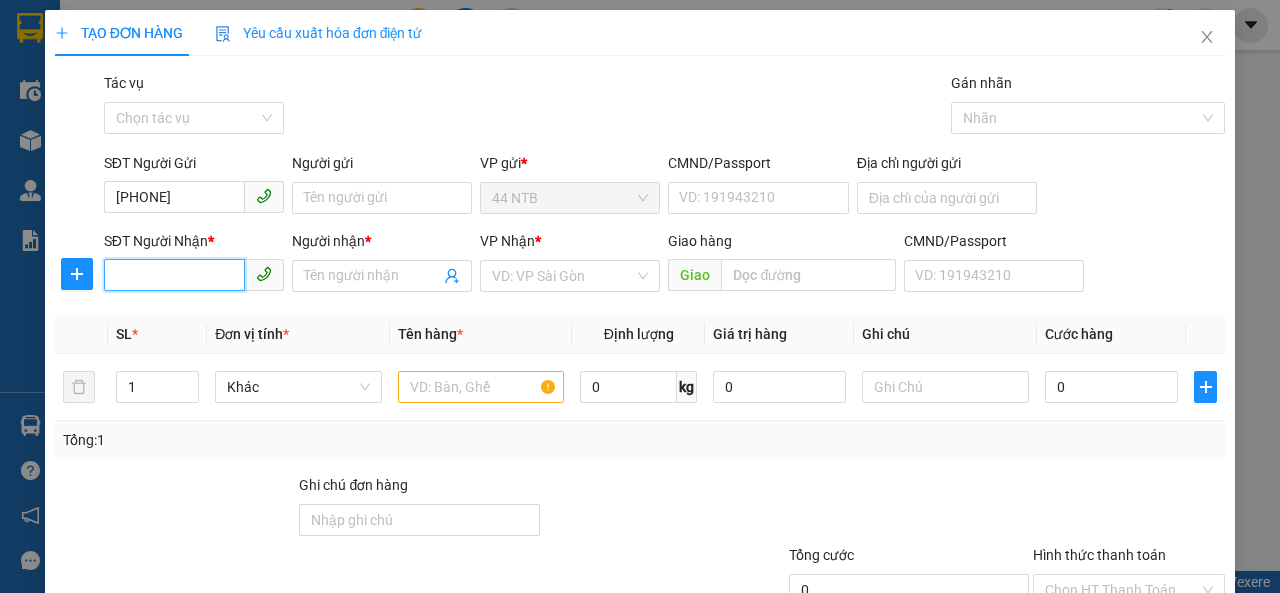 click on "SĐT Người Nhận  *" at bounding box center [174, 275] 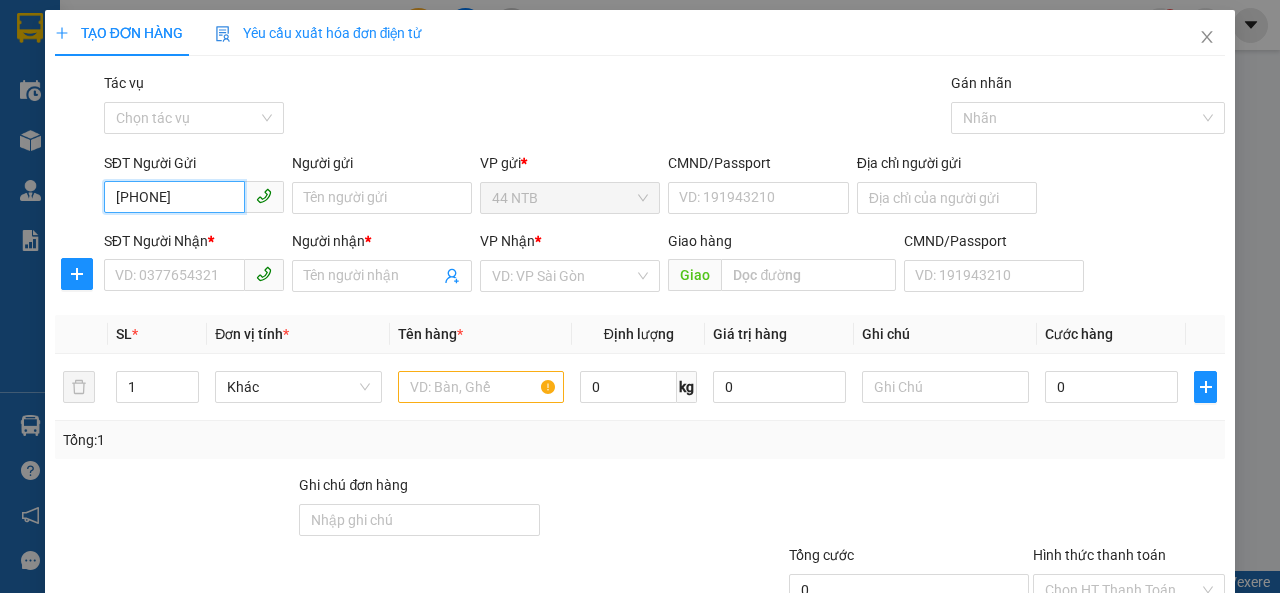 drag, startPoint x: 203, startPoint y: 191, endPoint x: 133, endPoint y: 210, distance: 72.53275 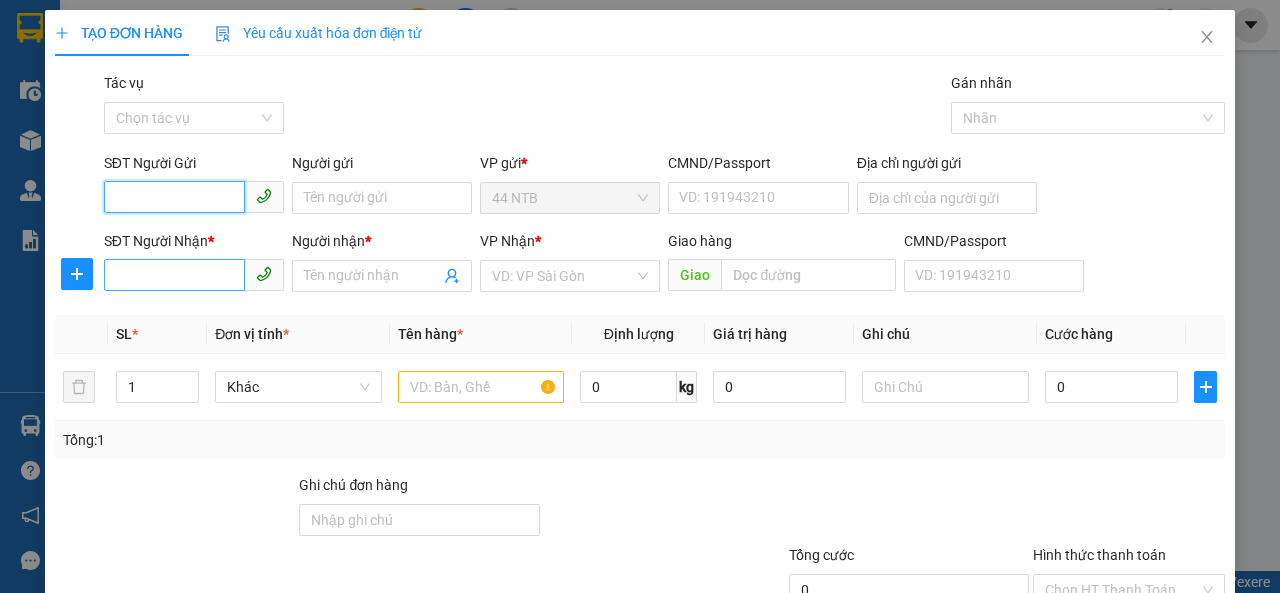 type 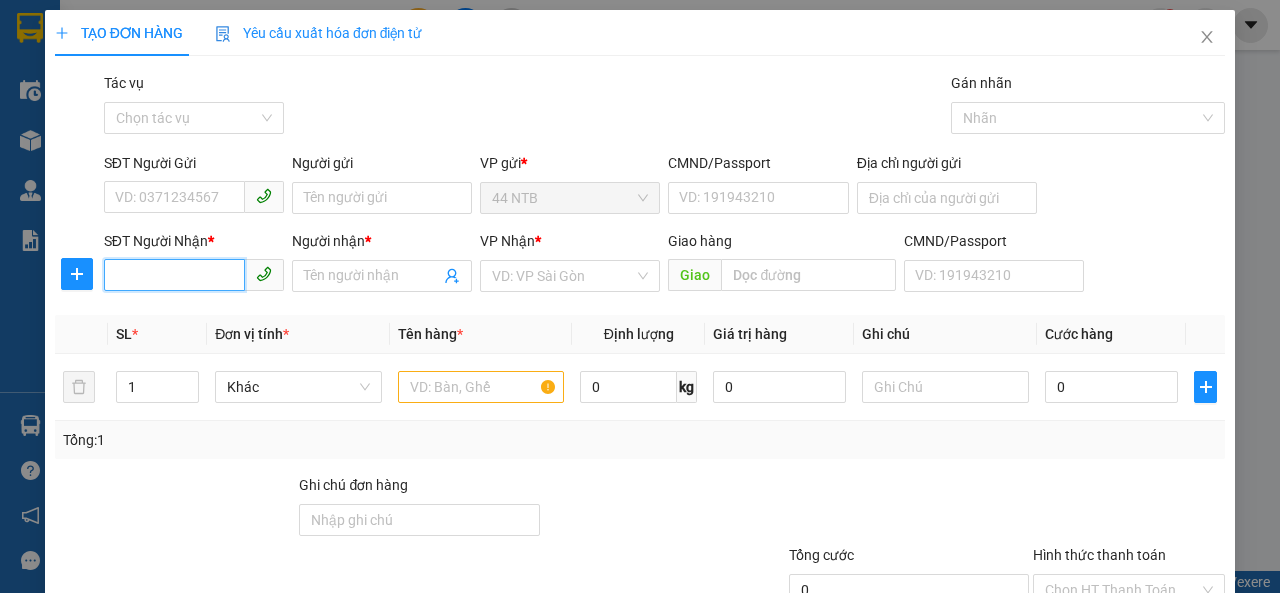 click on "SĐT Người Nhận  *" at bounding box center (174, 275) 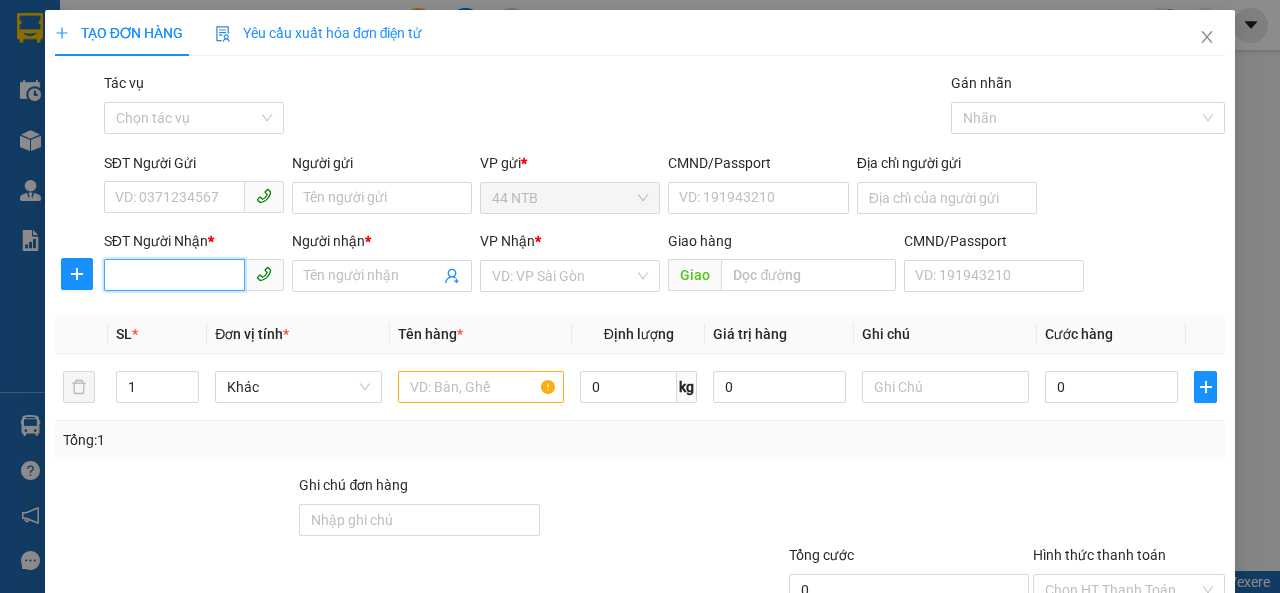 paste on "[PHONE]" 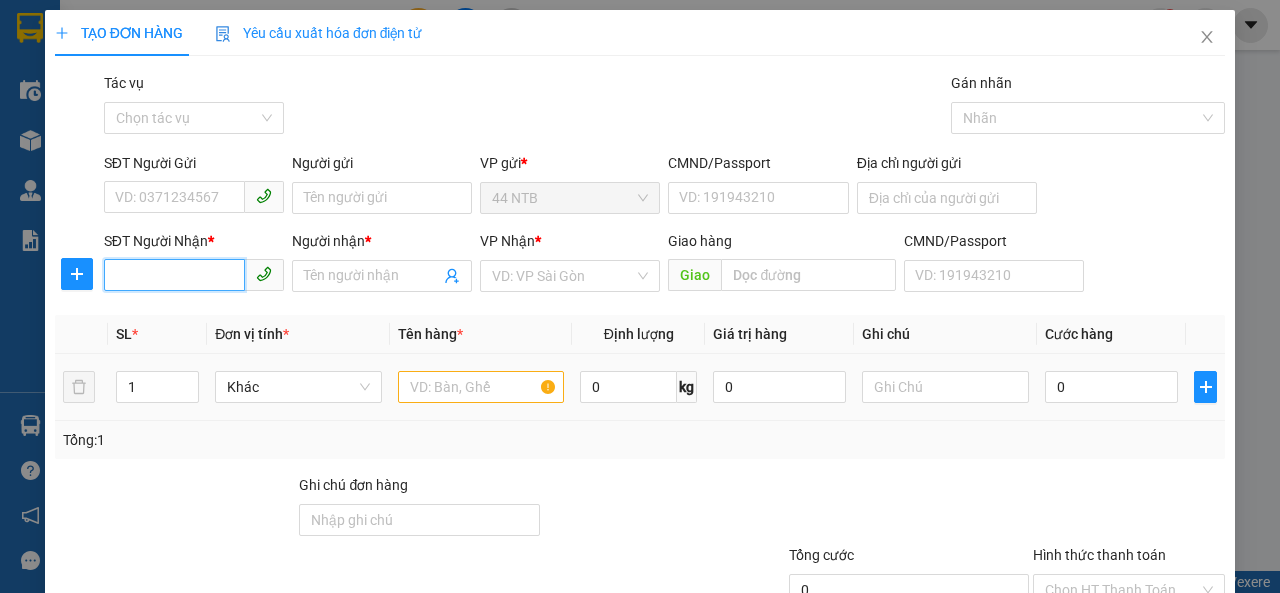type on "[PHONE]" 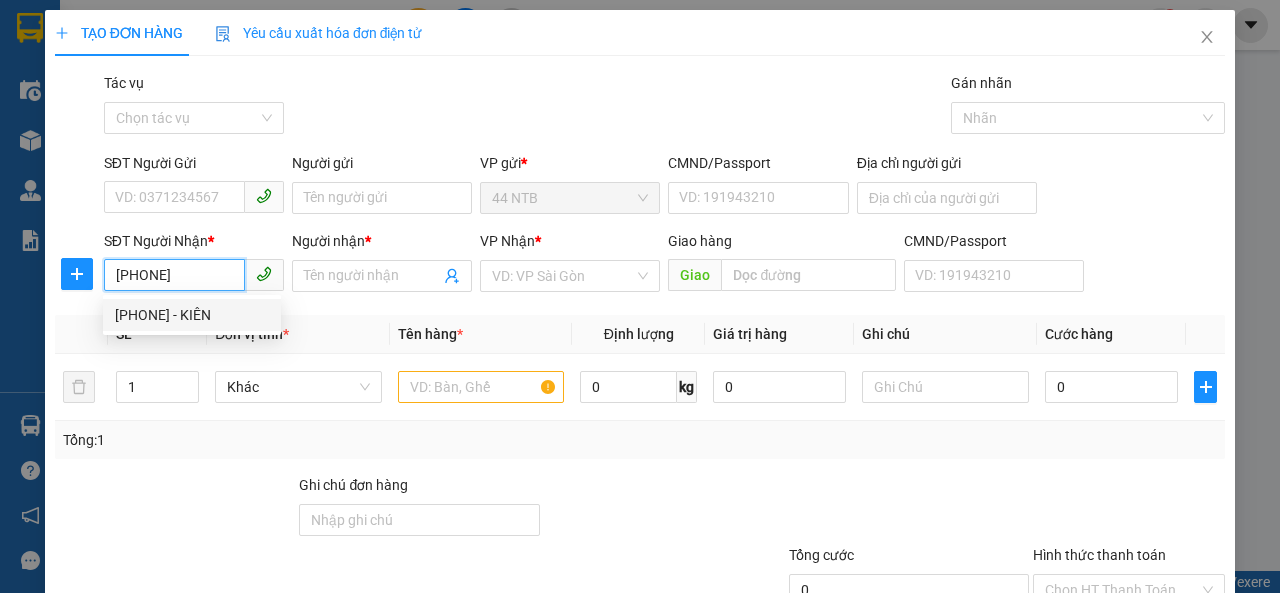 click on "[PHONE] - KIÊN" at bounding box center (192, 315) 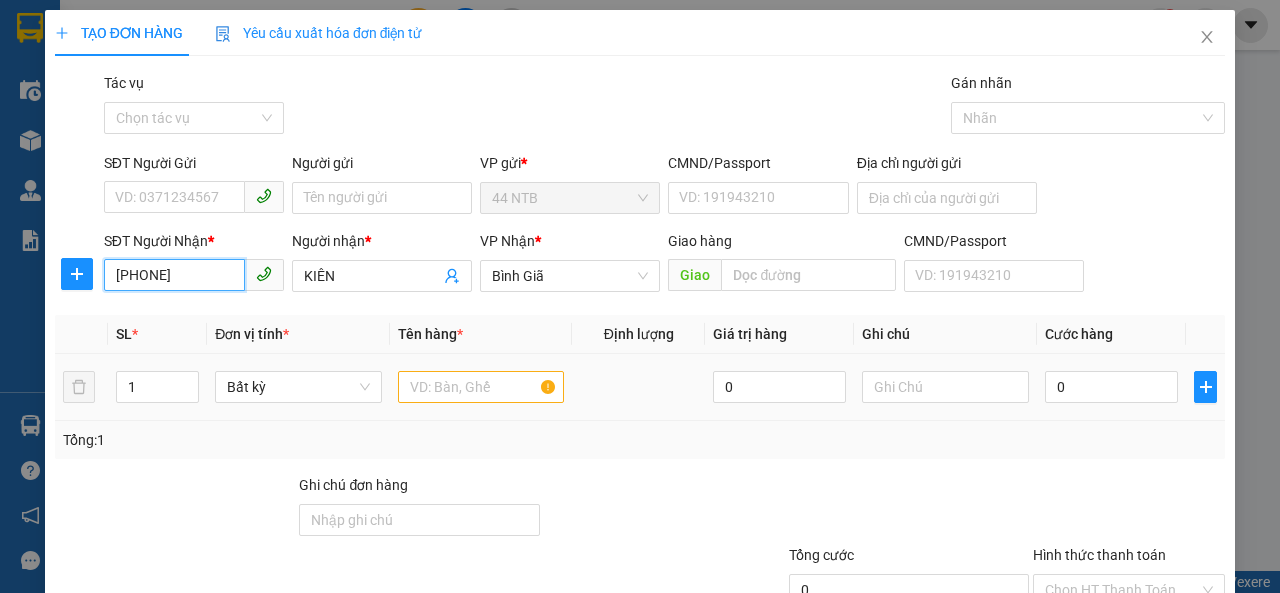 type on "[PHONE]" 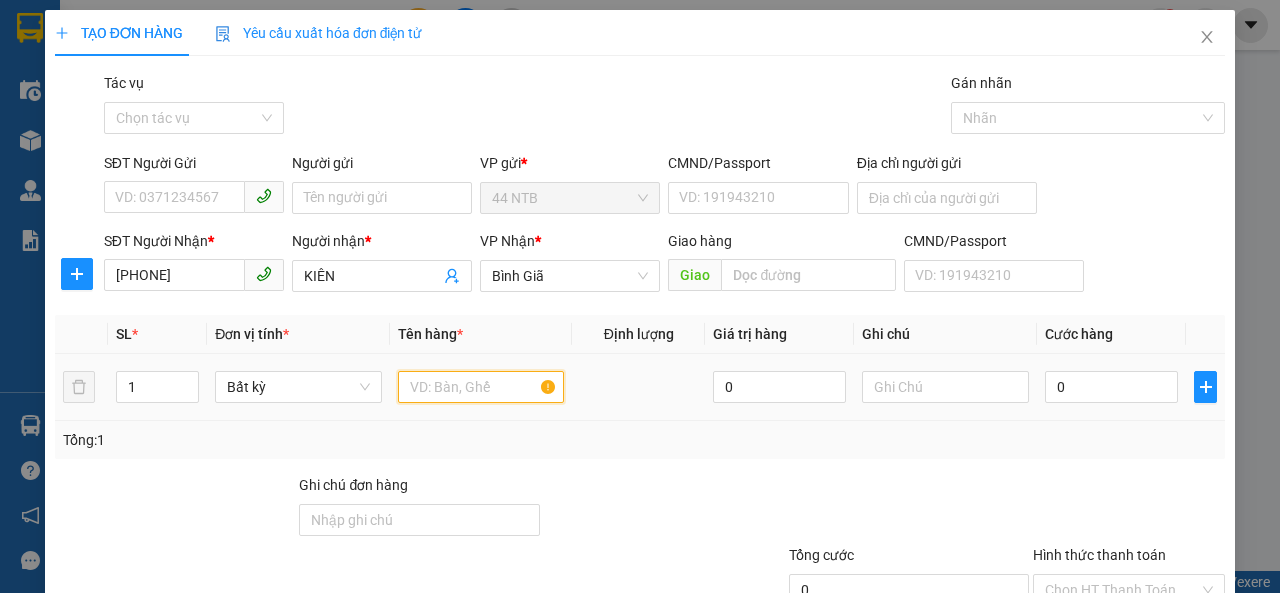 click at bounding box center [481, 387] 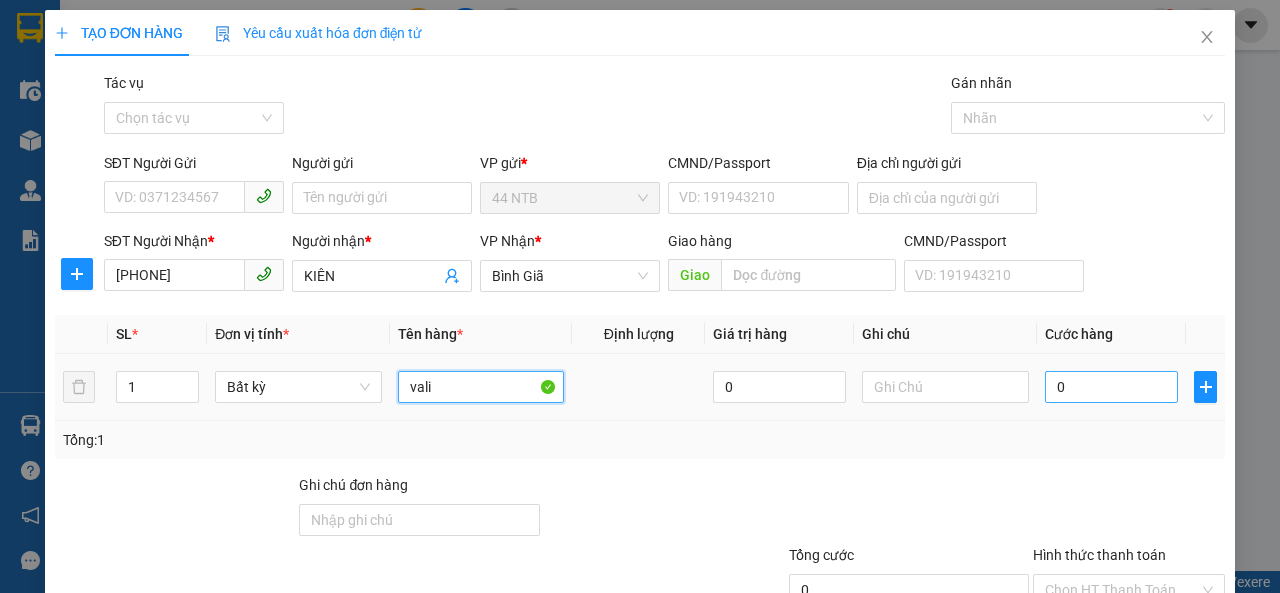 type on "vali" 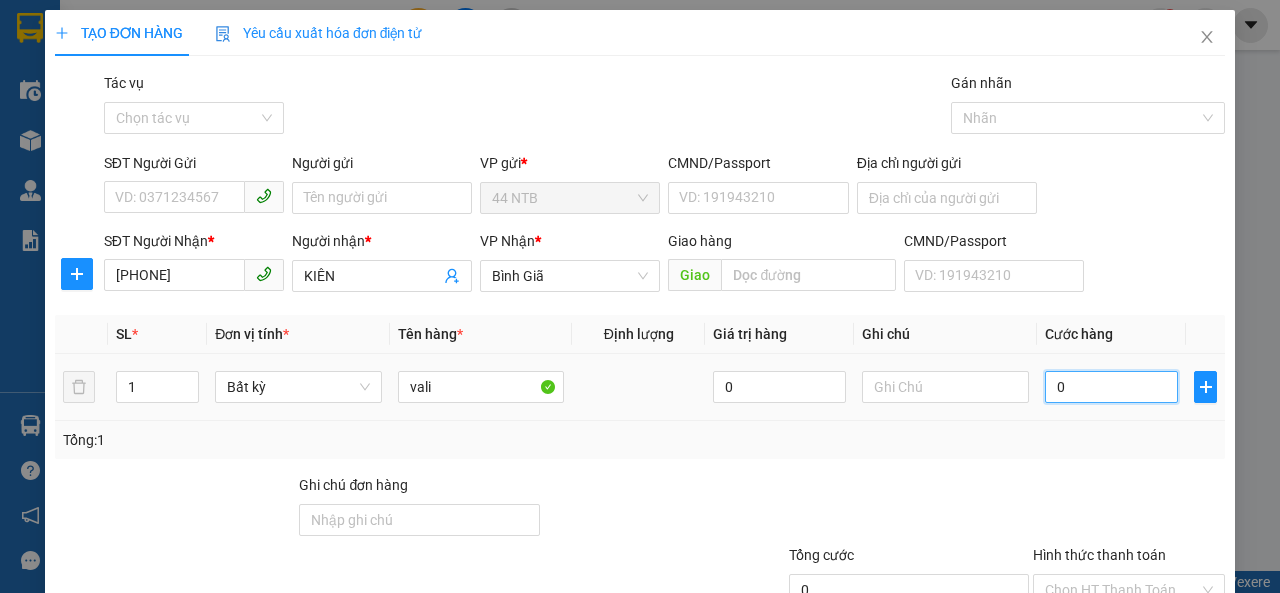click on "0" at bounding box center [1111, 387] 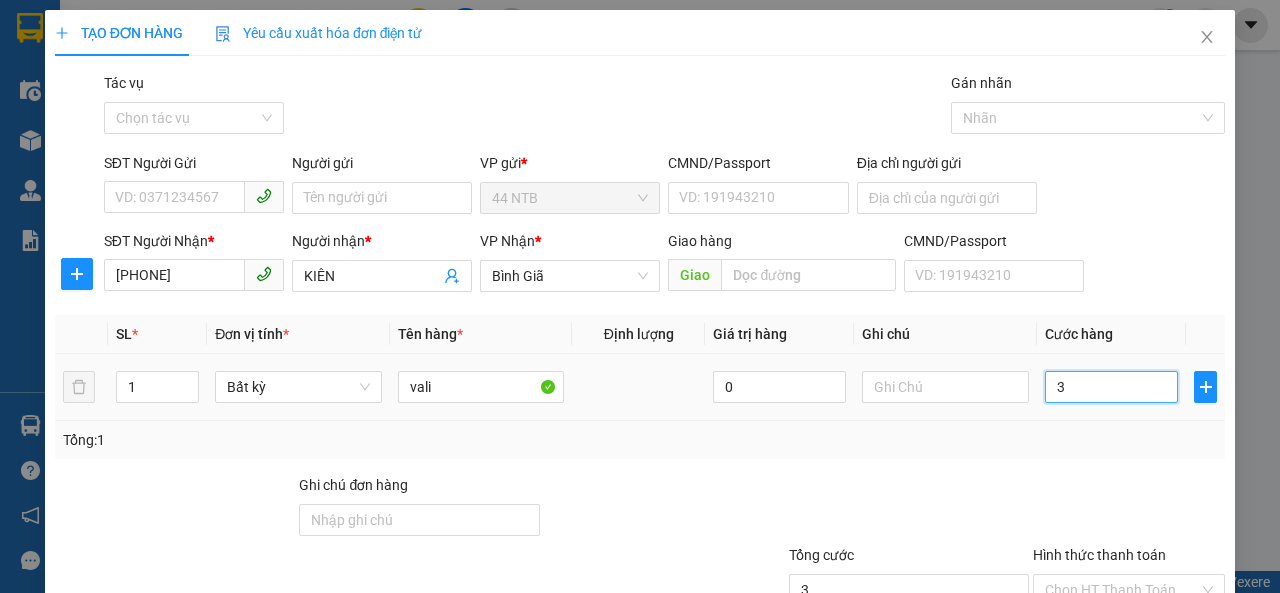 type on "30" 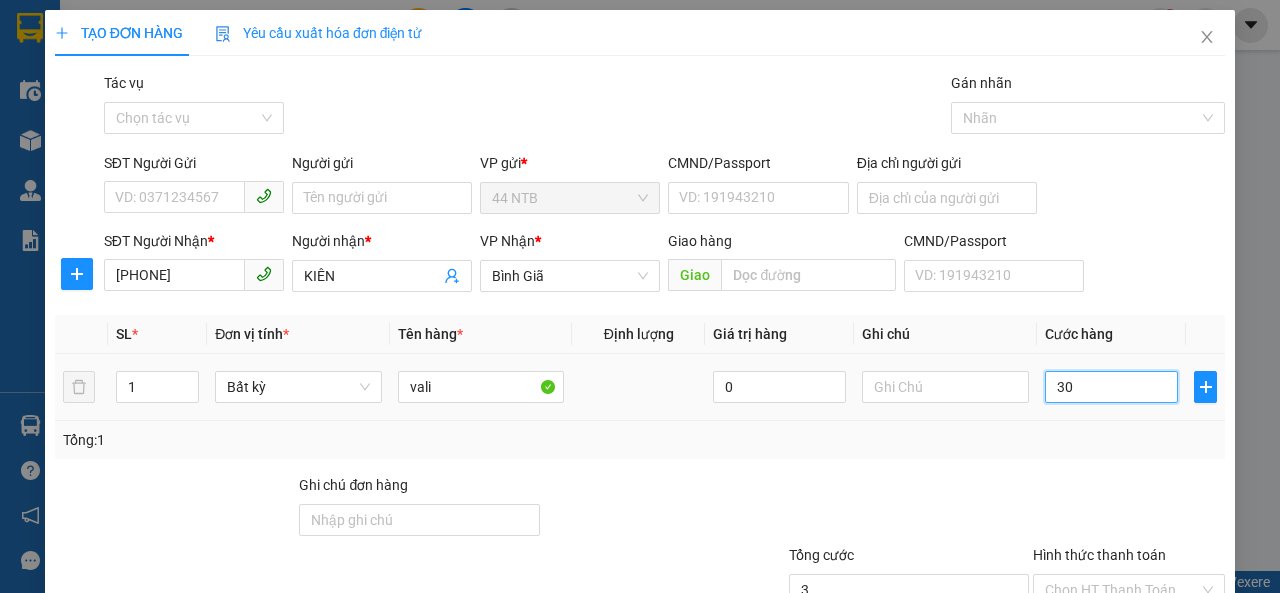 type on "30" 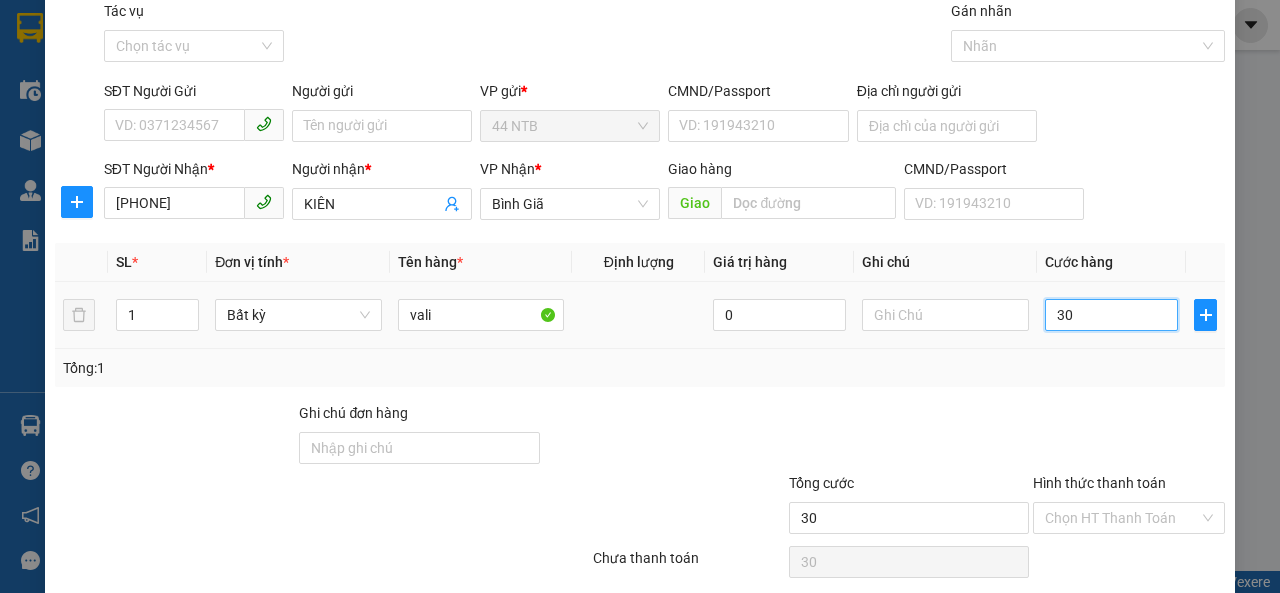 scroll, scrollTop: 100, scrollLeft: 0, axis: vertical 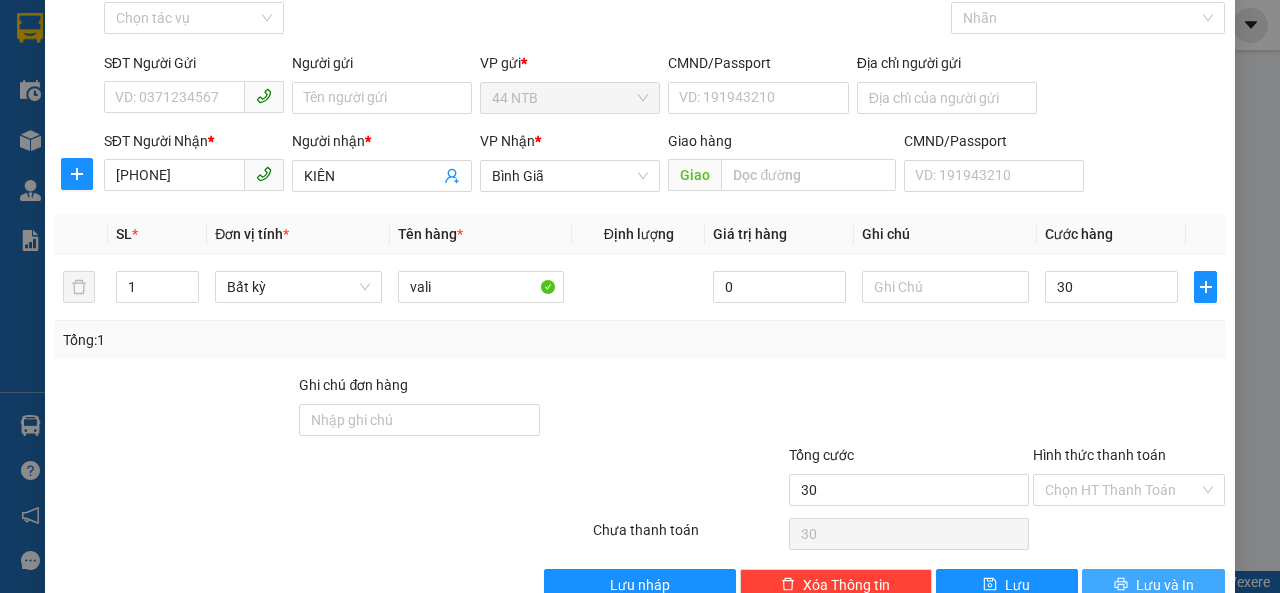 type on "30.000" 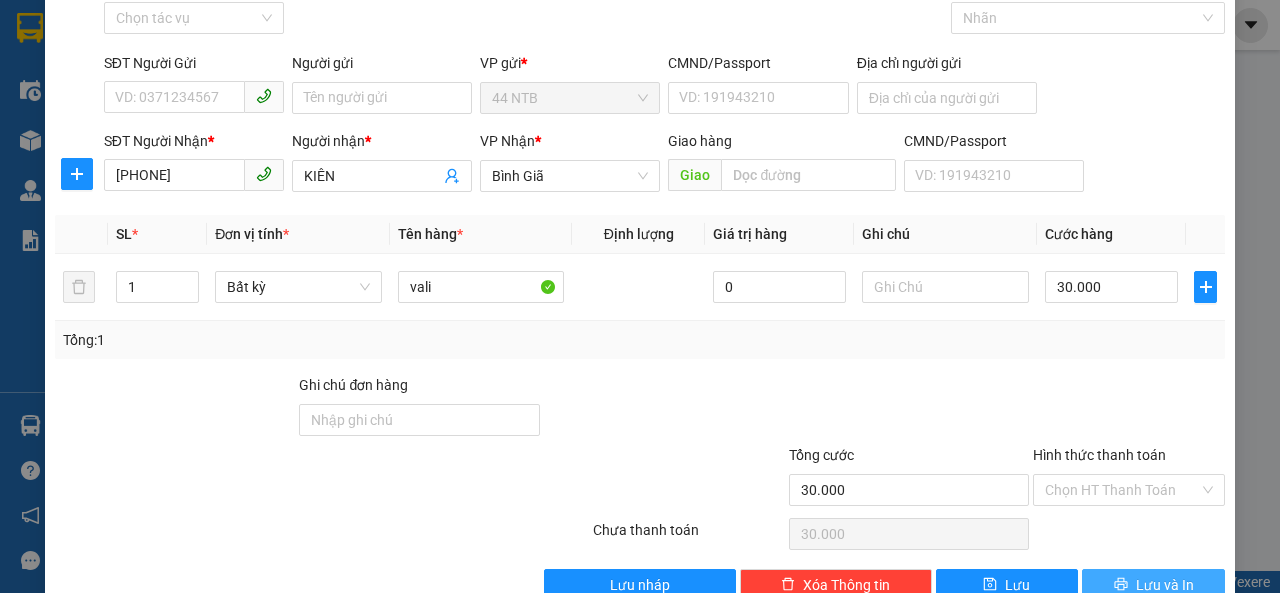 click on "Lưu và In" at bounding box center [1153, 585] 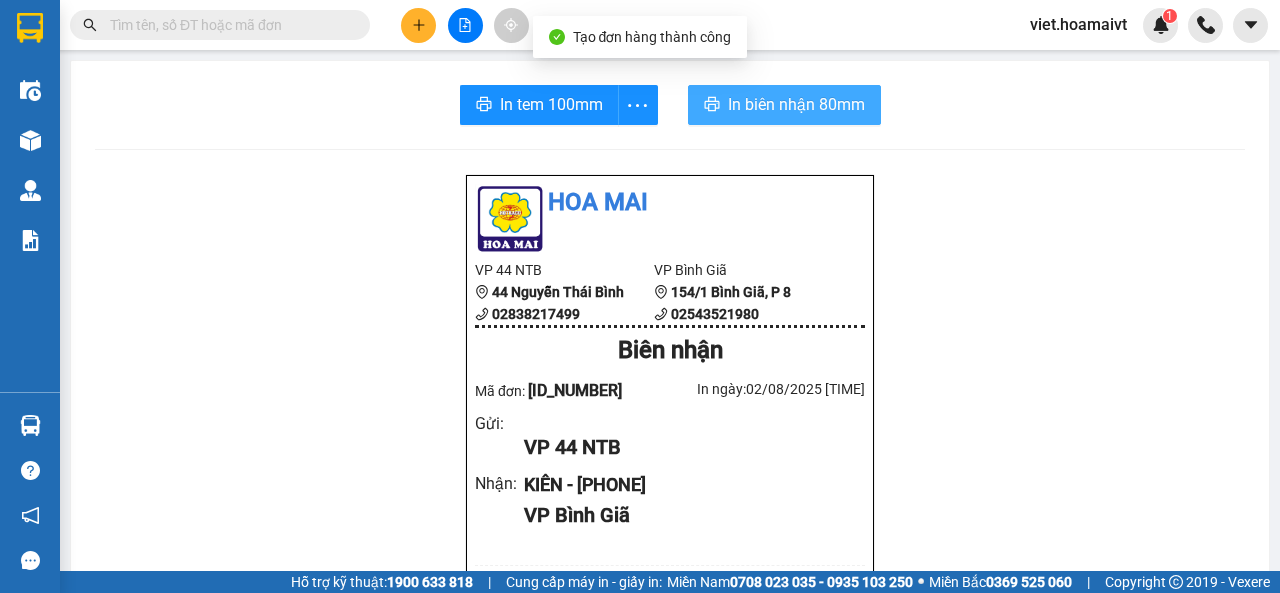 click on "In biên nhận 80mm" at bounding box center [796, 104] 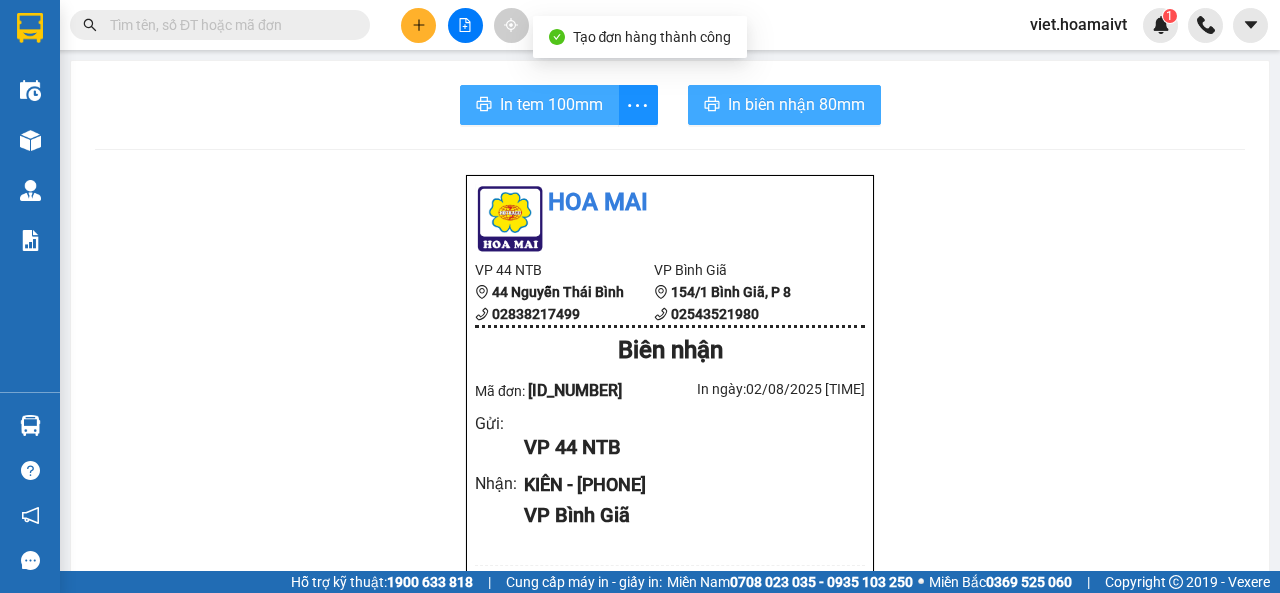 scroll, scrollTop: 0, scrollLeft: 0, axis: both 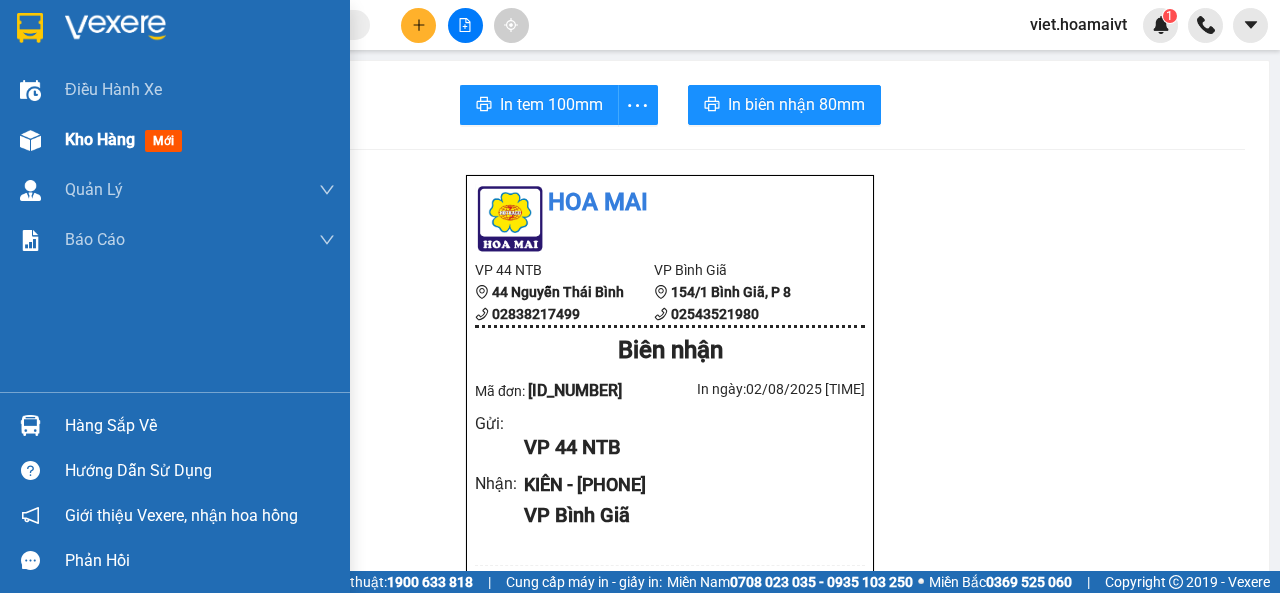 click on "Kho hàng" at bounding box center (100, 139) 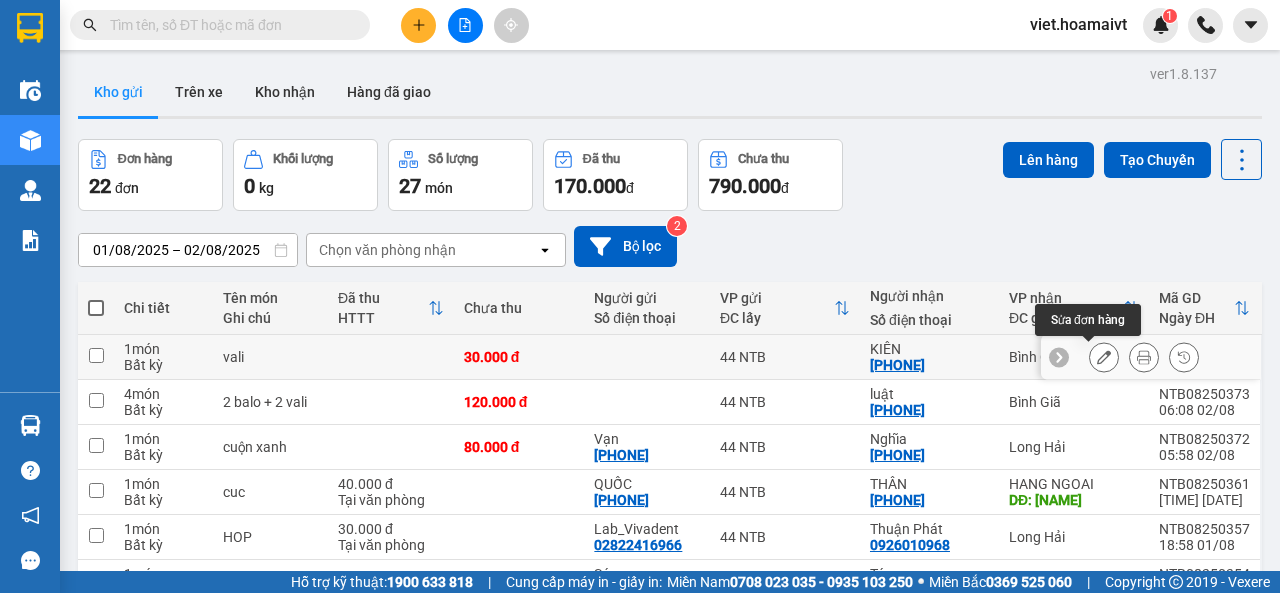 click at bounding box center (1104, 357) 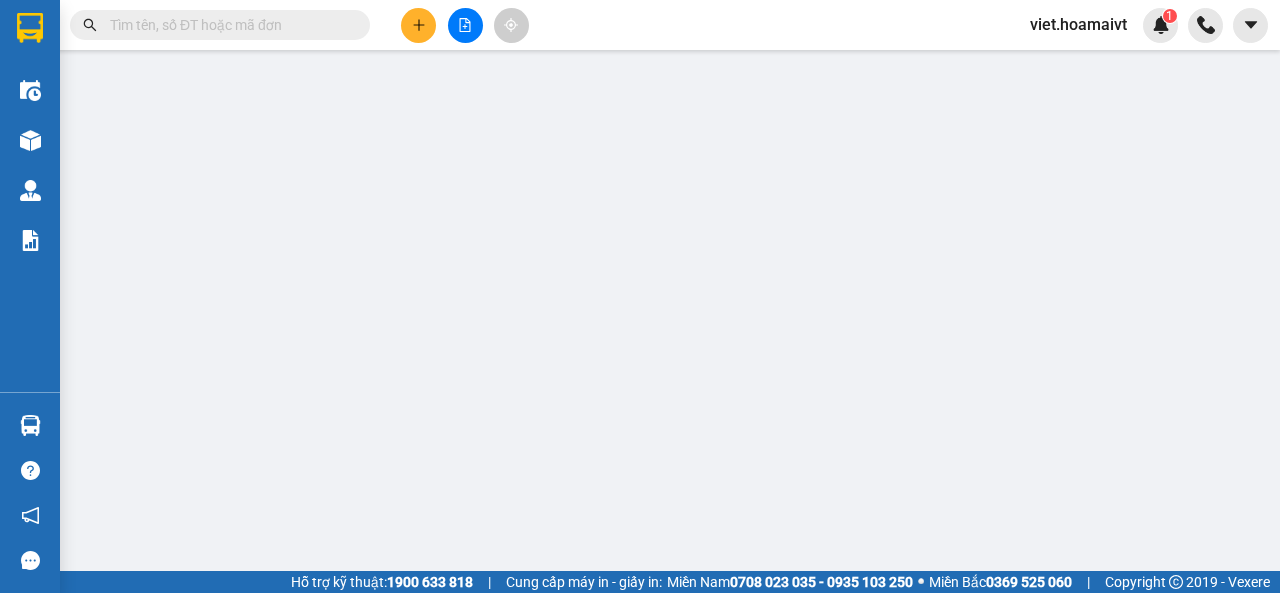 type on "[PHONE]" 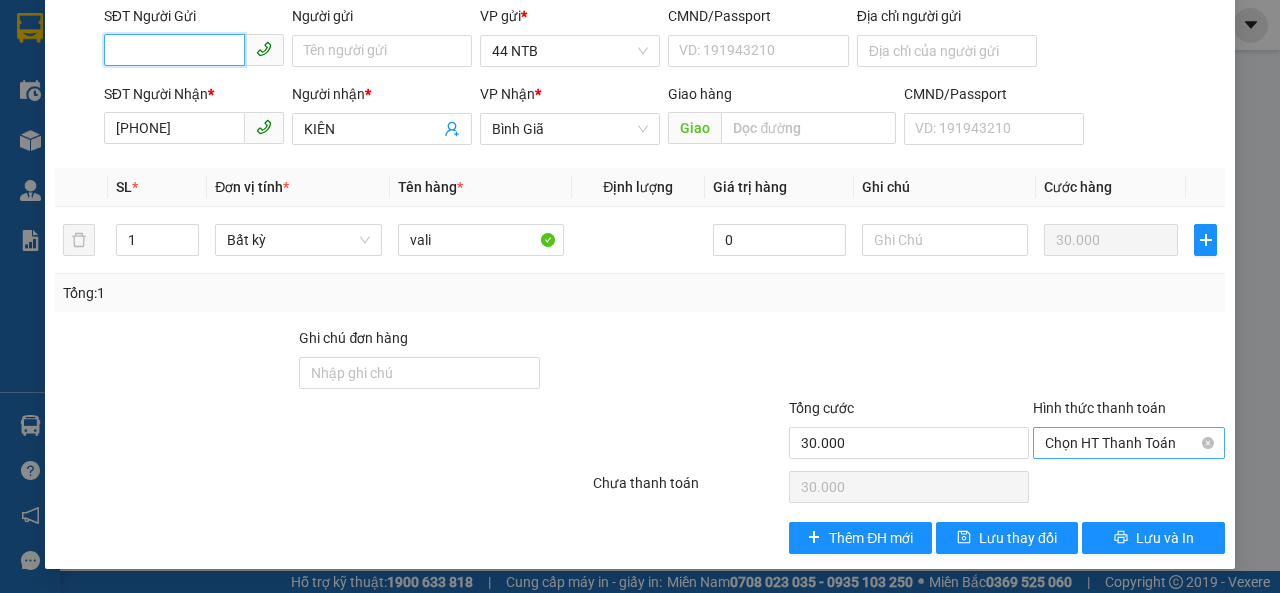 scroll, scrollTop: 170, scrollLeft: 0, axis: vertical 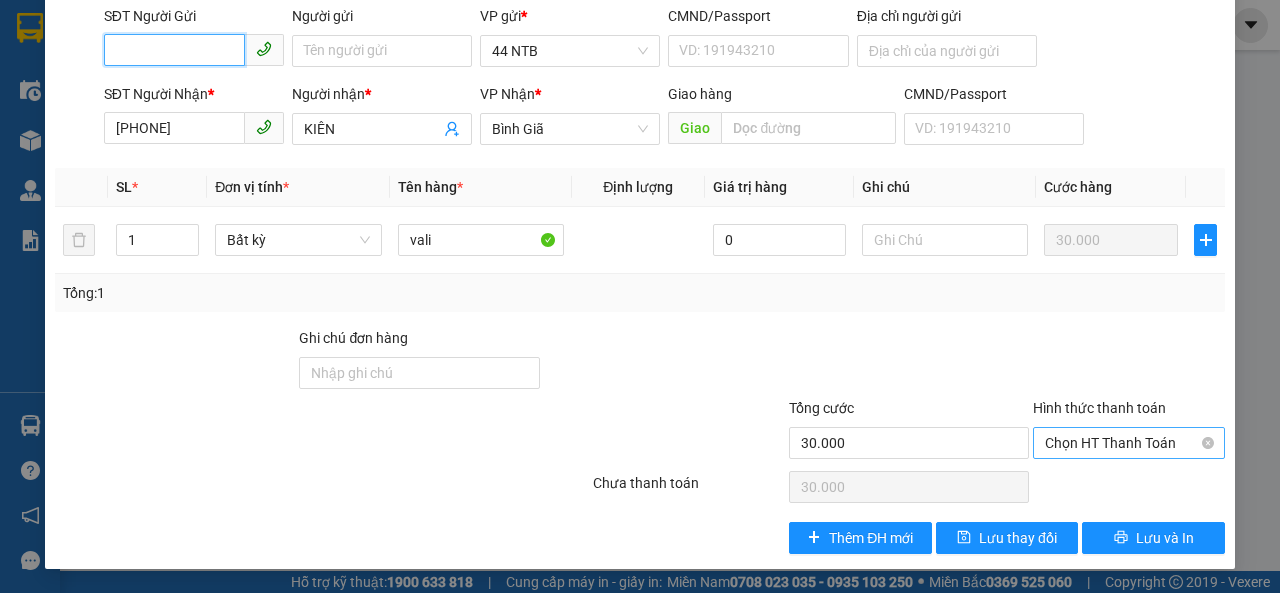 click on "Chọn HT Thanh Toán" at bounding box center [1129, 443] 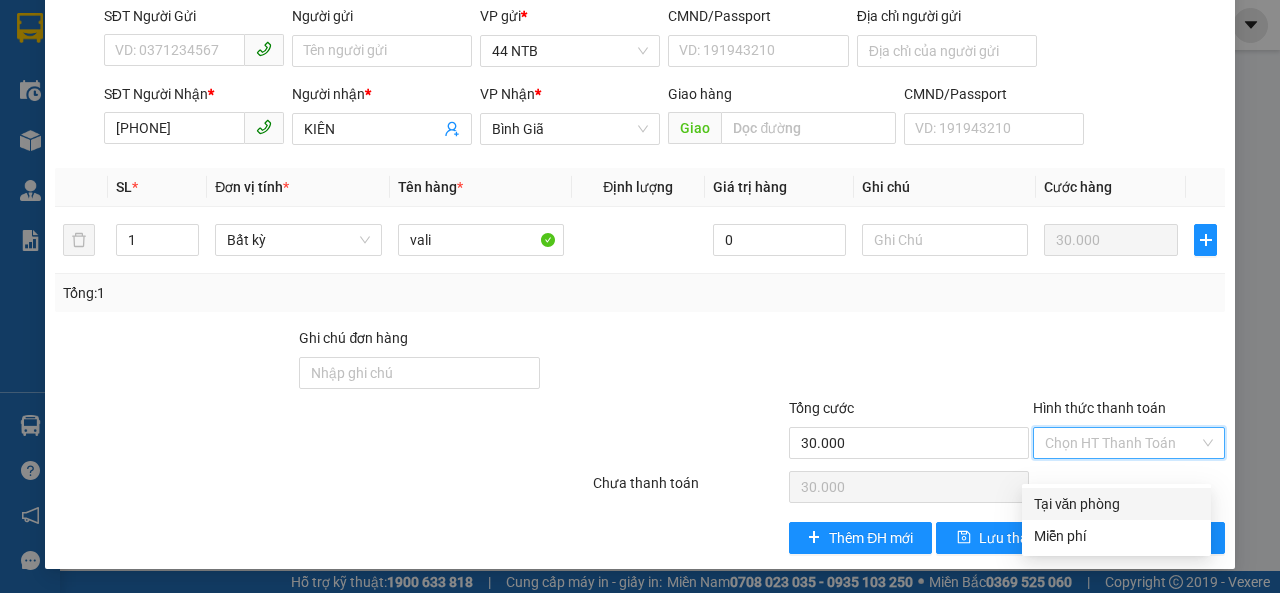 click on "Tại văn phòng" at bounding box center (1116, 504) 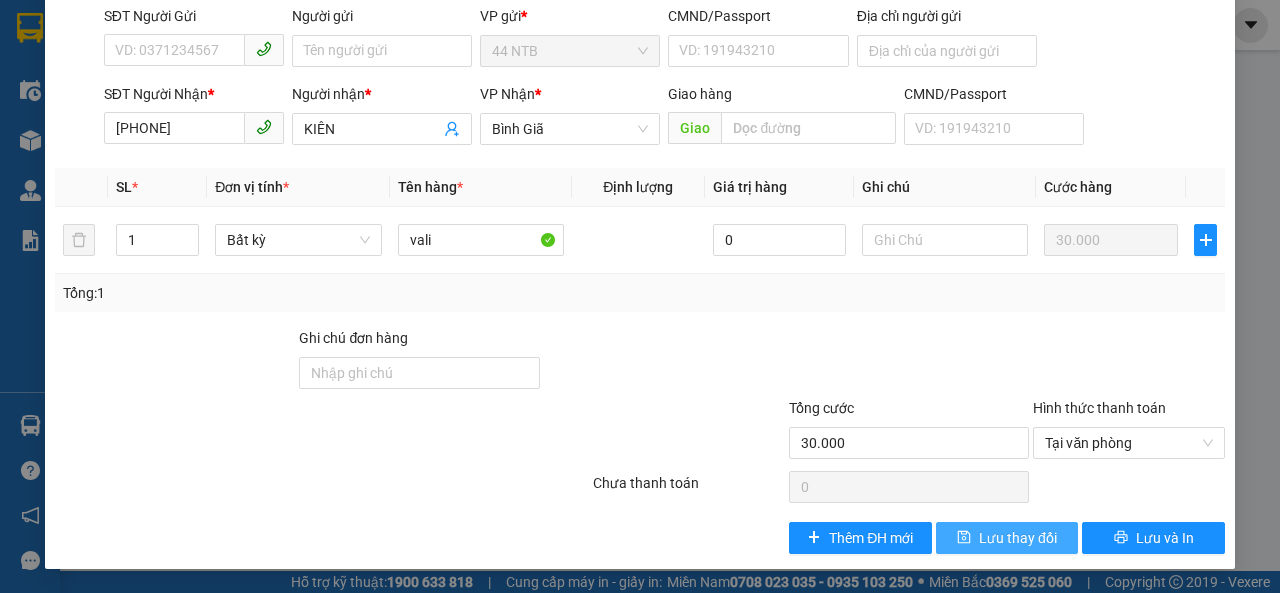 click on "Lưu thay đổi" at bounding box center [1018, 538] 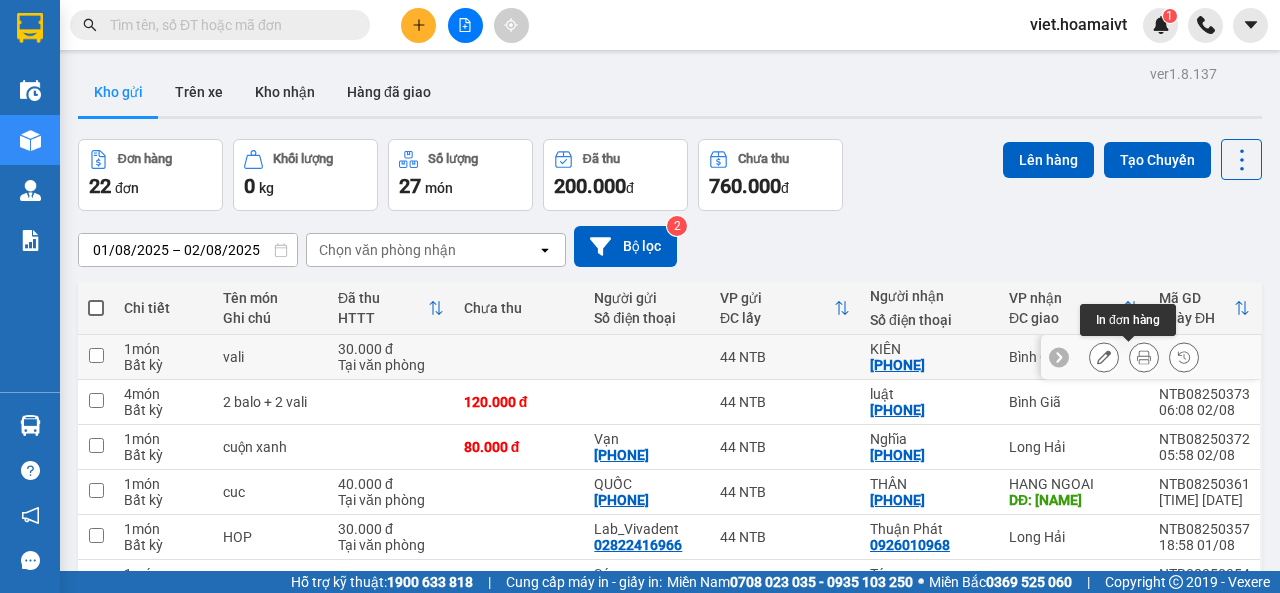 click at bounding box center [1144, 357] 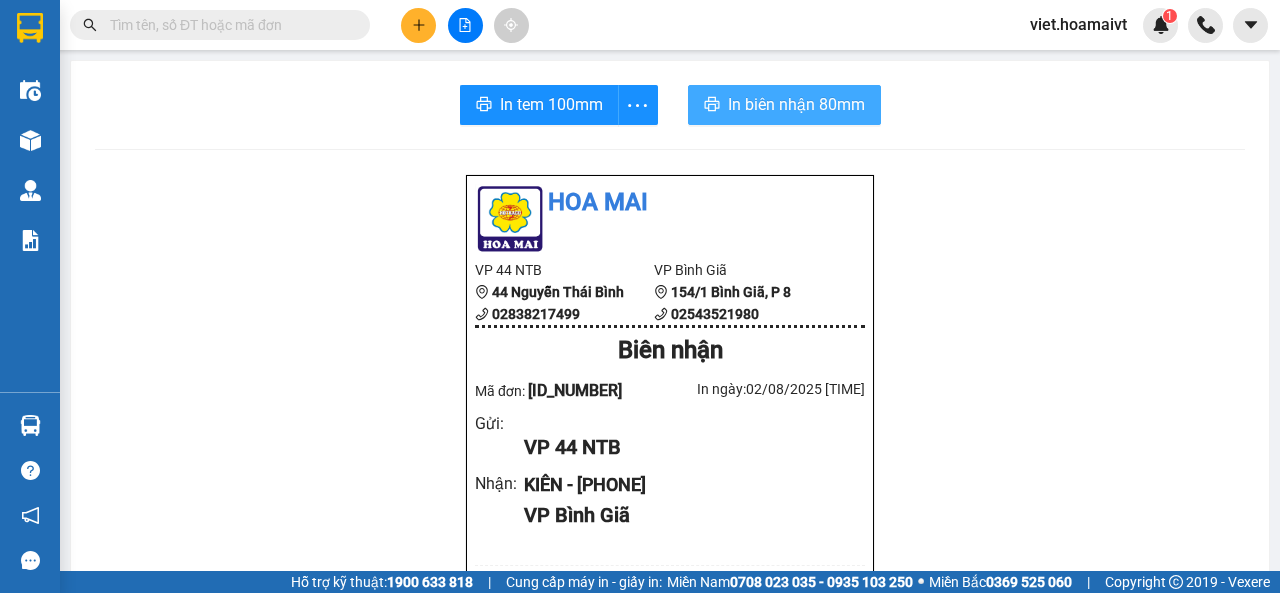 click on "In biên nhận 80mm" at bounding box center (796, 104) 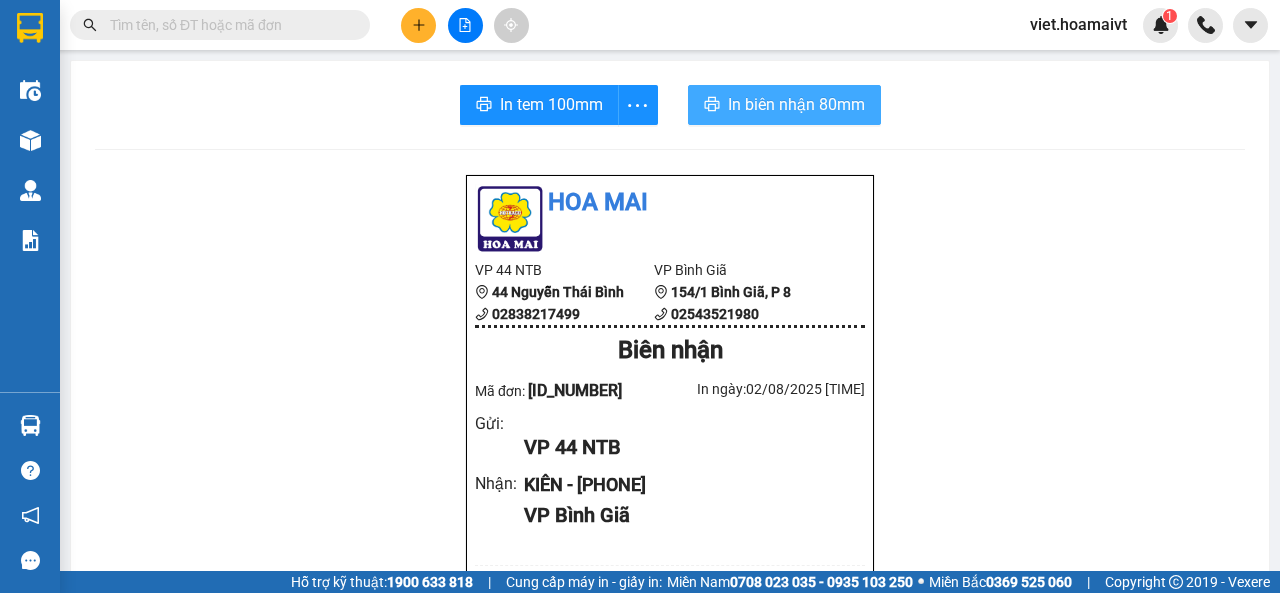 scroll, scrollTop: 0, scrollLeft: 0, axis: both 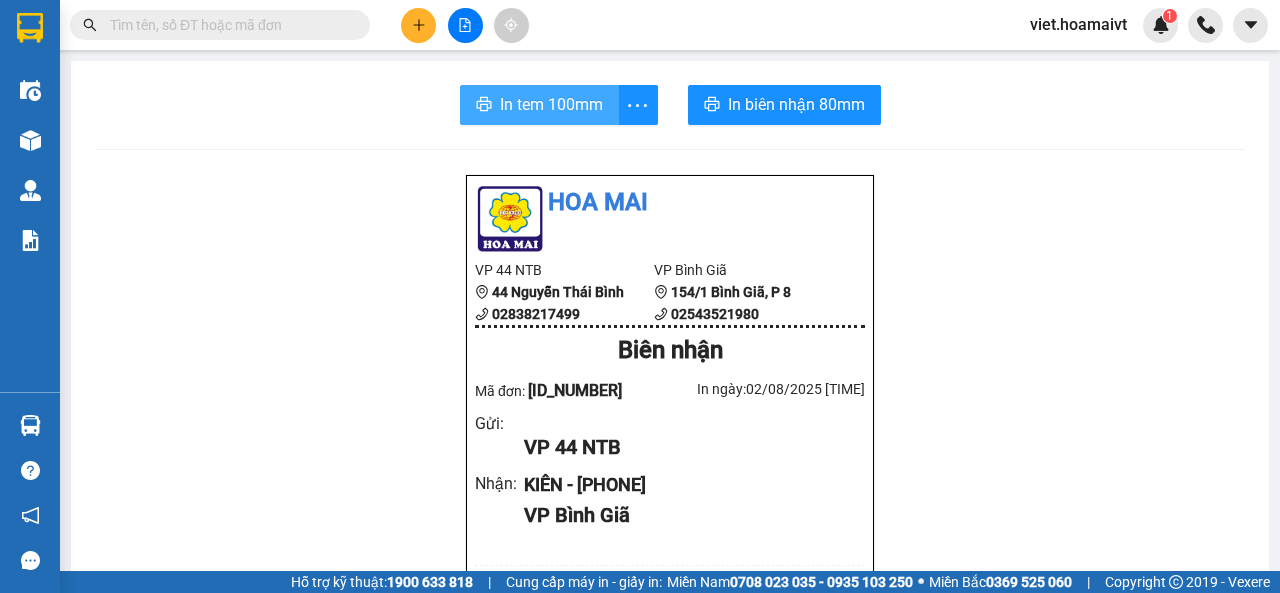 click on "In tem 100mm" at bounding box center (551, 104) 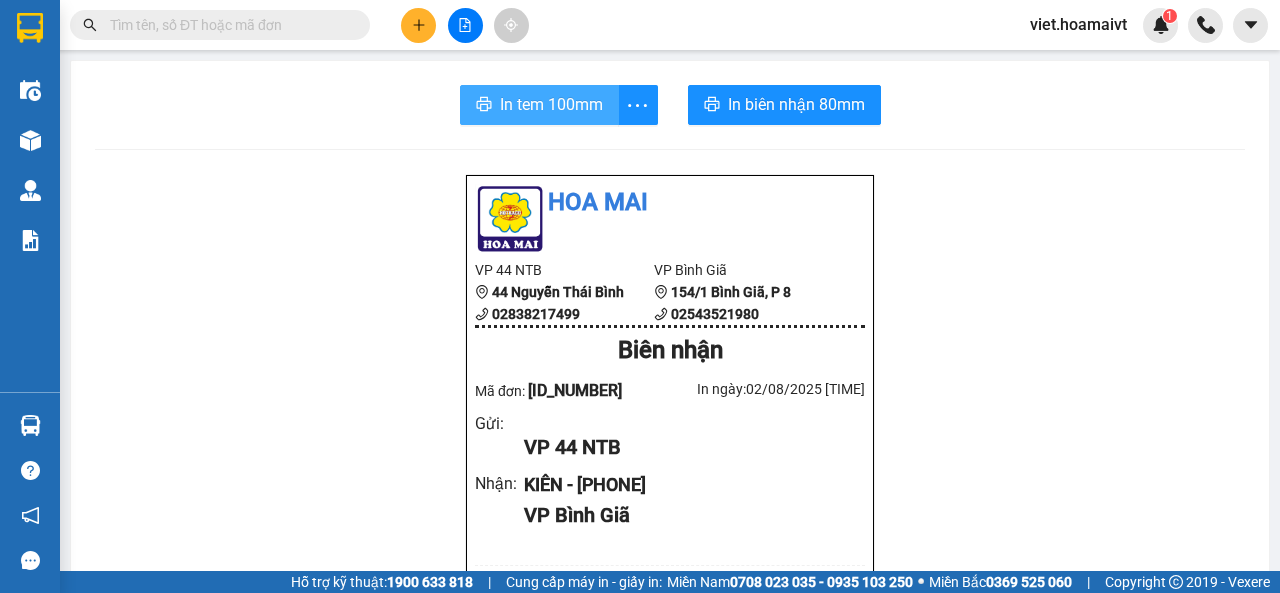 scroll, scrollTop: 0, scrollLeft: 0, axis: both 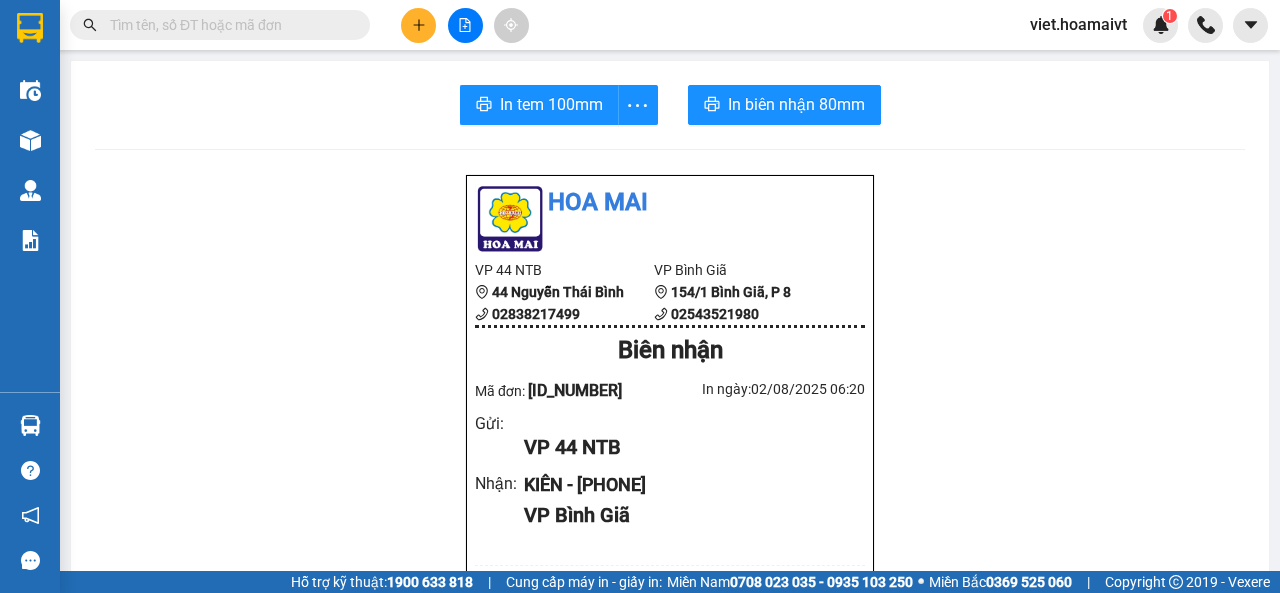 drag, startPoint x: 1014, startPoint y: 519, endPoint x: 1038, endPoint y: 513, distance: 24.738634 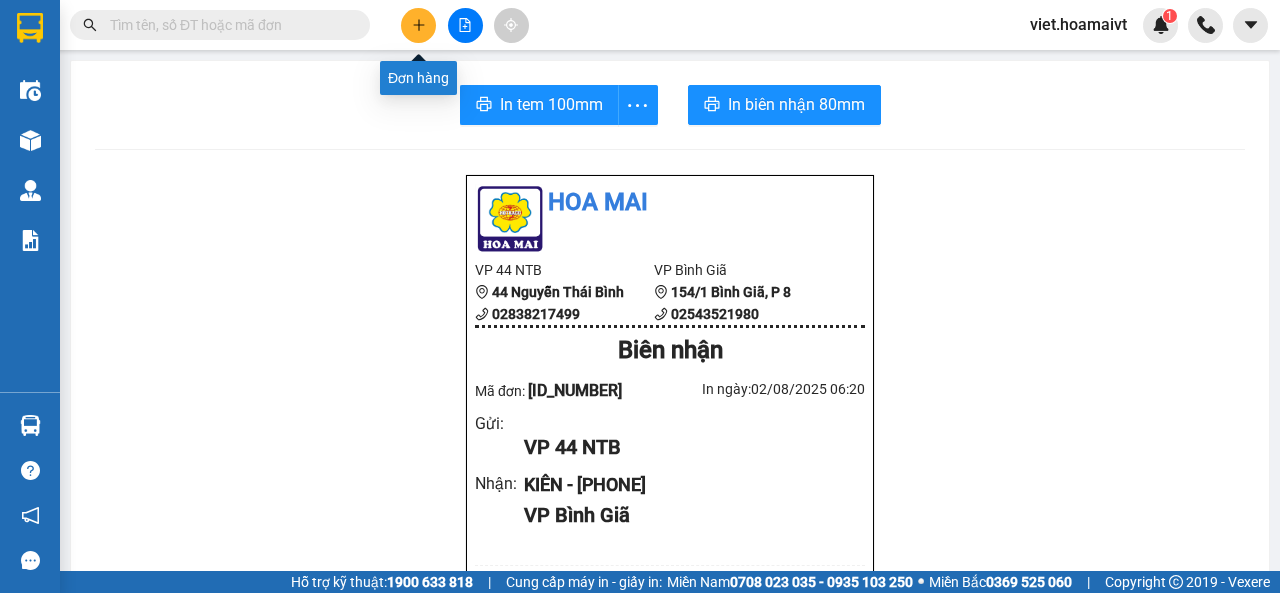 click at bounding box center (418, 25) 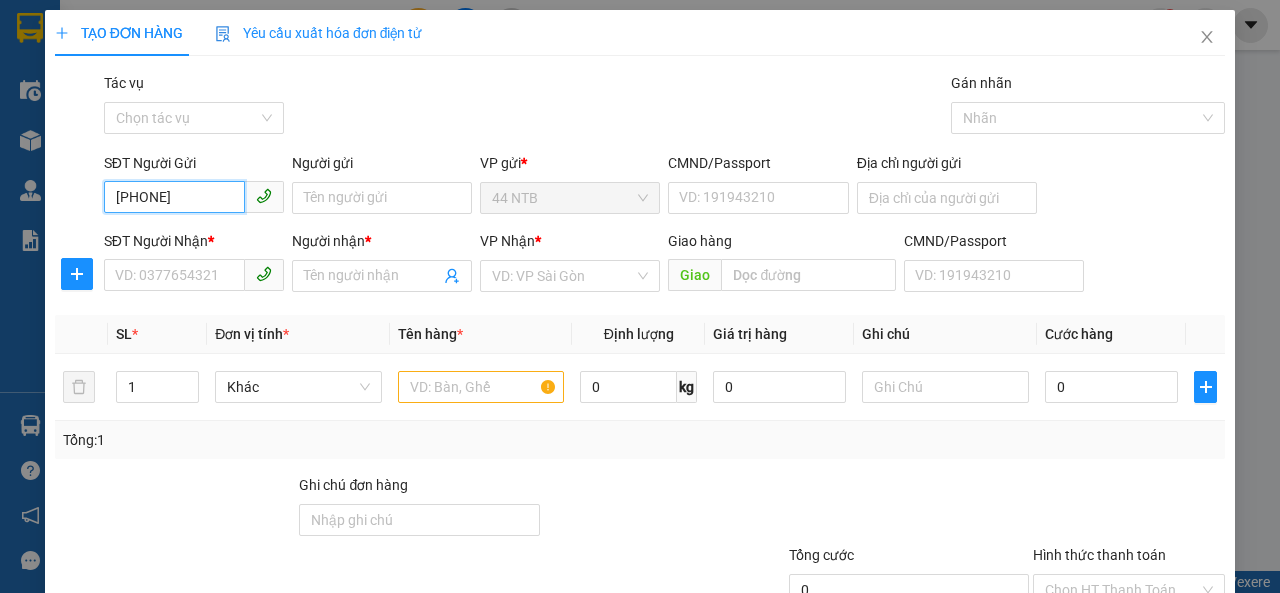 type on "[PHONE]" 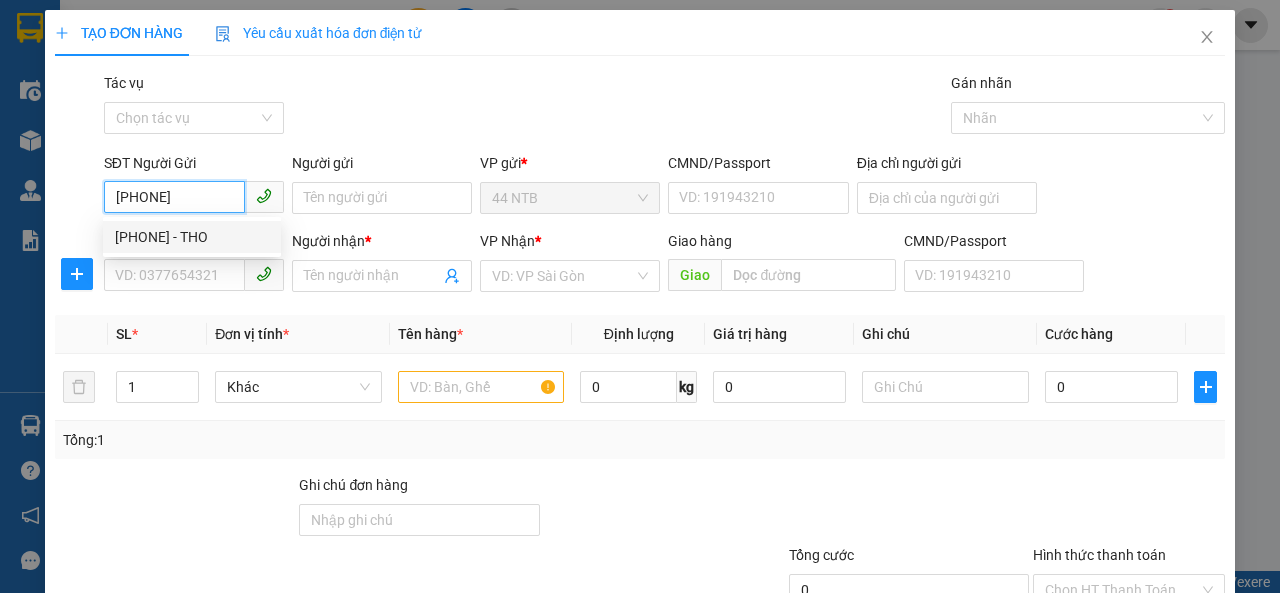click on "[PHONE] - THO" at bounding box center (192, 237) 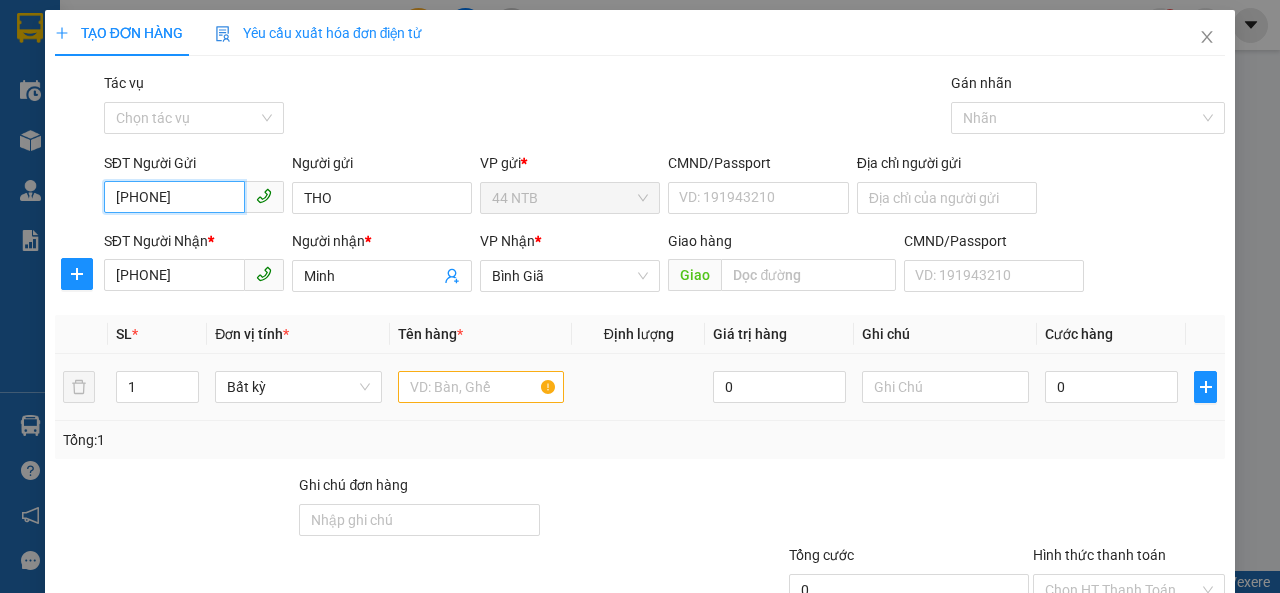 type on "[PHONE]" 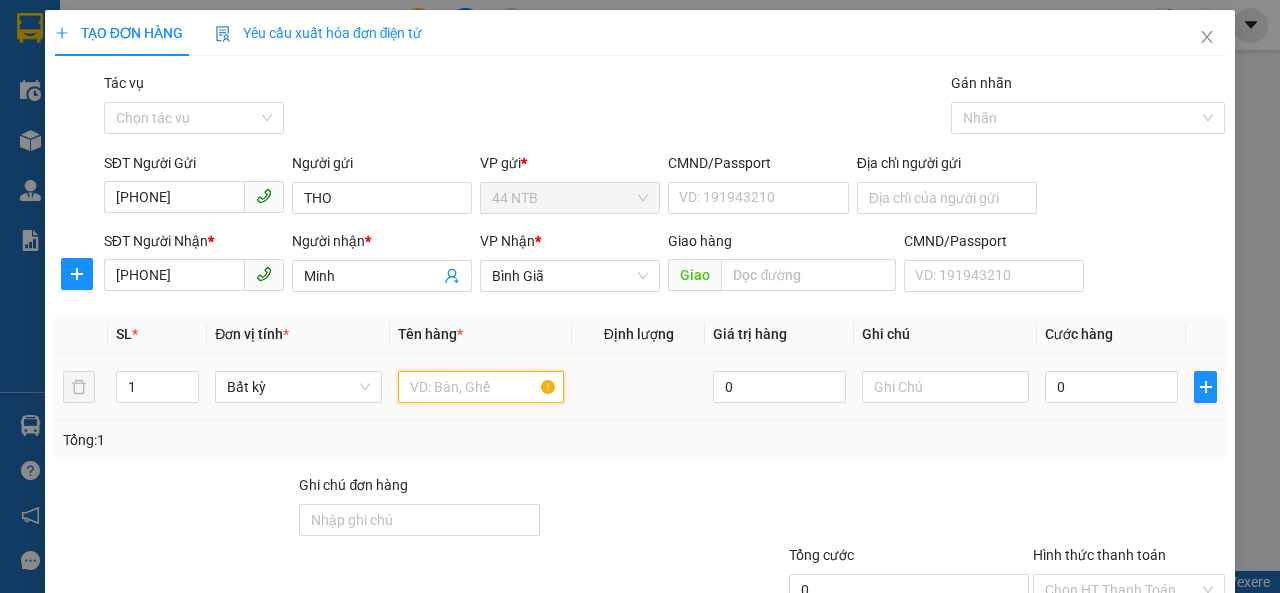 click at bounding box center (481, 387) 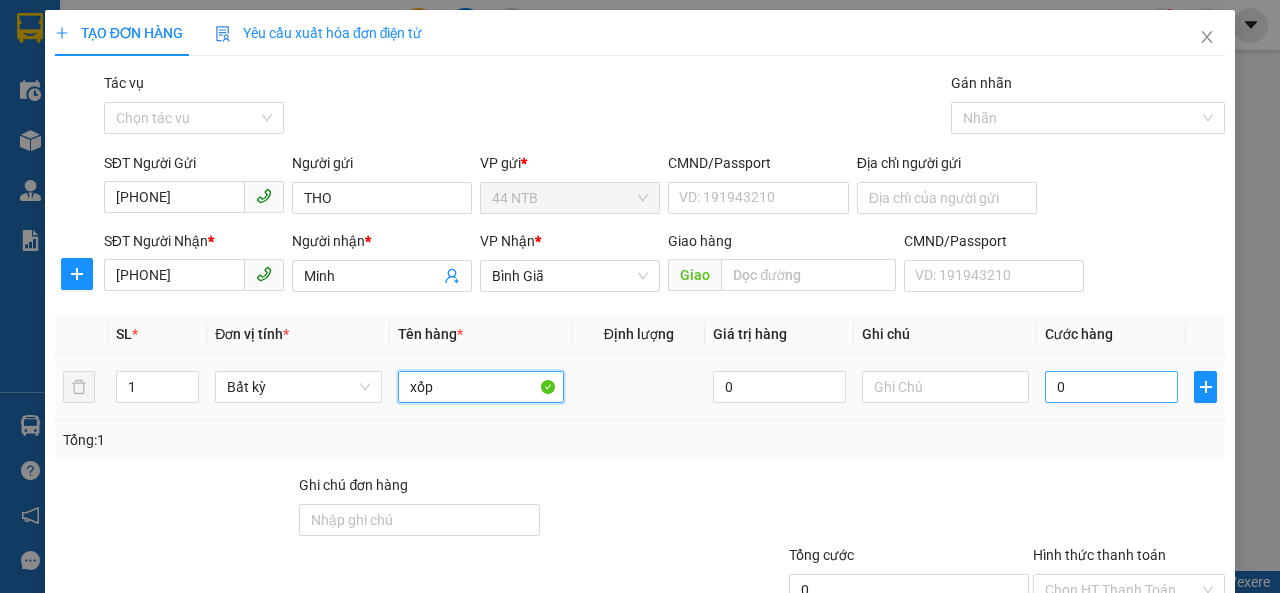 type on "xốp" 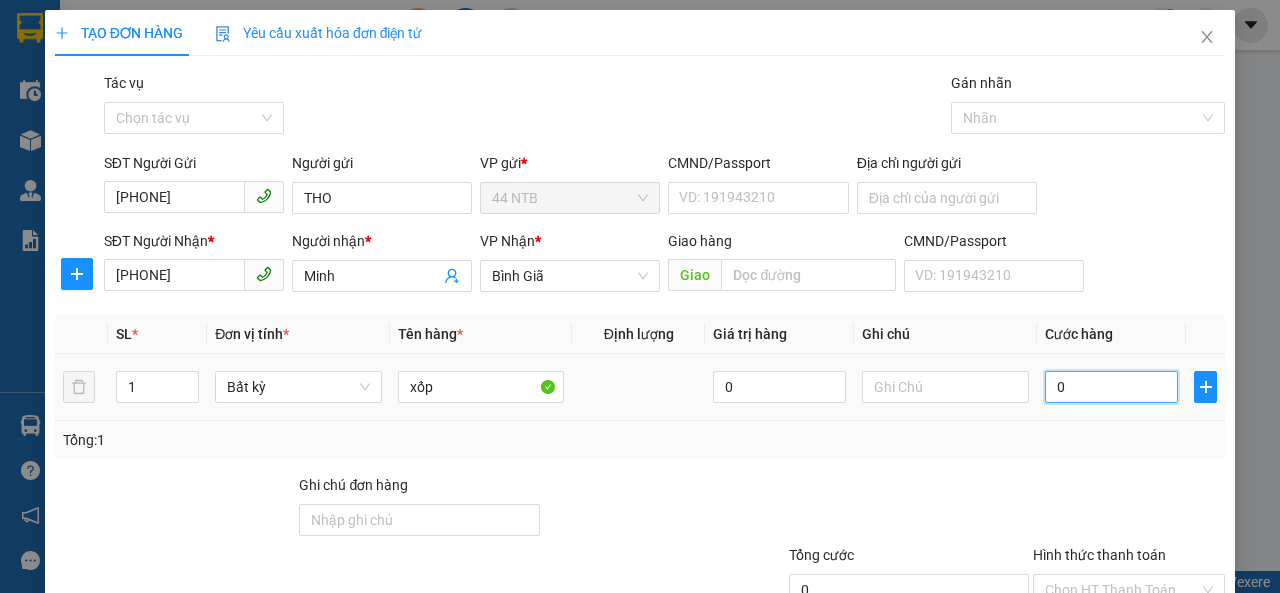 type on "8" 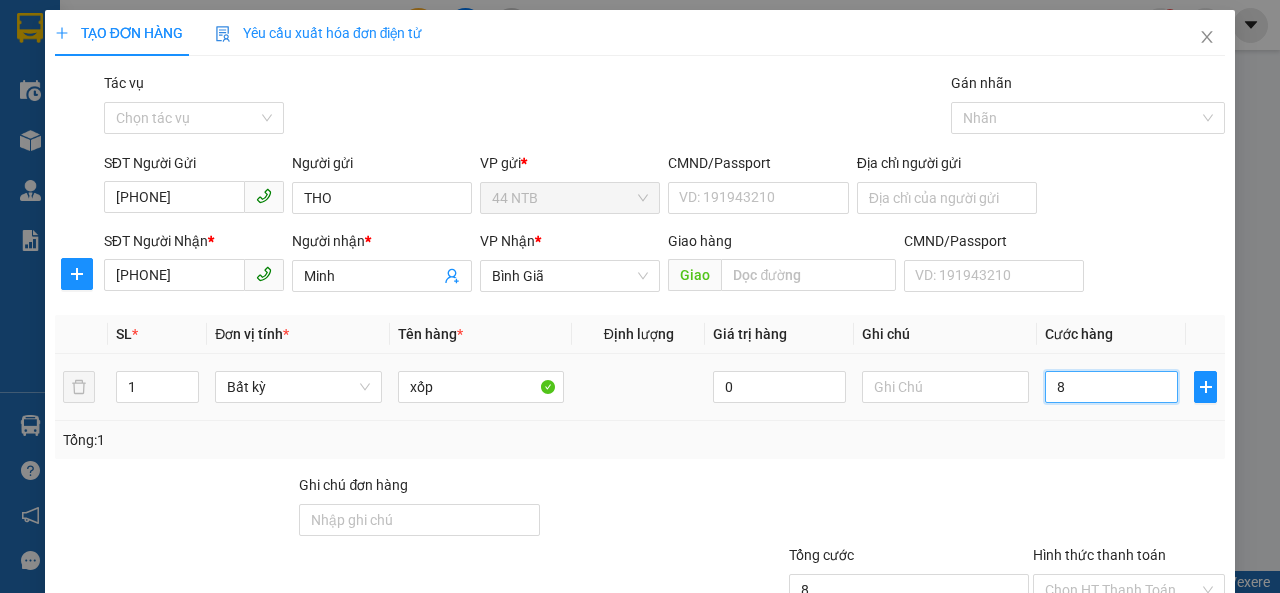 type on "80" 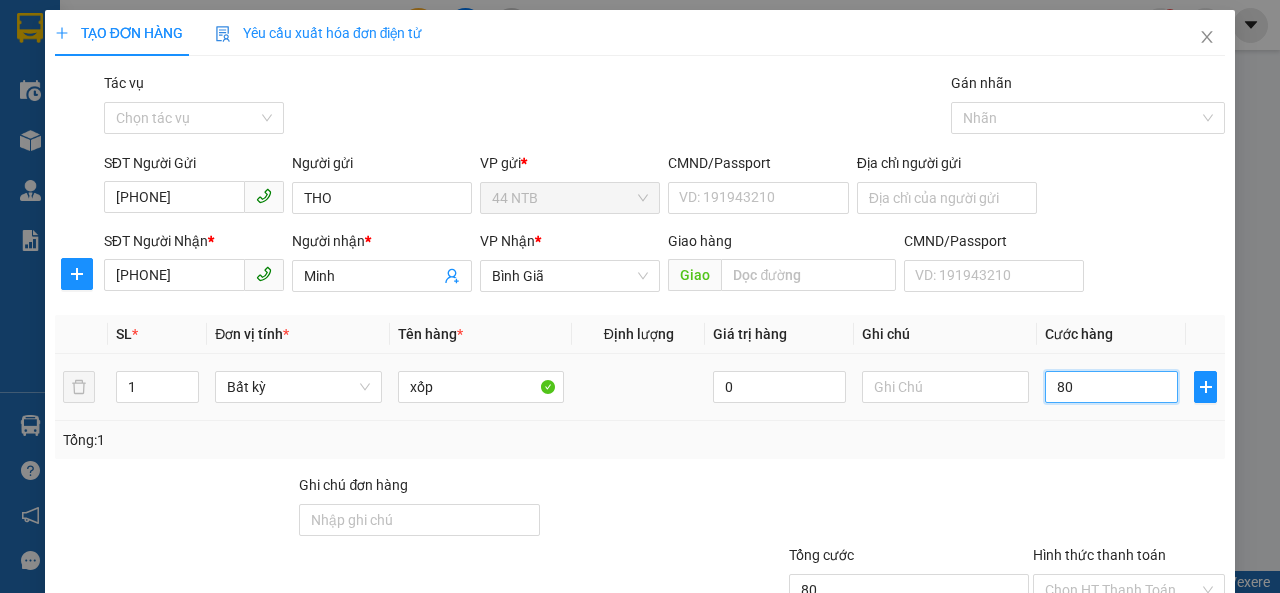 scroll, scrollTop: 144, scrollLeft: 0, axis: vertical 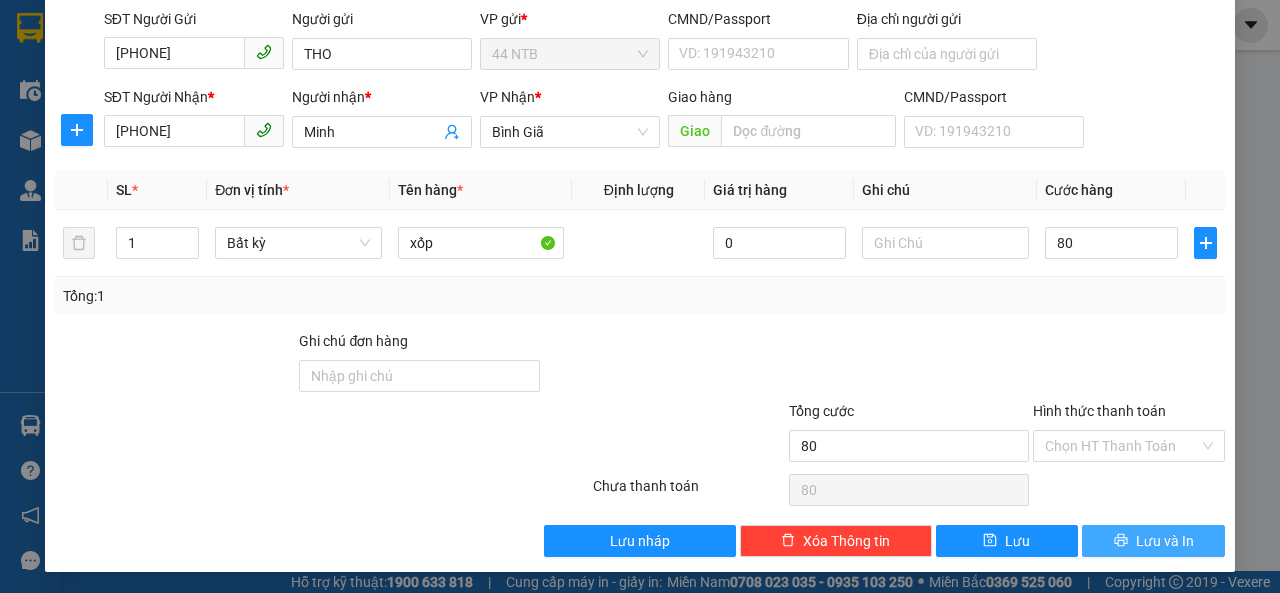 type on "80.000" 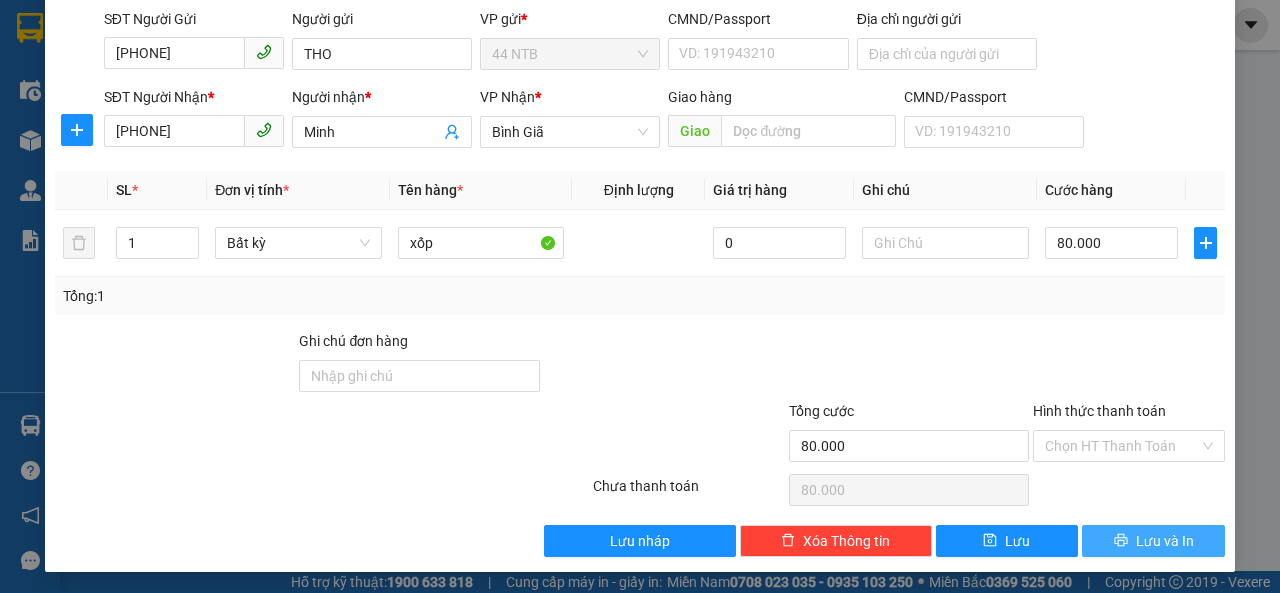 click 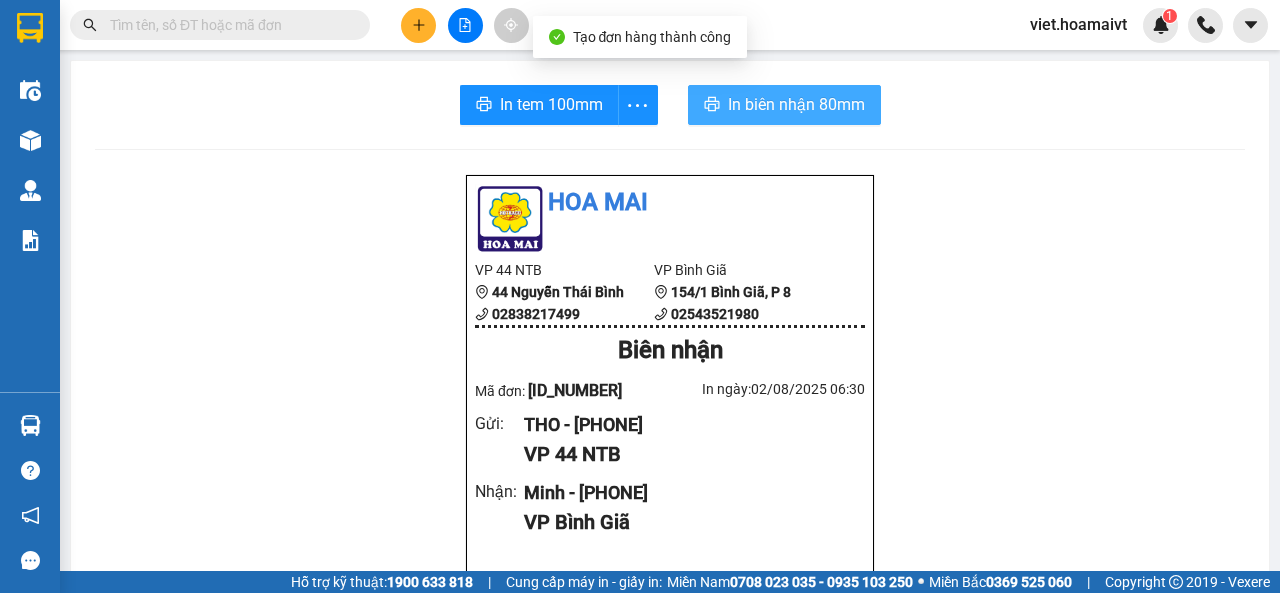 click on "In biên nhận 80mm" at bounding box center [796, 104] 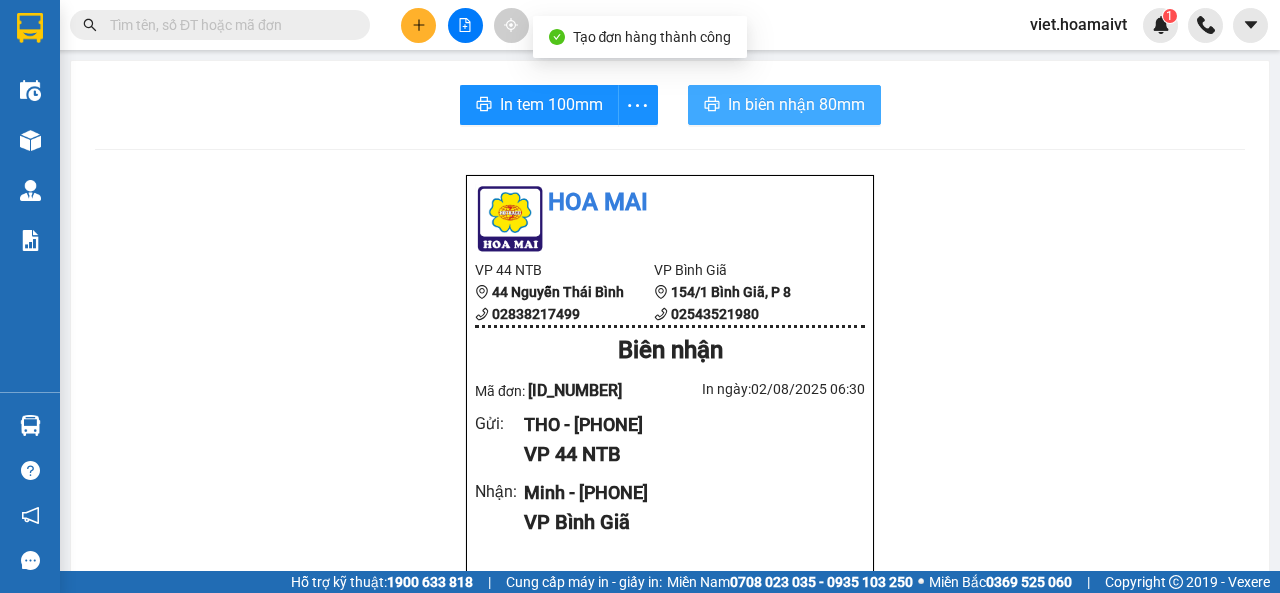 scroll, scrollTop: 0, scrollLeft: 0, axis: both 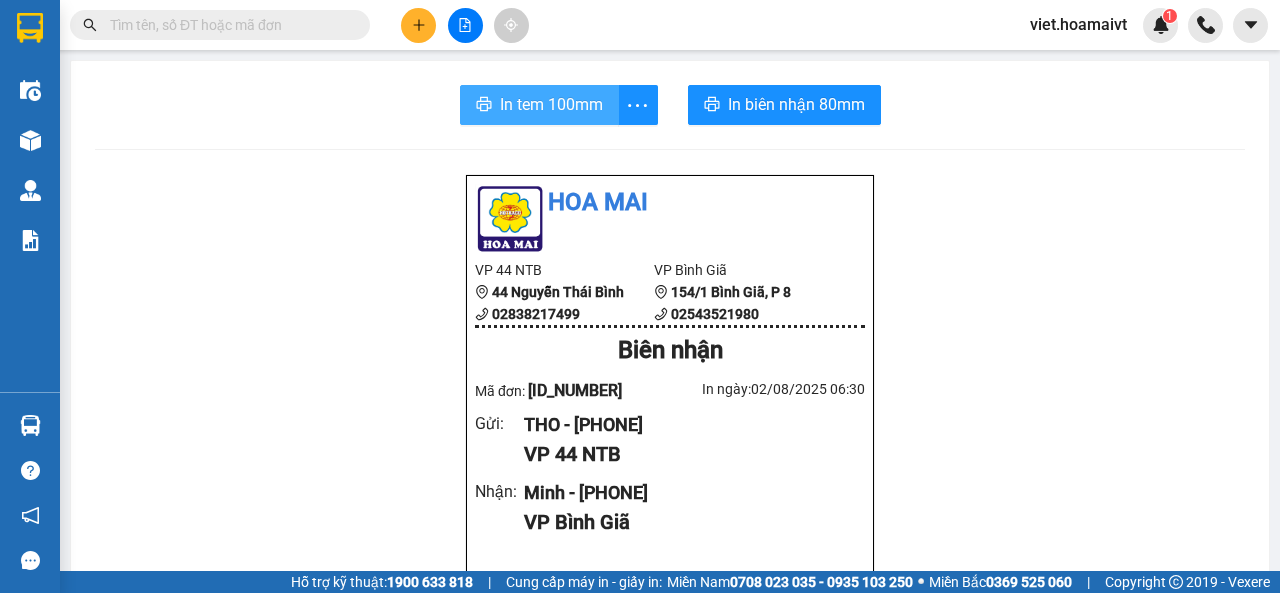 click on "In tem 100mm" at bounding box center (551, 104) 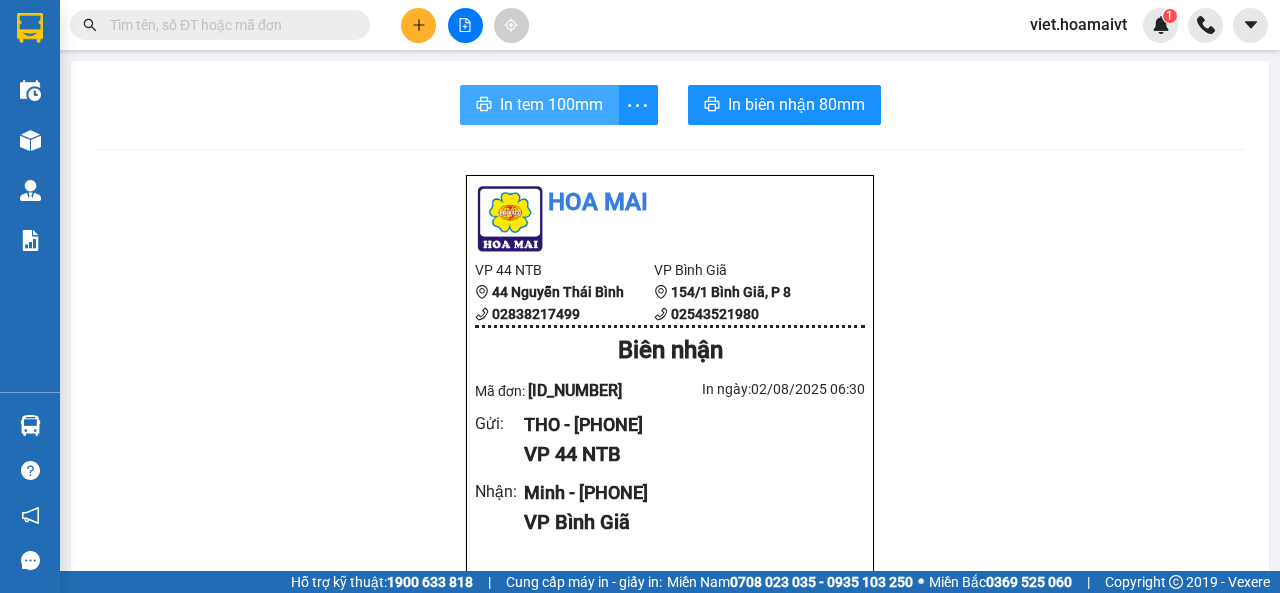 scroll, scrollTop: 0, scrollLeft: 0, axis: both 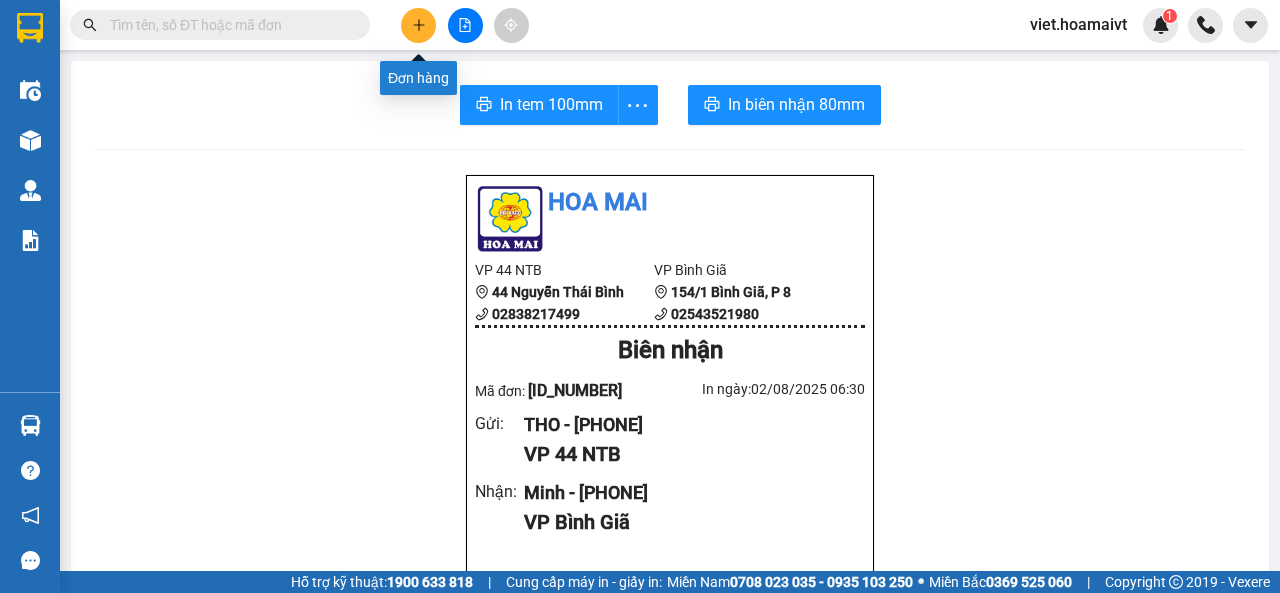 click 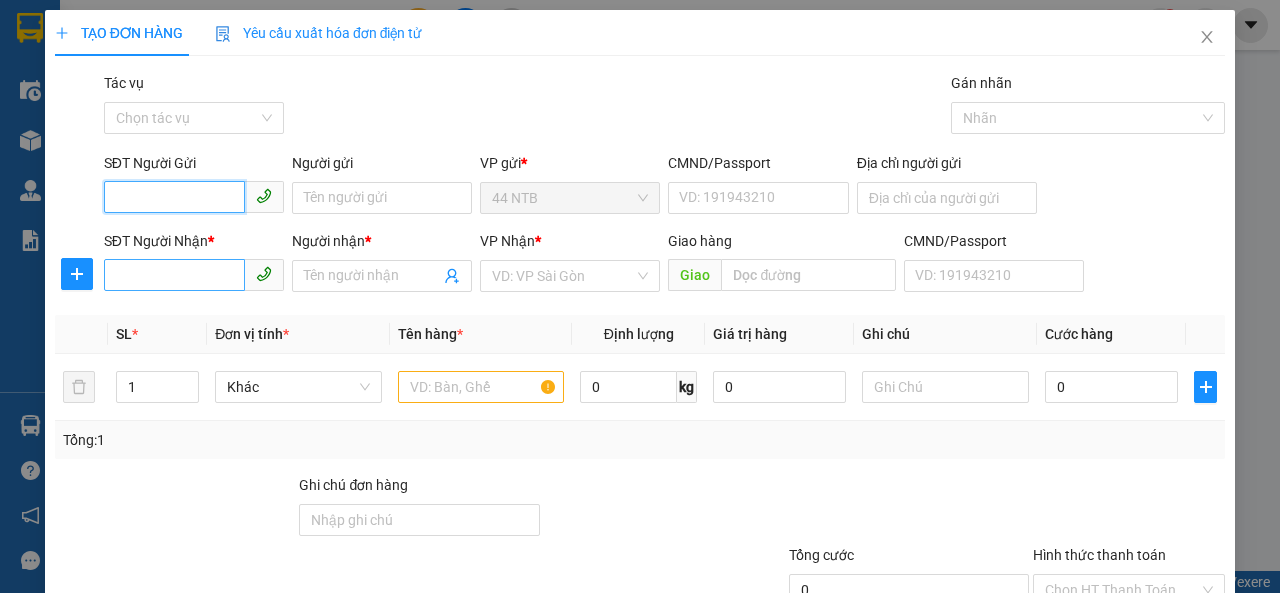 click at bounding box center (194, 276) 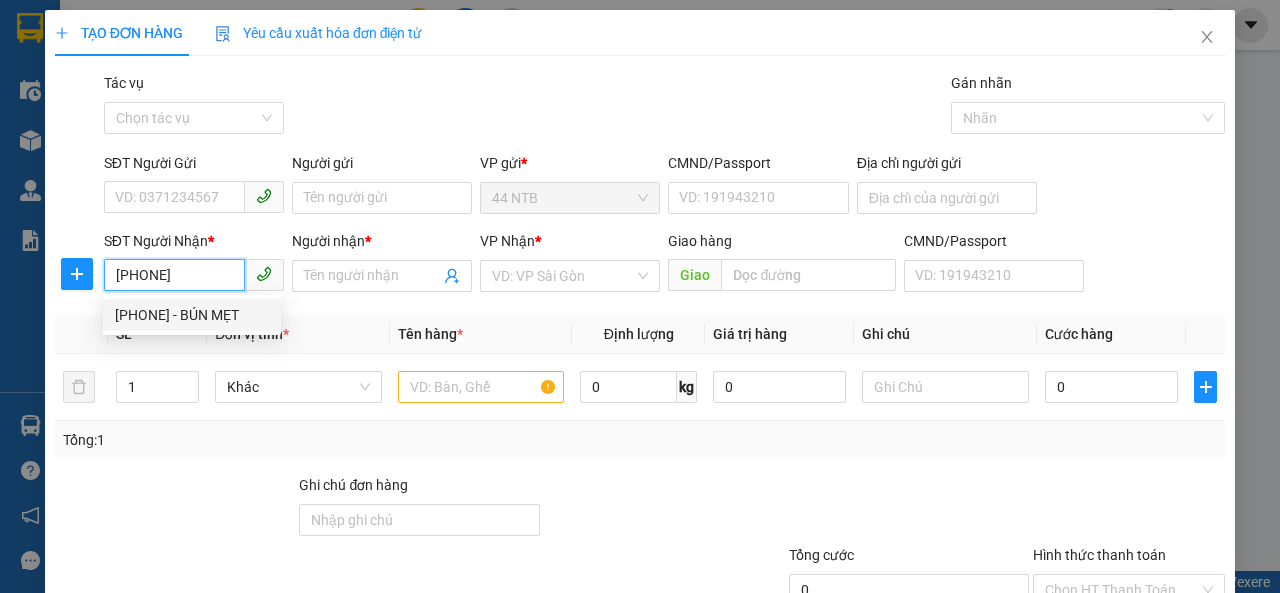 click on "[PHONE] - BÚN MẸT" at bounding box center (192, 315) 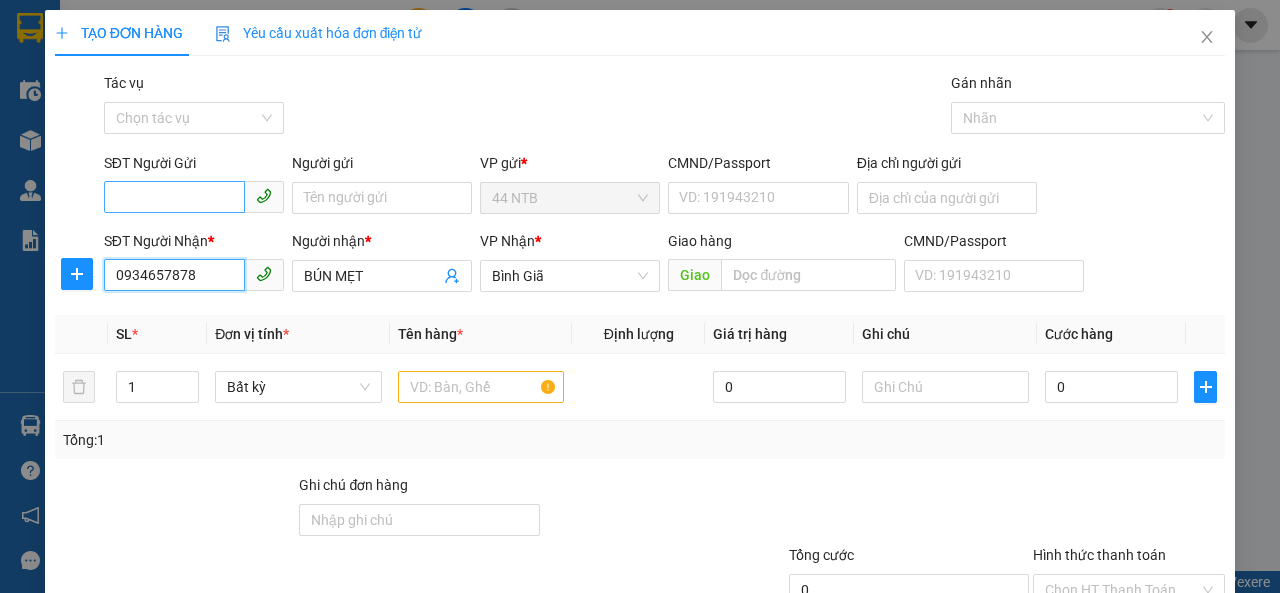 type on "0934657878" 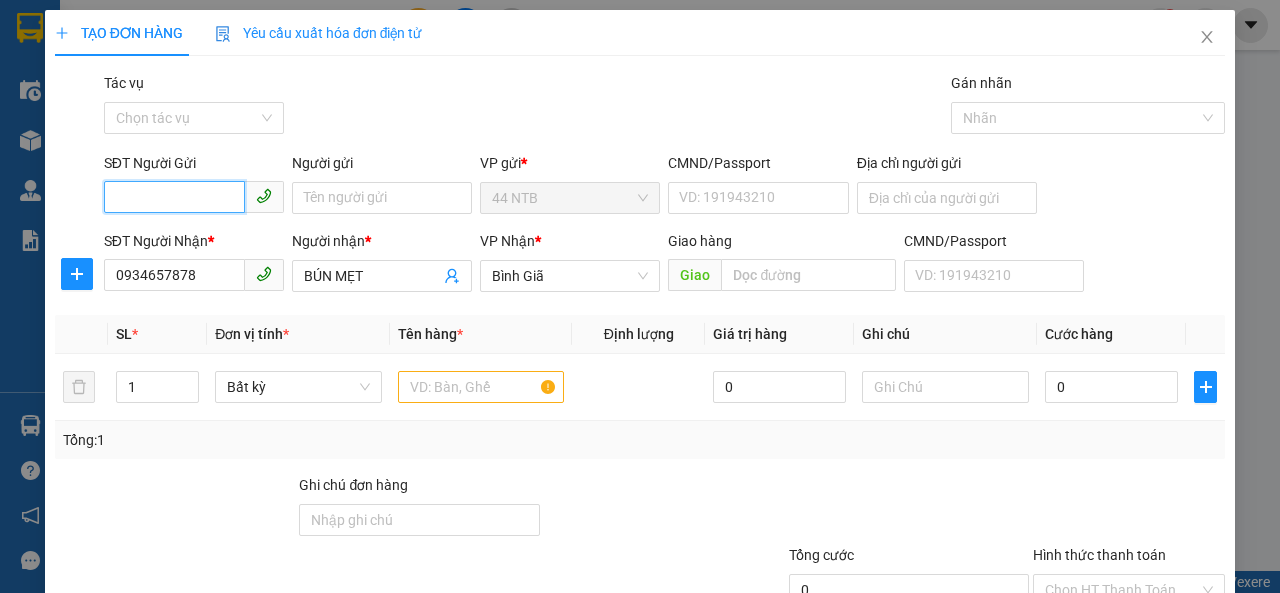 click on "SĐT Người Gửi" at bounding box center (174, 197) 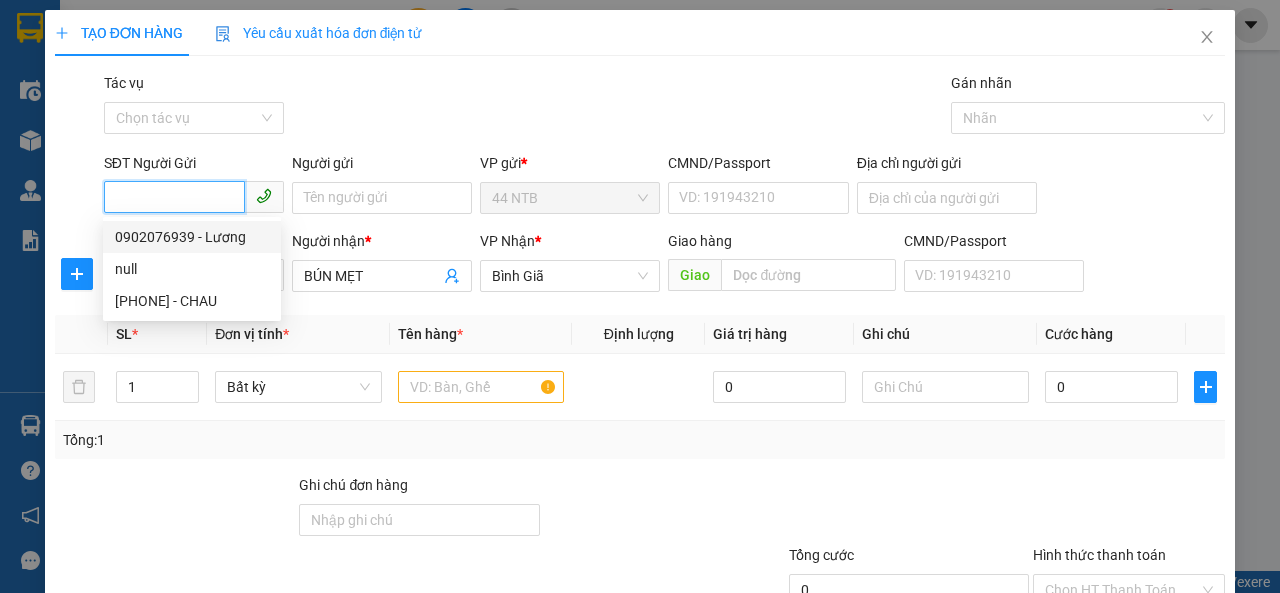click on "0902076939 - Lương" at bounding box center [192, 237] 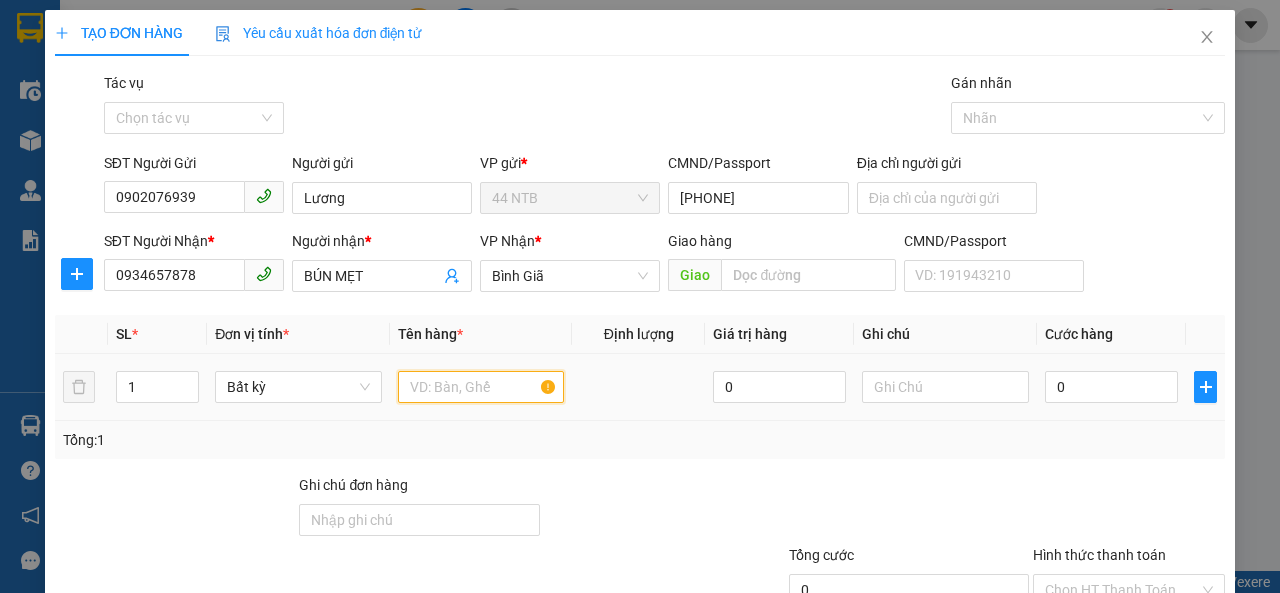 click at bounding box center [481, 387] 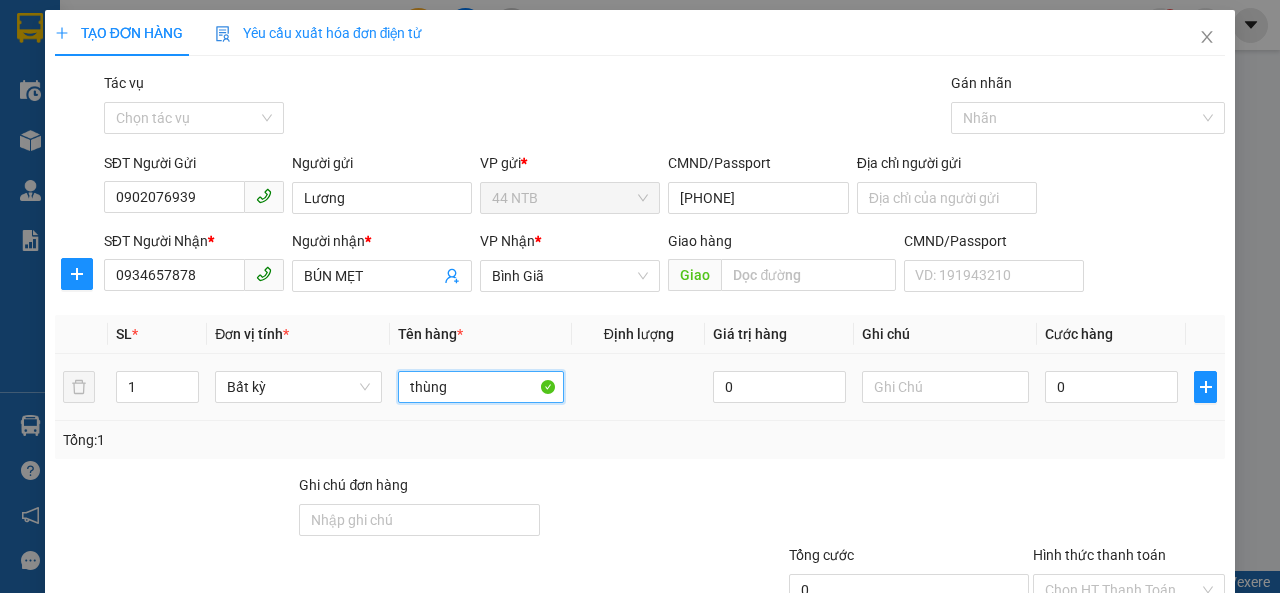 type on "thùng" 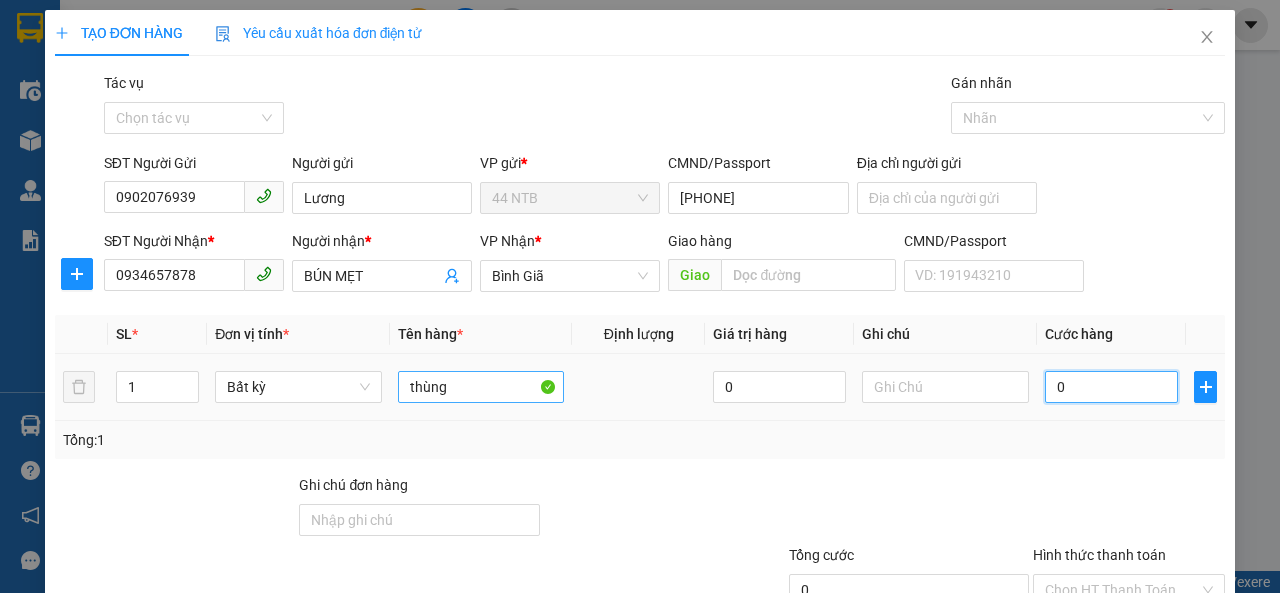 type on "5" 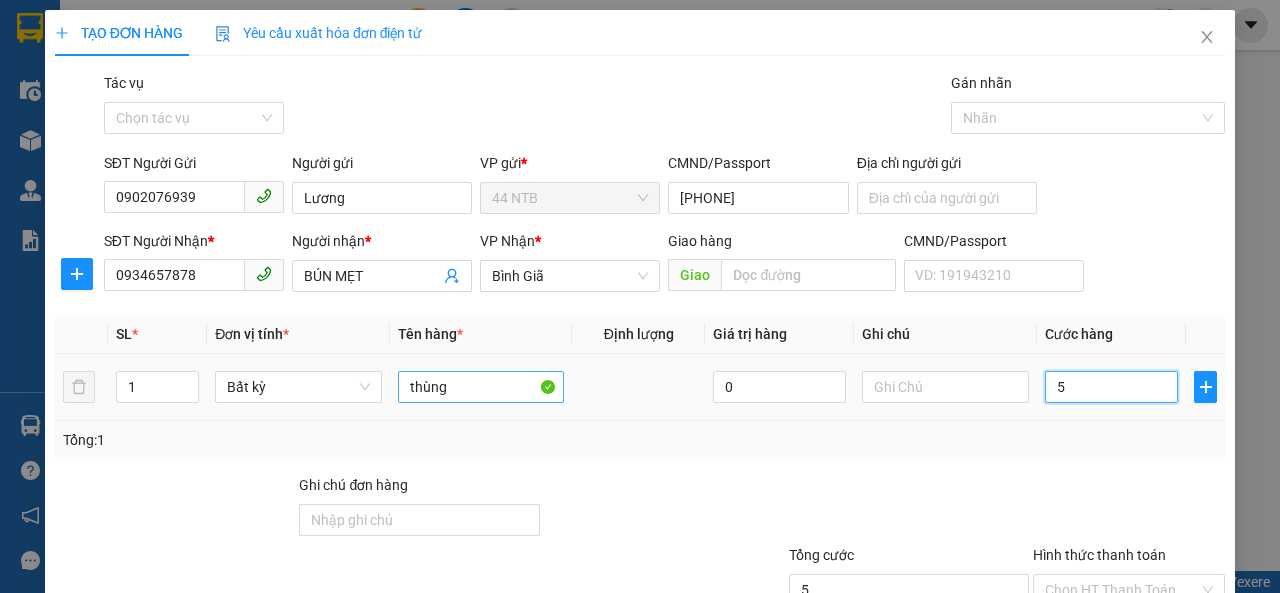 type on "50" 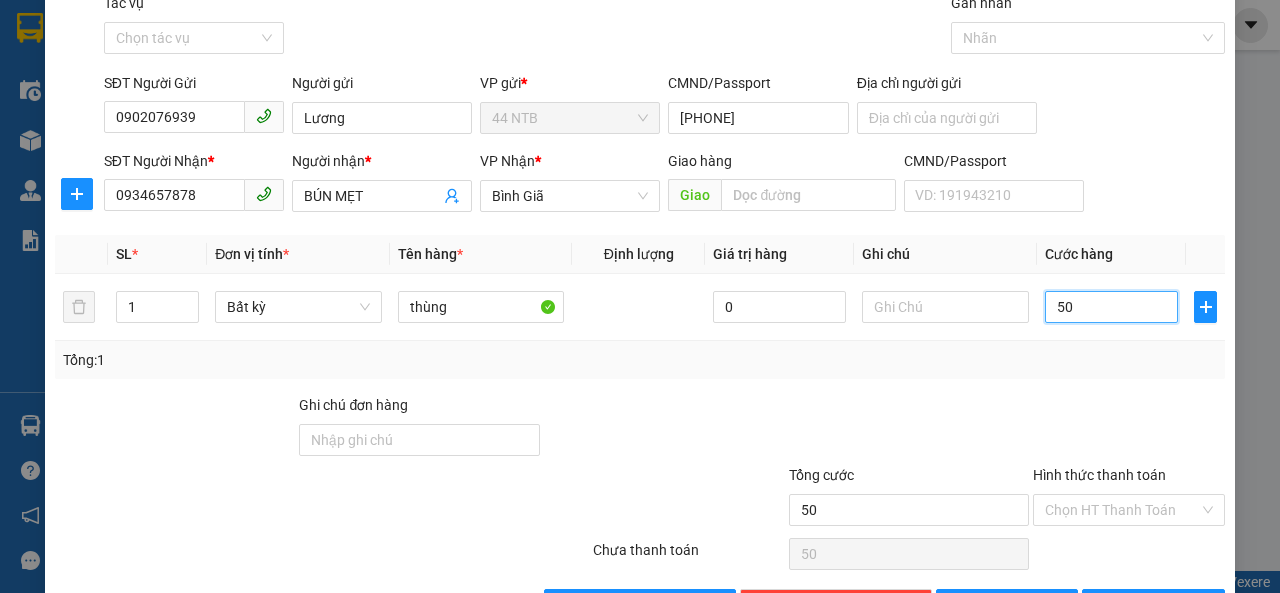 scroll, scrollTop: 144, scrollLeft: 0, axis: vertical 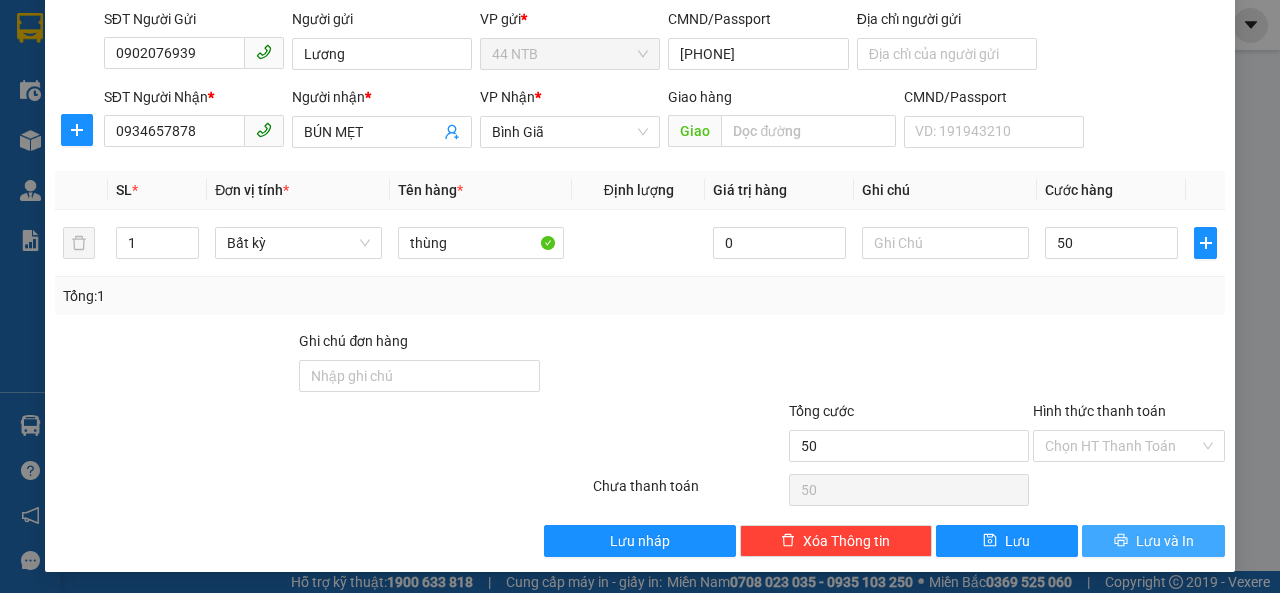 type on "50.000" 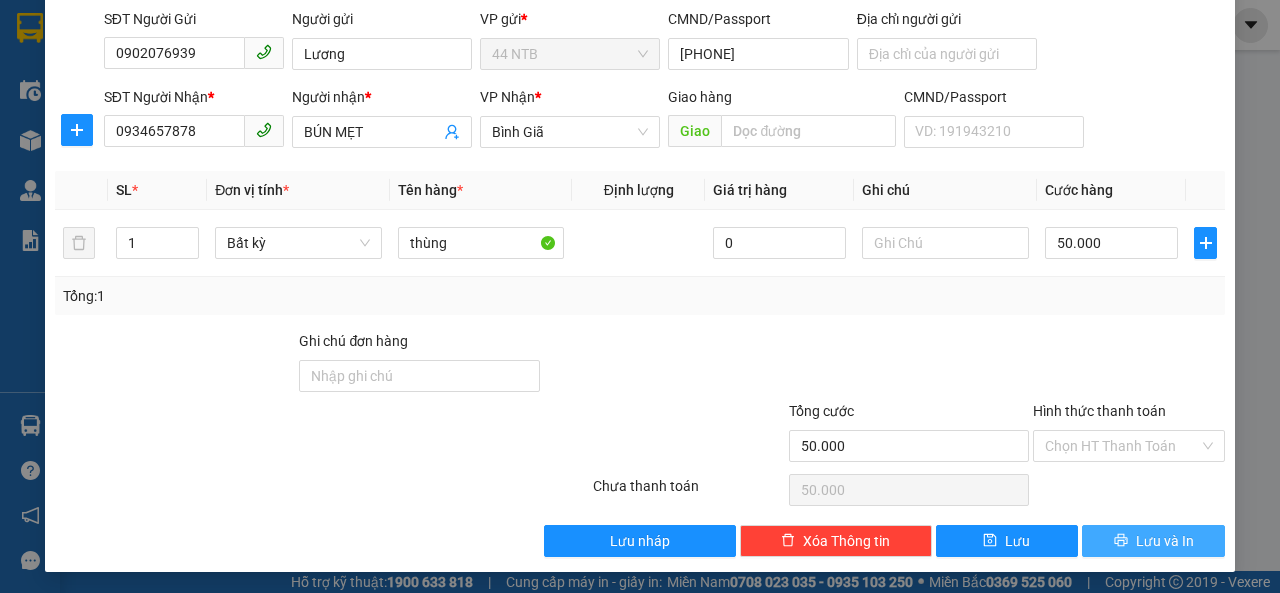 click on "Lưu và In" at bounding box center (1153, 541) 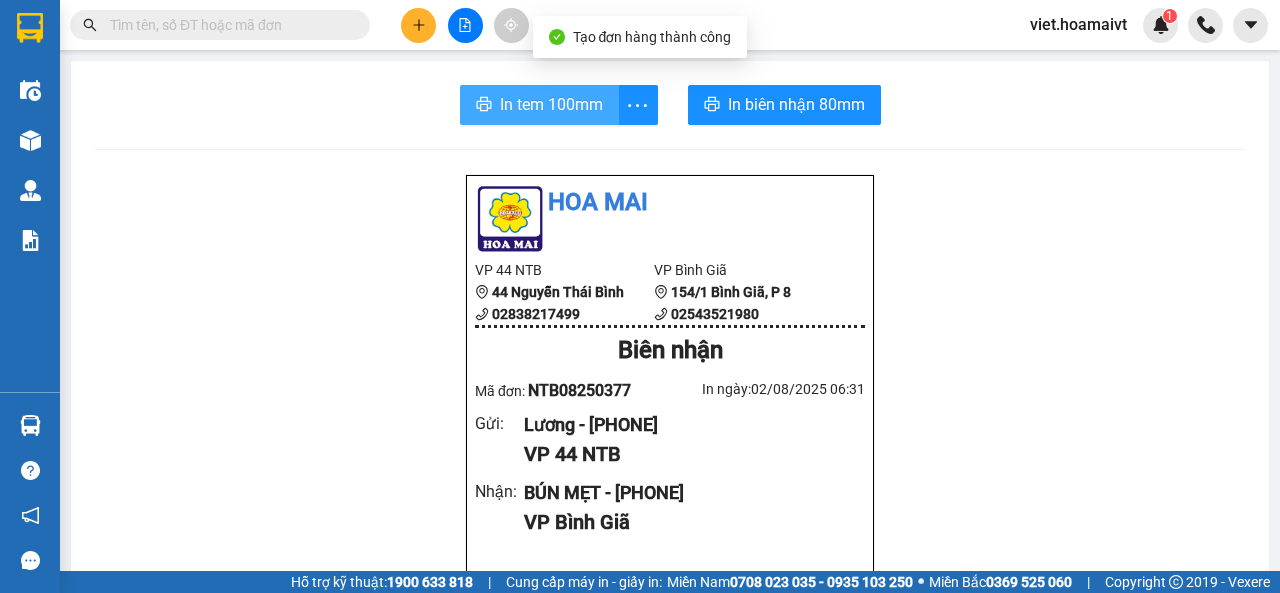 click on "In tem 100mm" at bounding box center [551, 104] 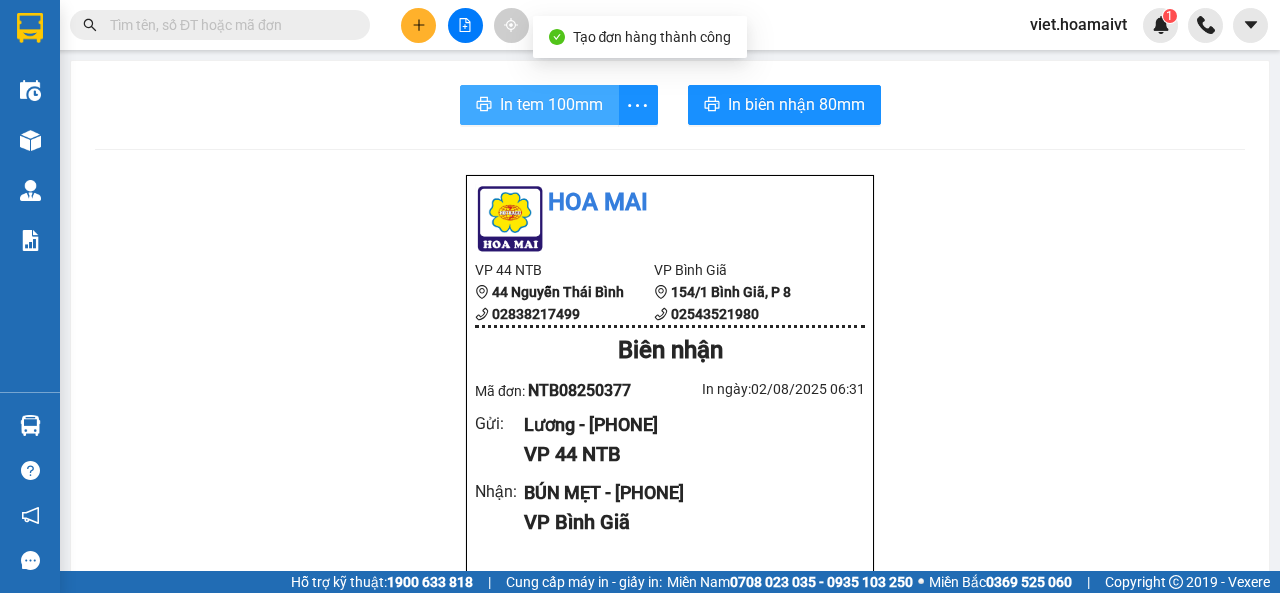 scroll, scrollTop: 0, scrollLeft: 0, axis: both 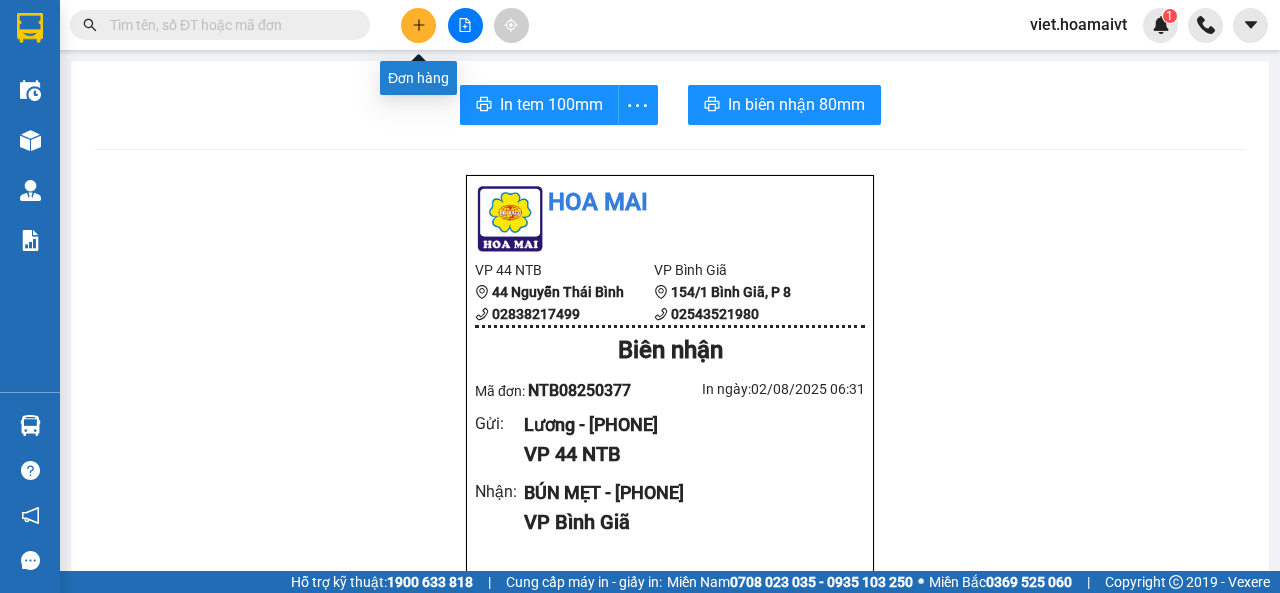 click 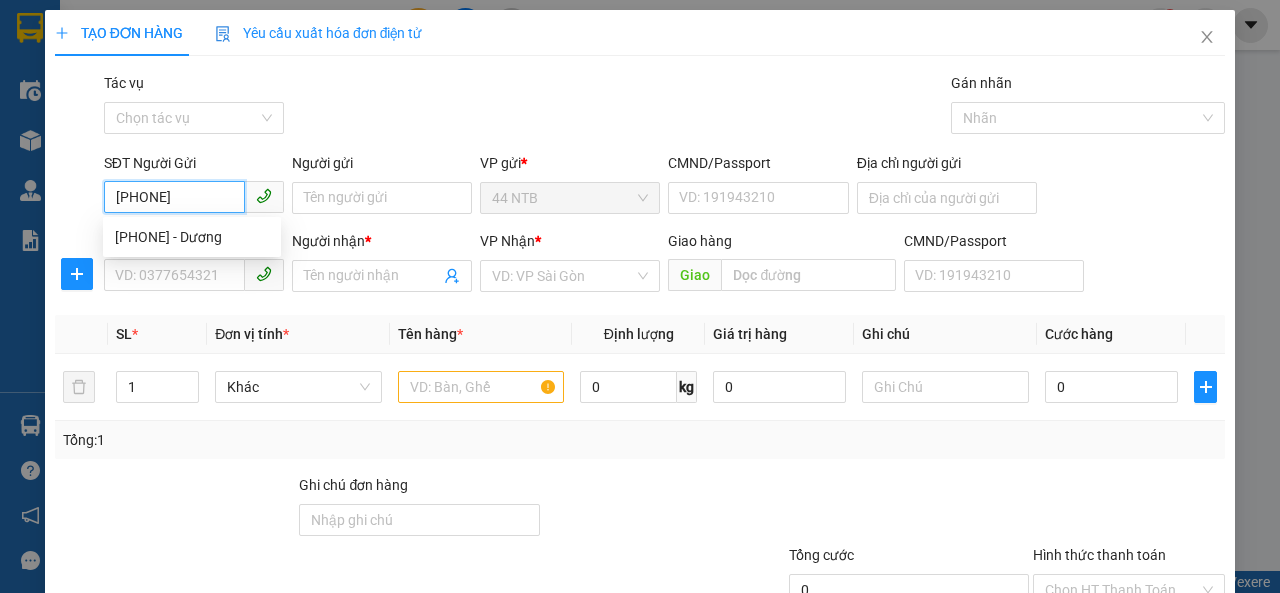type on "[PHONE]" 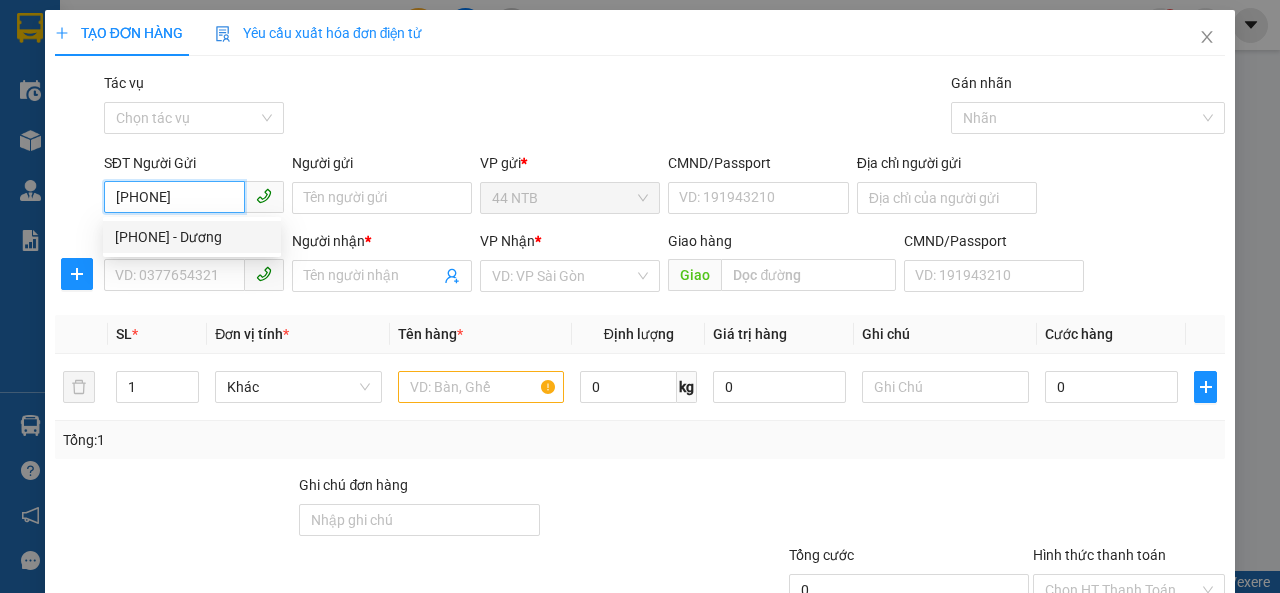 click on "[PHONE] - Dương" at bounding box center (192, 237) 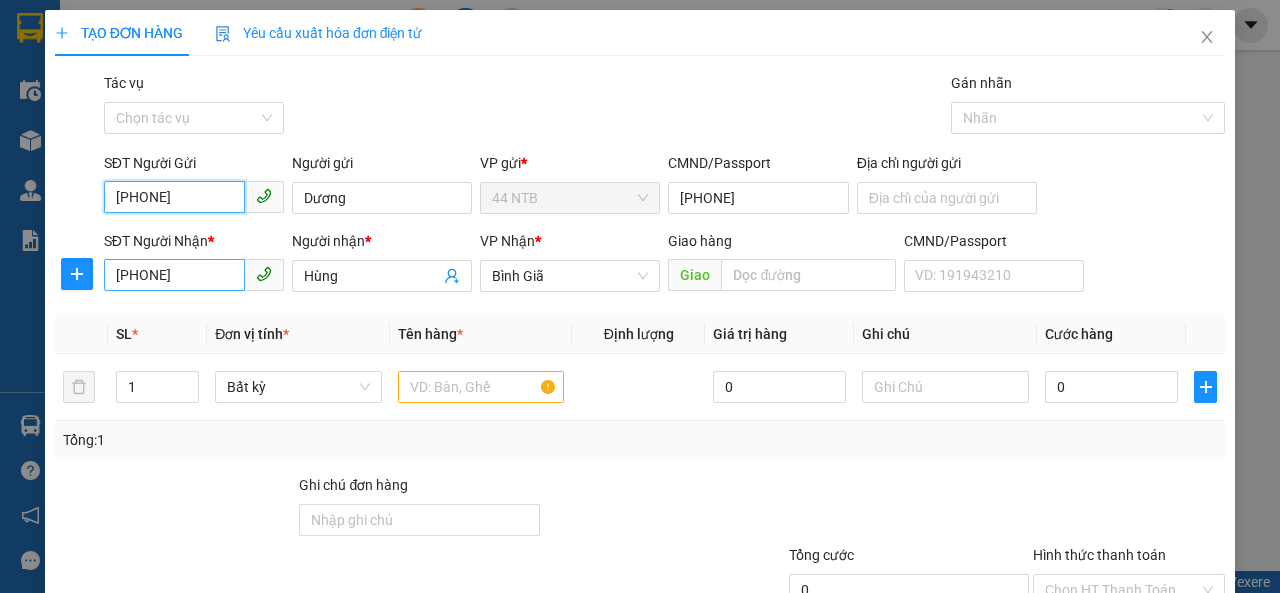 type on "[PHONE]" 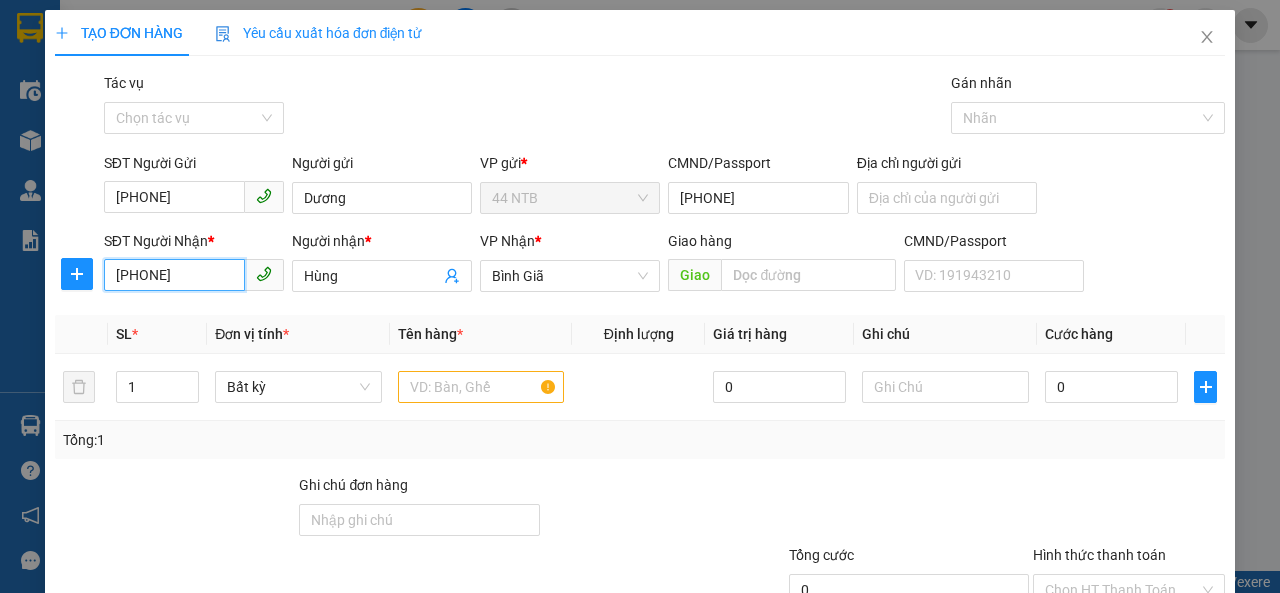 click on "[PHONE]" at bounding box center (174, 275) 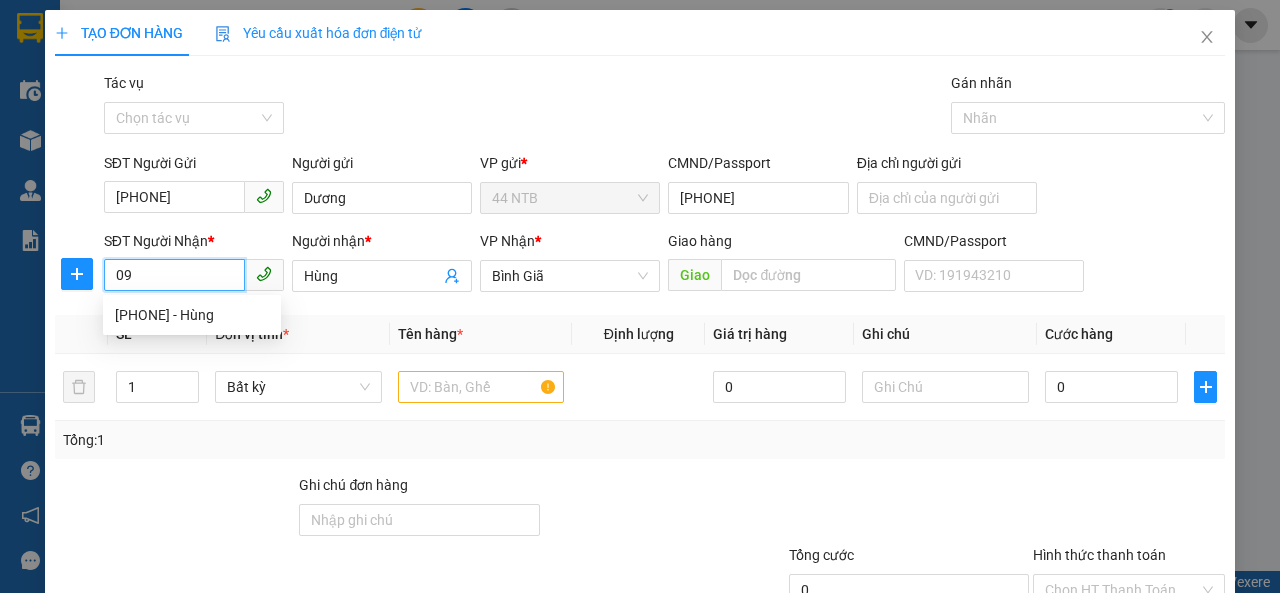 type on "0" 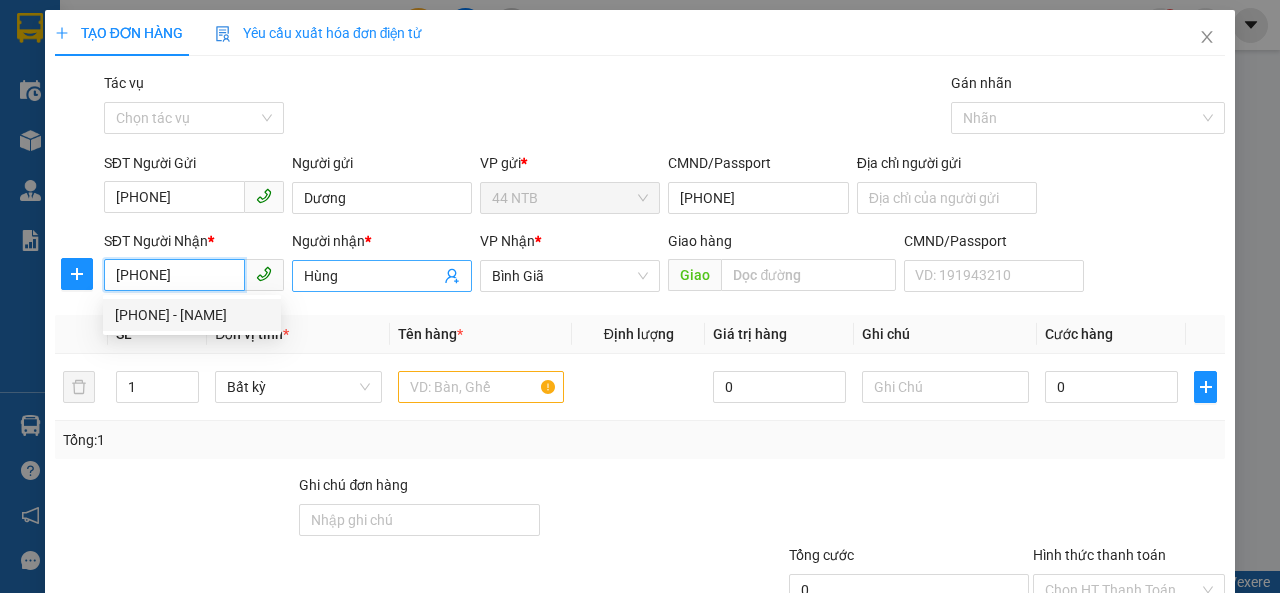 type on "[PHONE]" 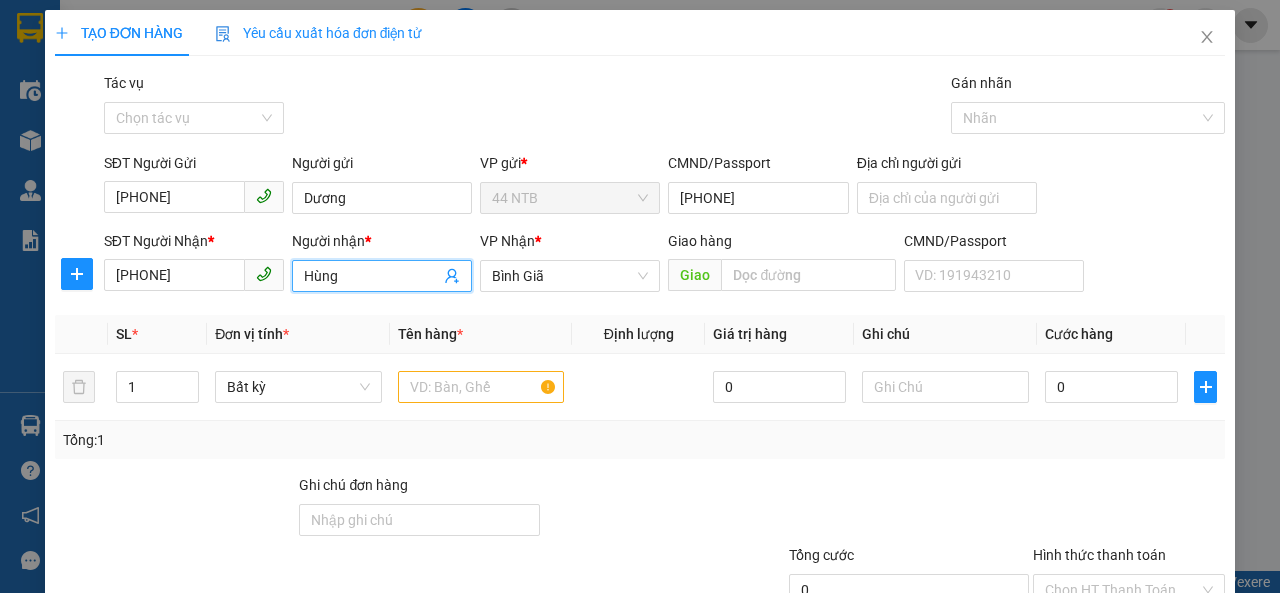 drag, startPoint x: 328, startPoint y: 271, endPoint x: 287, endPoint y: 271, distance: 41 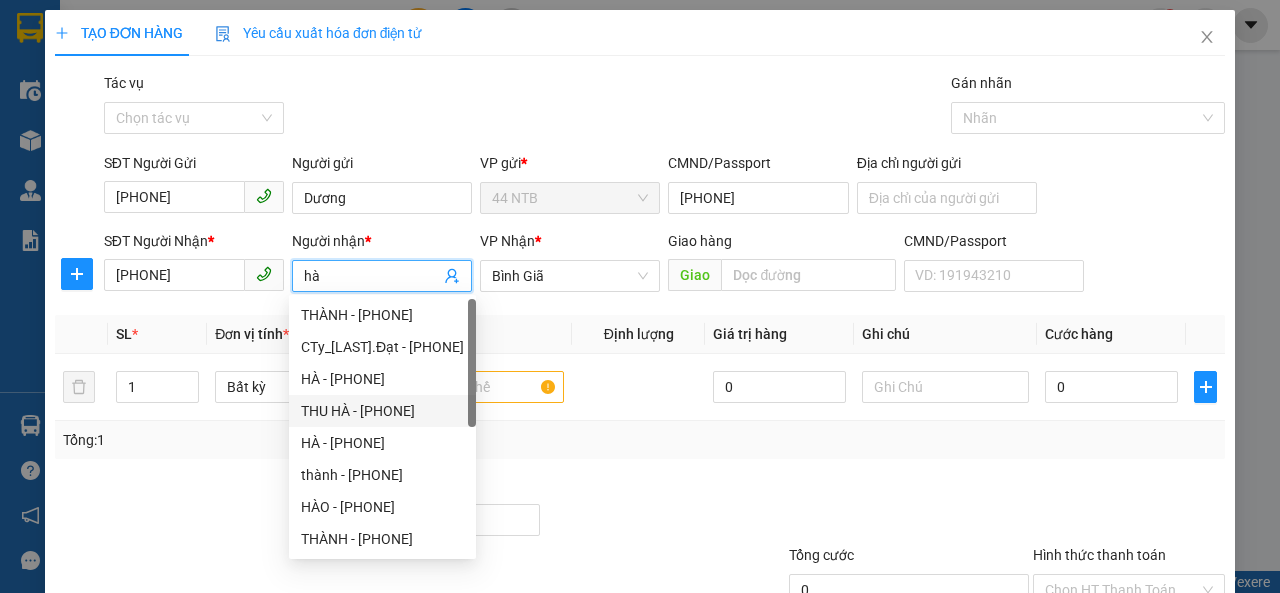 type on "hà" 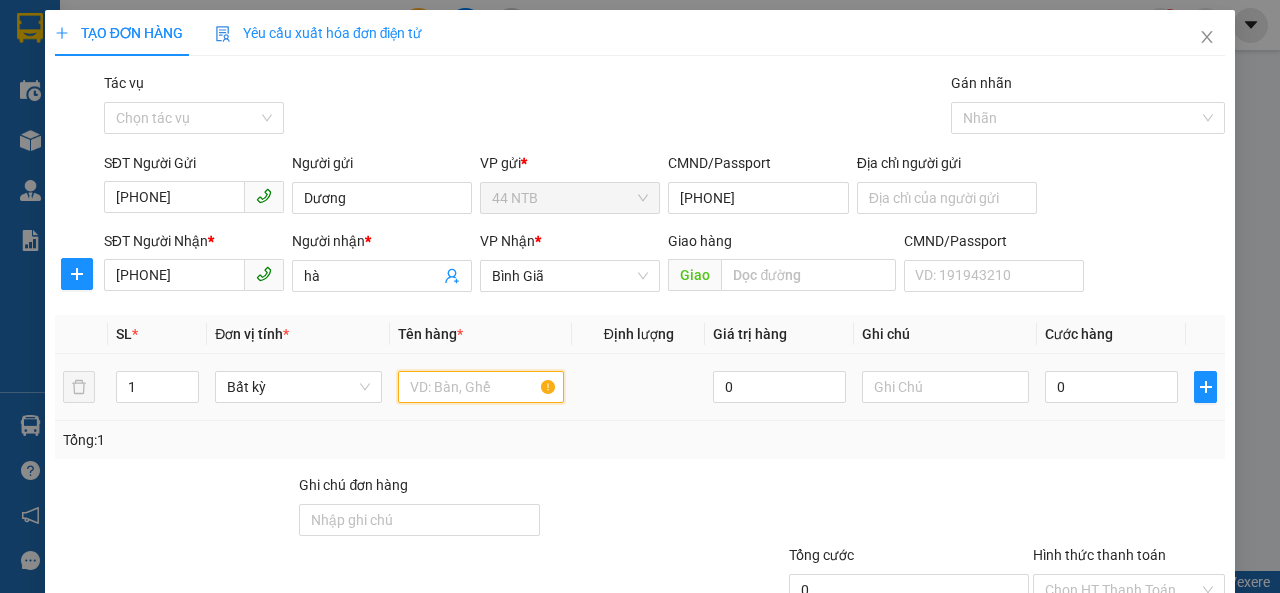 click at bounding box center (481, 387) 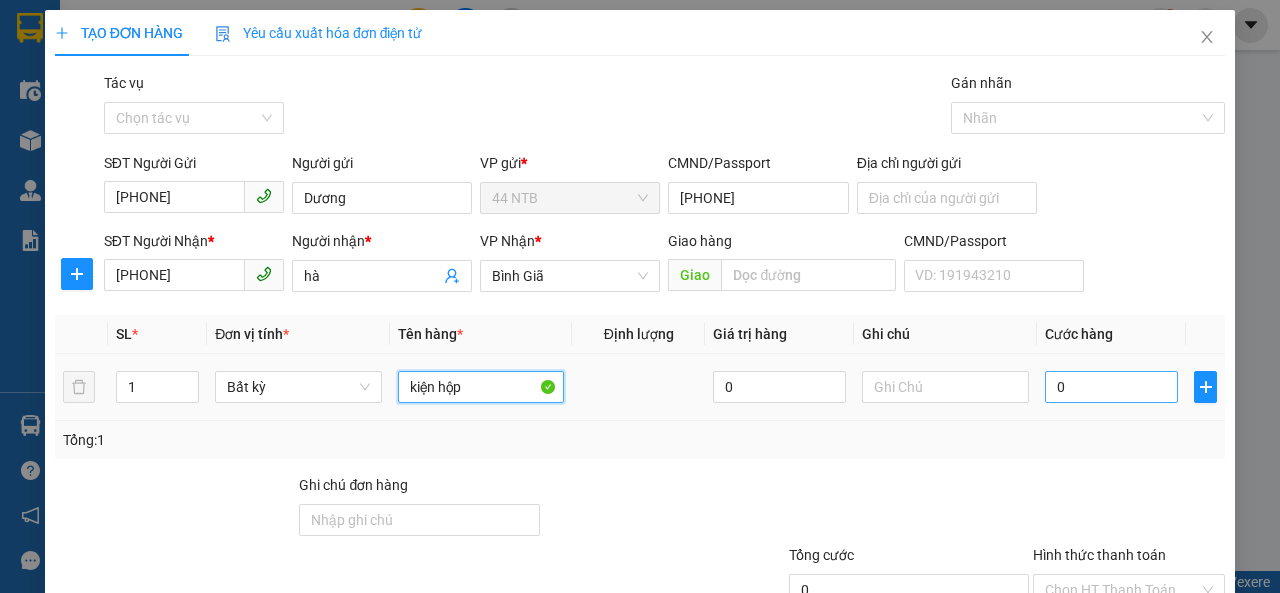 type on "kiện hộp" 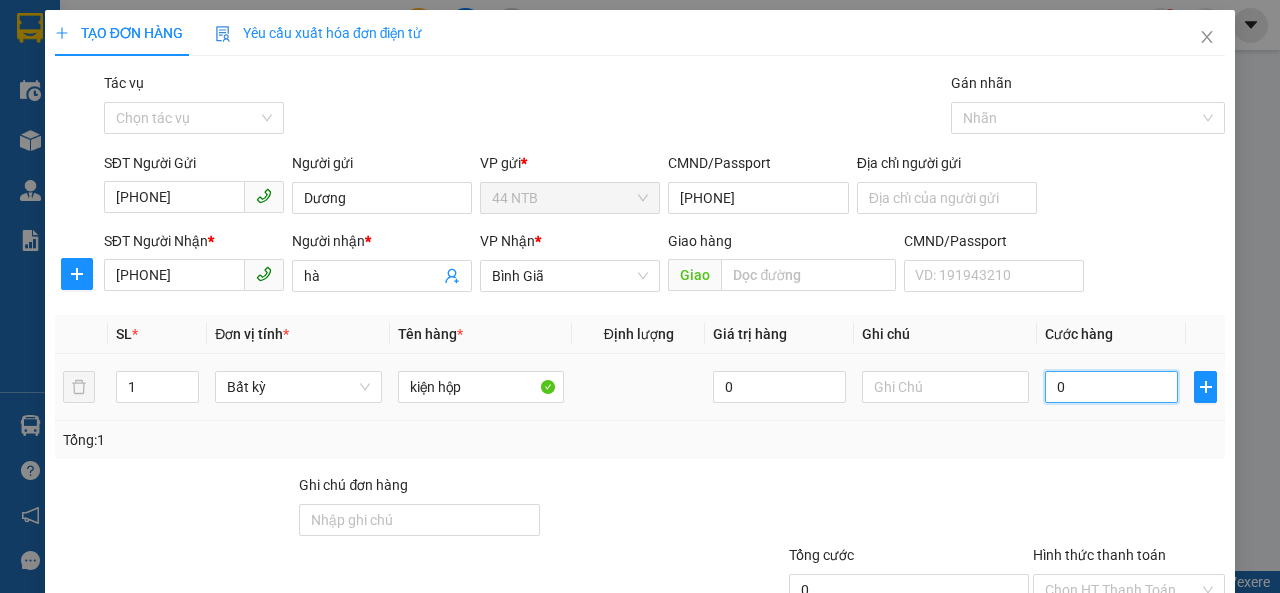 click on "0" at bounding box center [1111, 387] 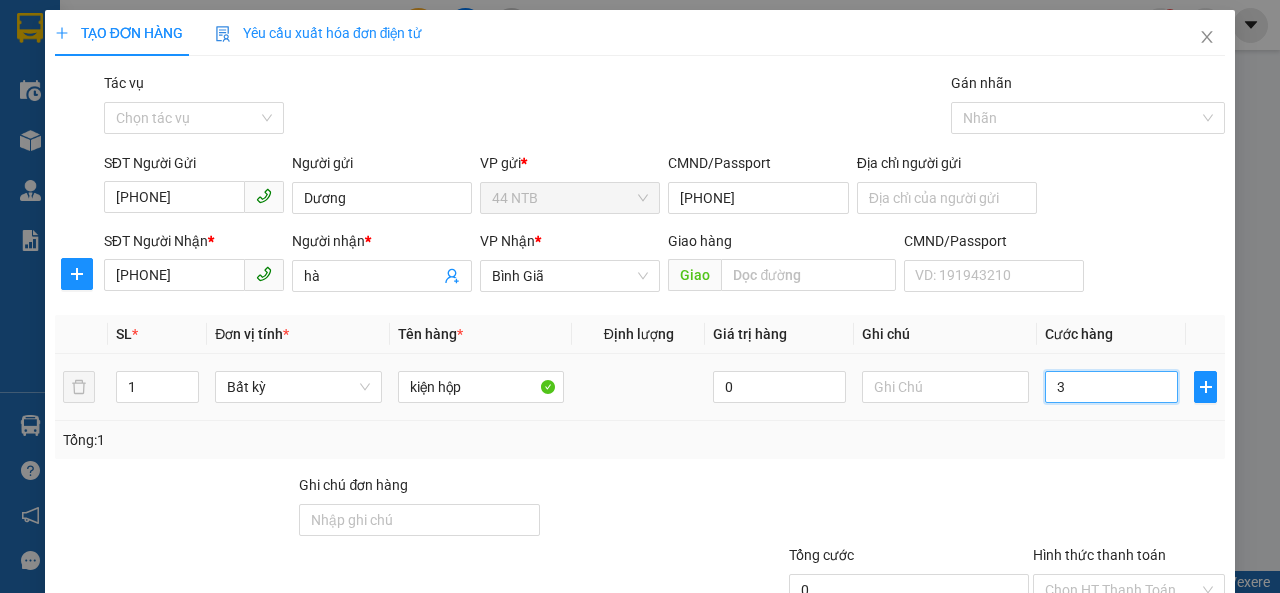 type on "3" 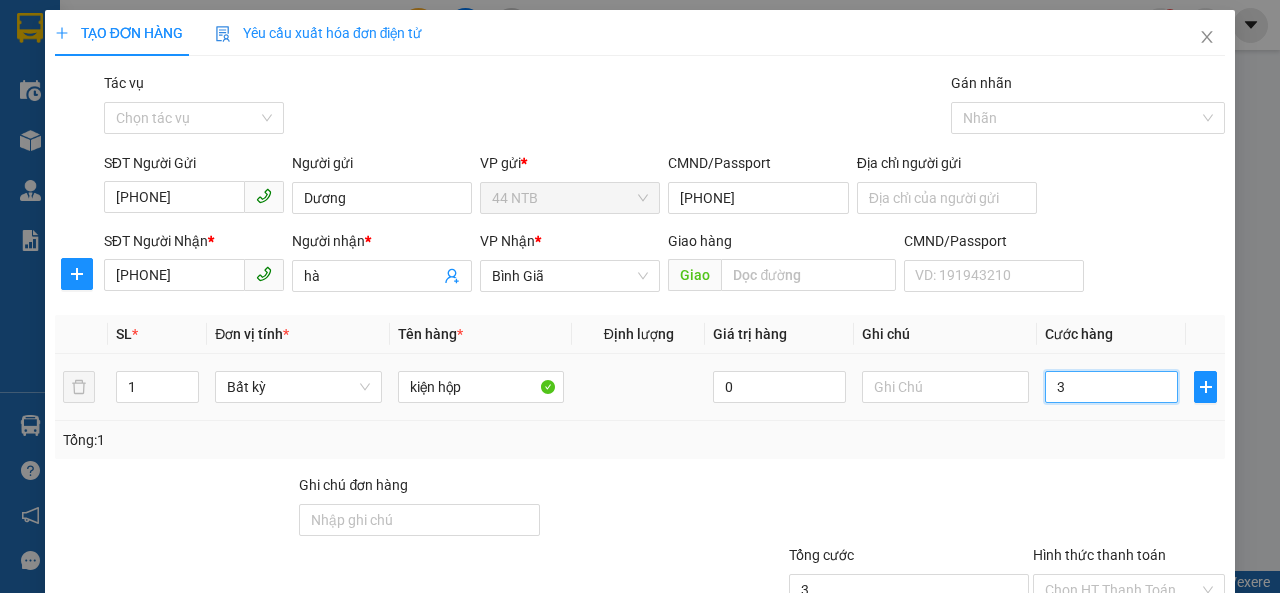 type on "30" 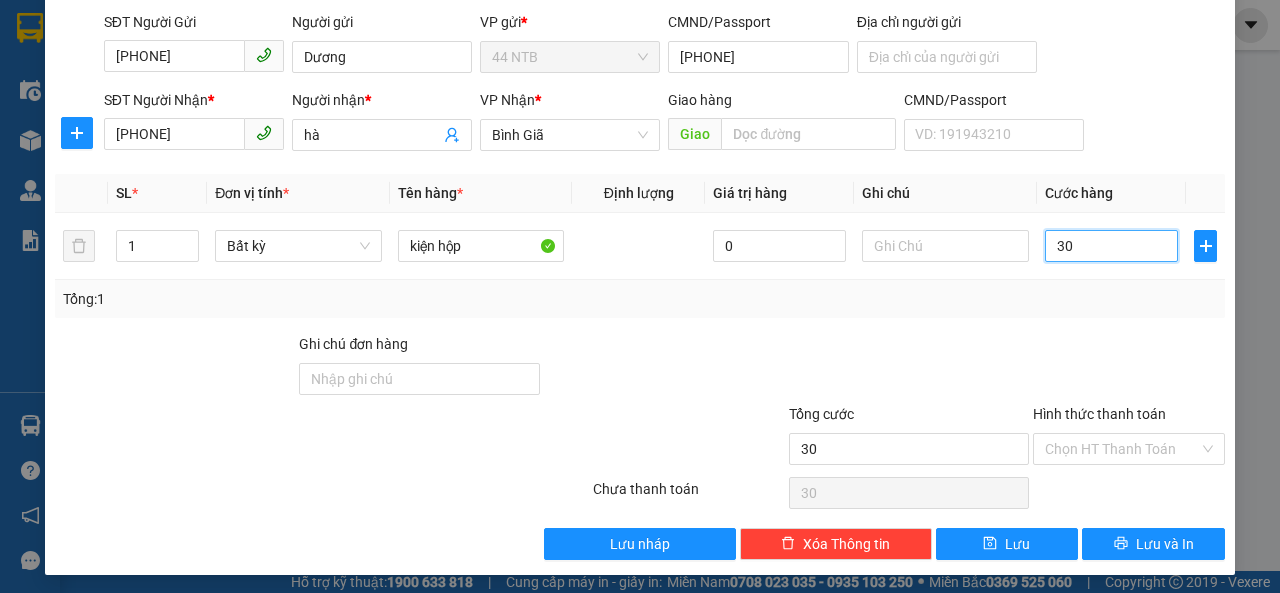 scroll, scrollTop: 144, scrollLeft: 0, axis: vertical 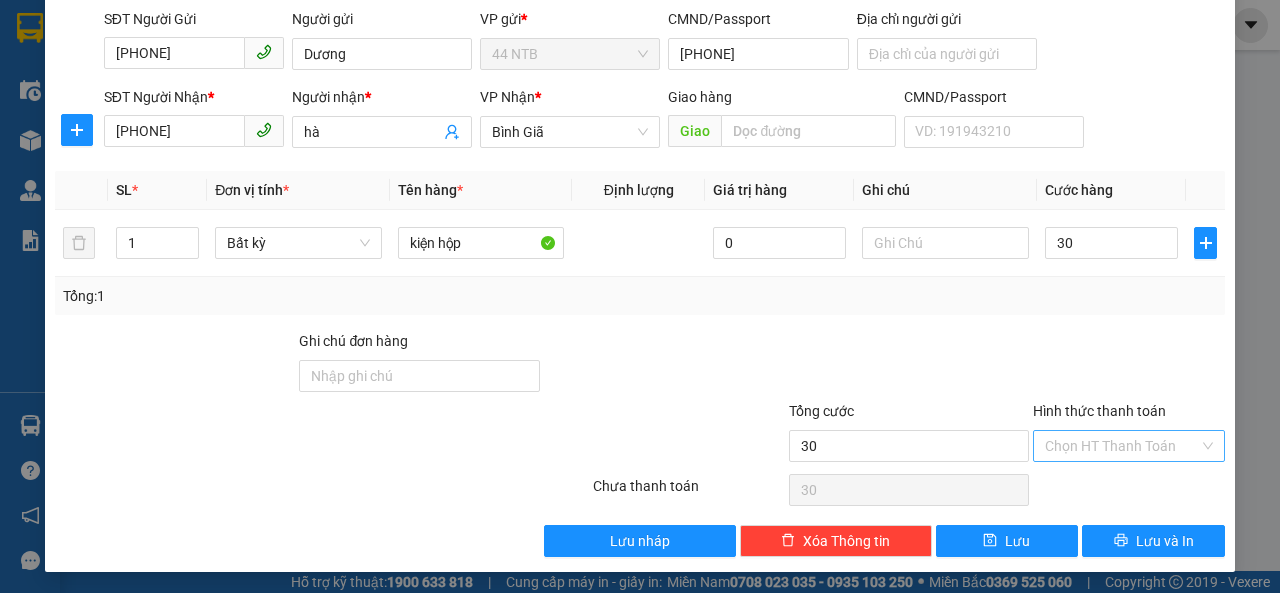 type on "30.000" 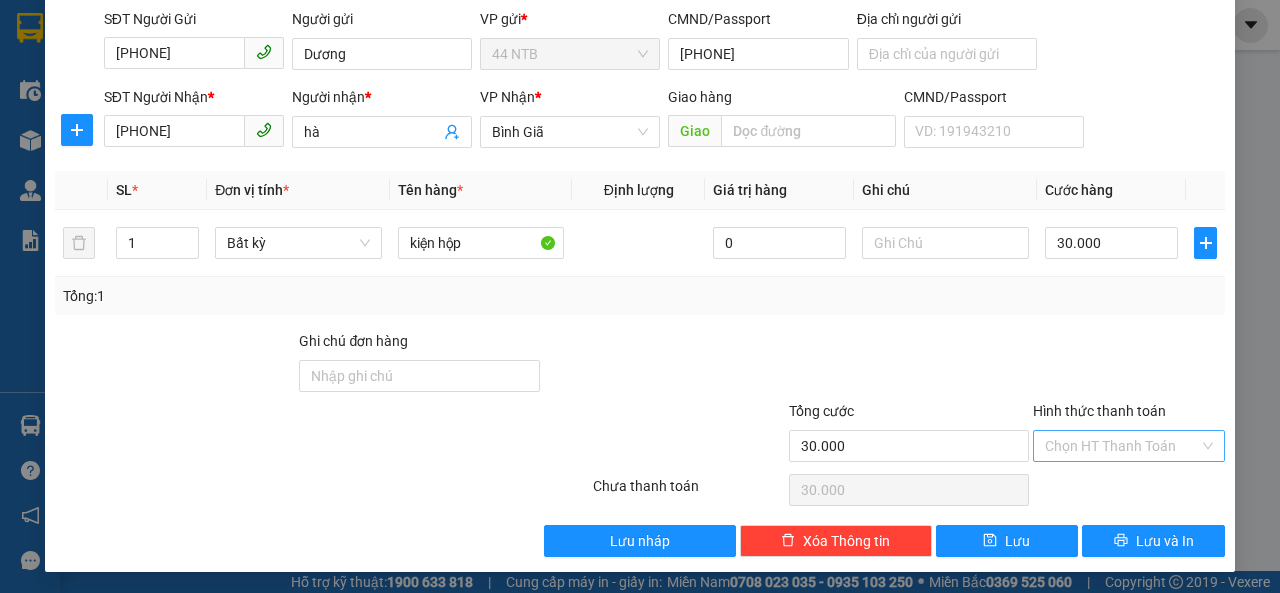 click on "Hình thức thanh toán" at bounding box center [1122, 446] 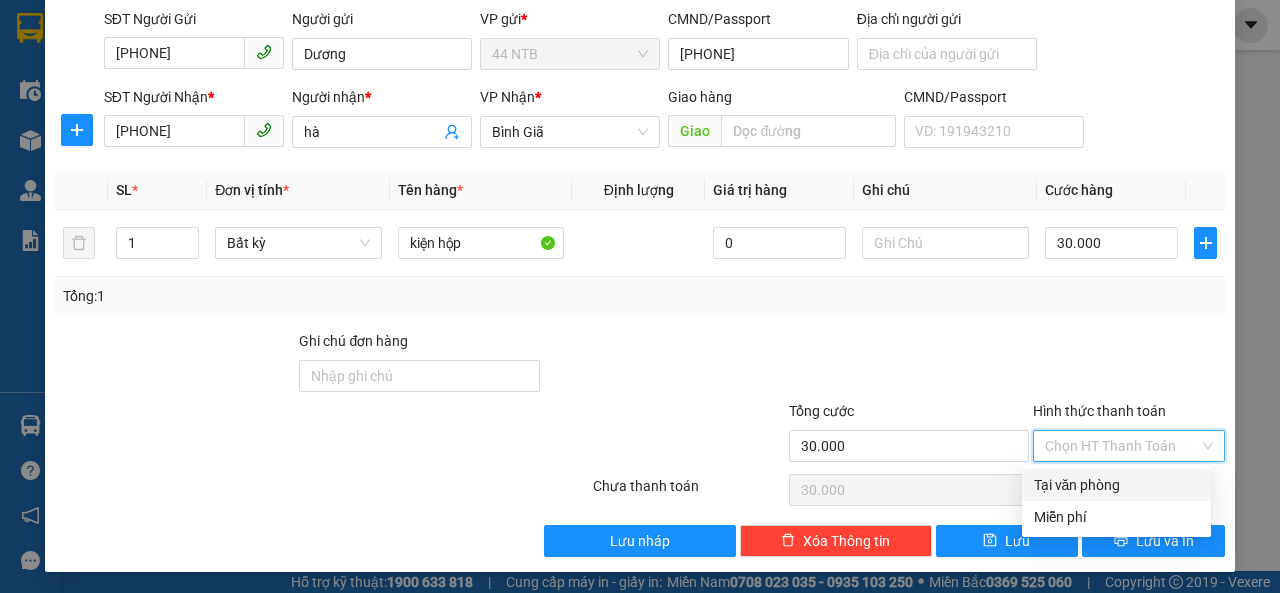 click on "Tại văn phòng" at bounding box center (1116, 485) 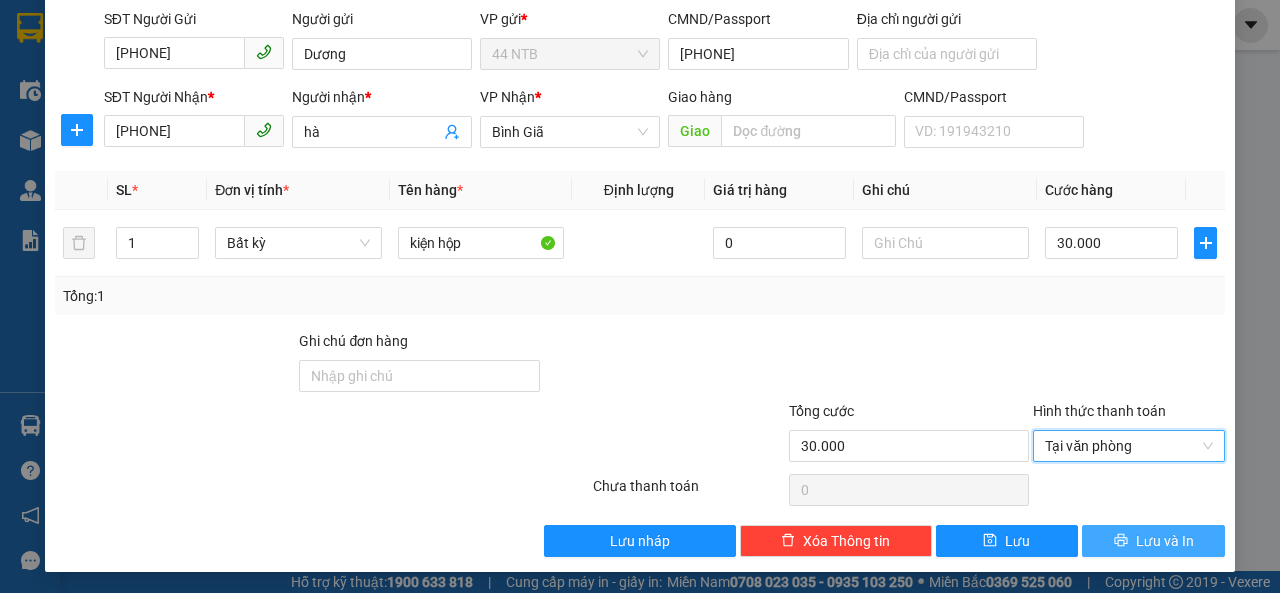 click on "Lưu và In" at bounding box center [1165, 541] 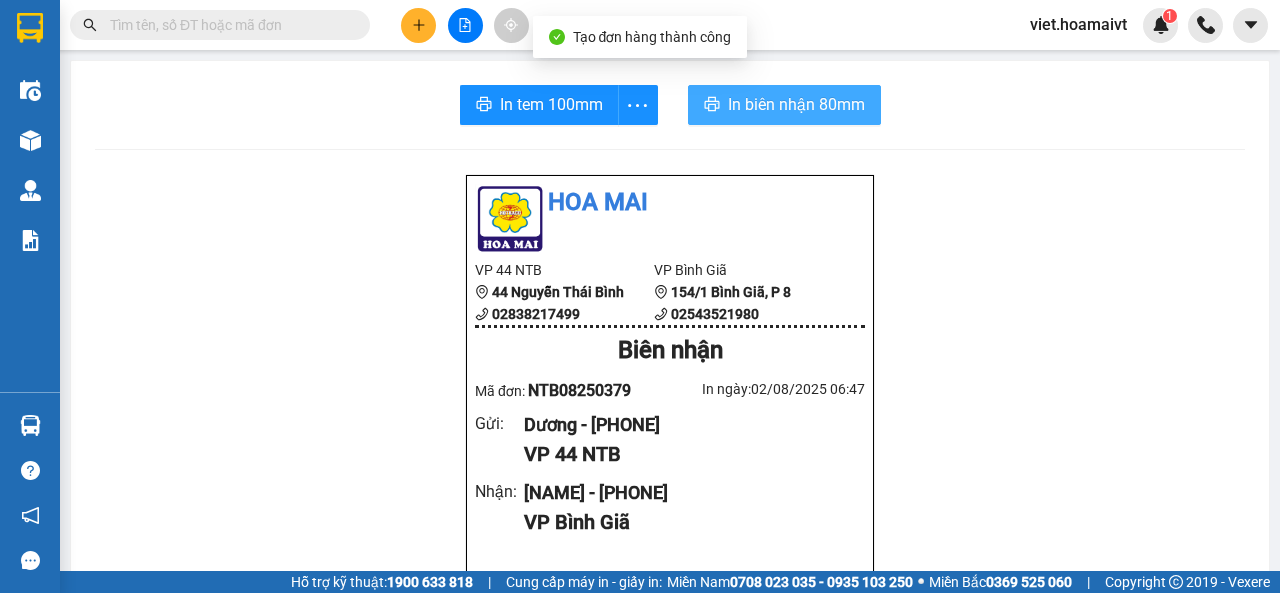 click on "In biên nhận 80mm" at bounding box center (796, 104) 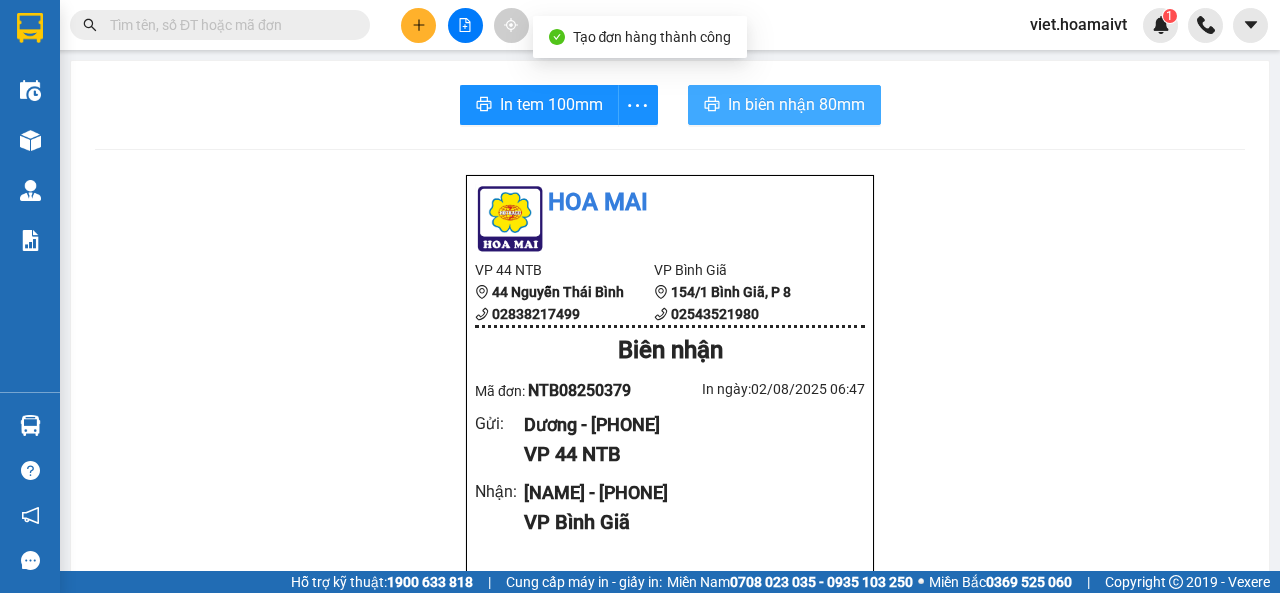 scroll, scrollTop: 0, scrollLeft: 0, axis: both 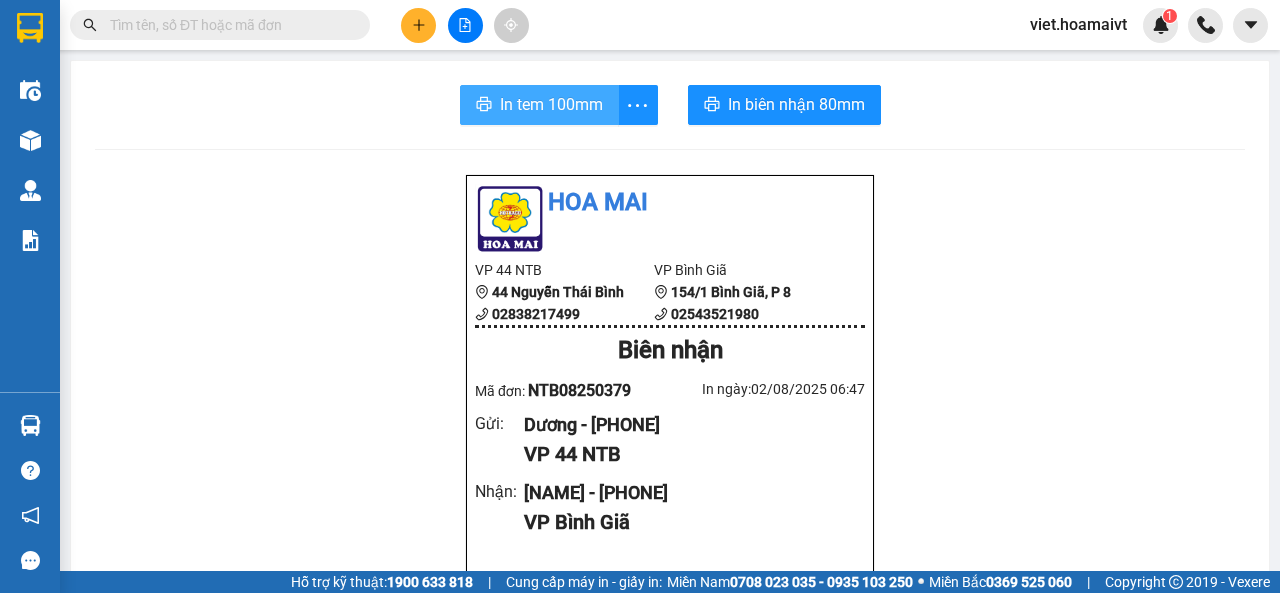 drag, startPoint x: 560, startPoint y: 123, endPoint x: 558, endPoint y: 135, distance: 12.165525 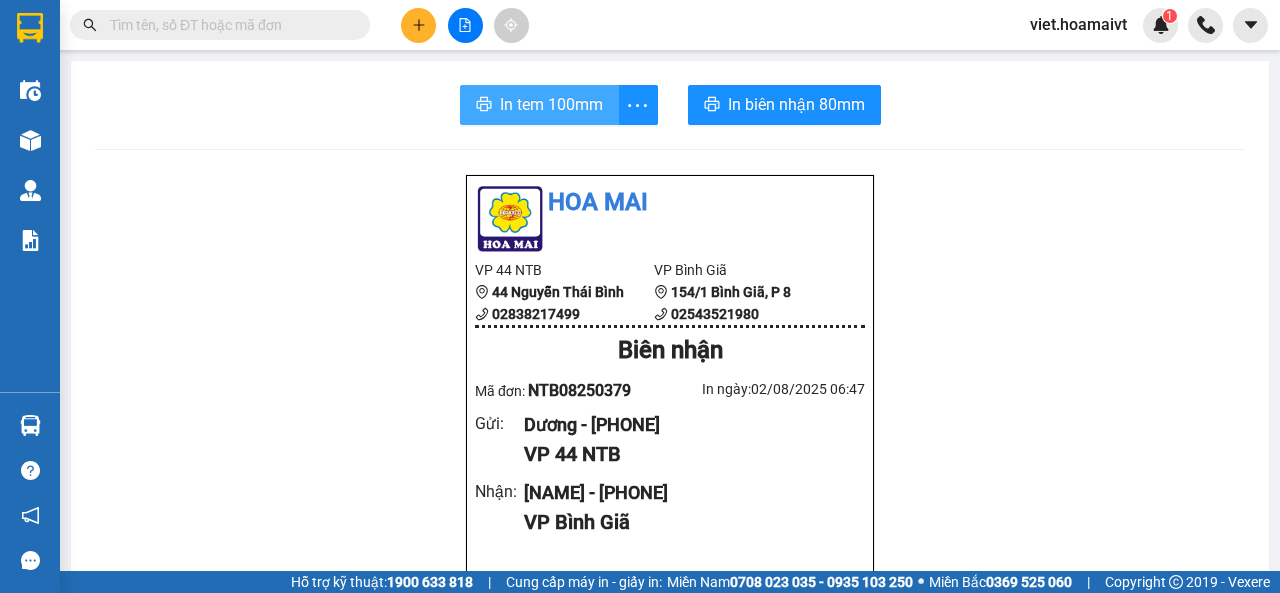 scroll, scrollTop: 0, scrollLeft: 0, axis: both 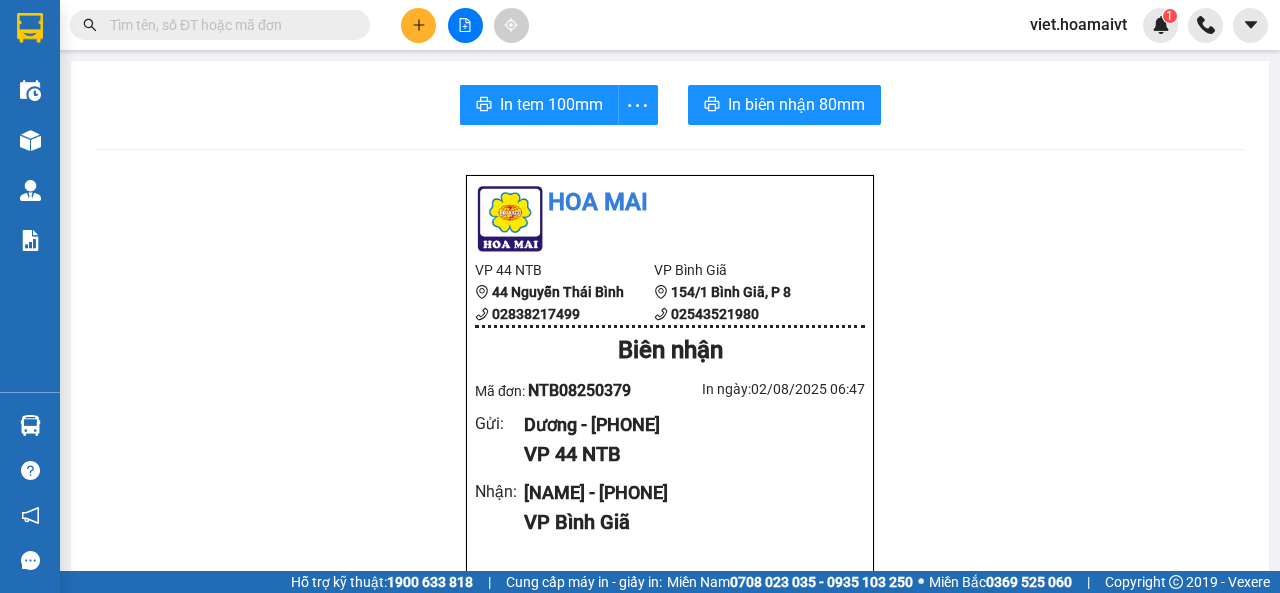 click on "Dương - [PHONE]" at bounding box center (686, 425) 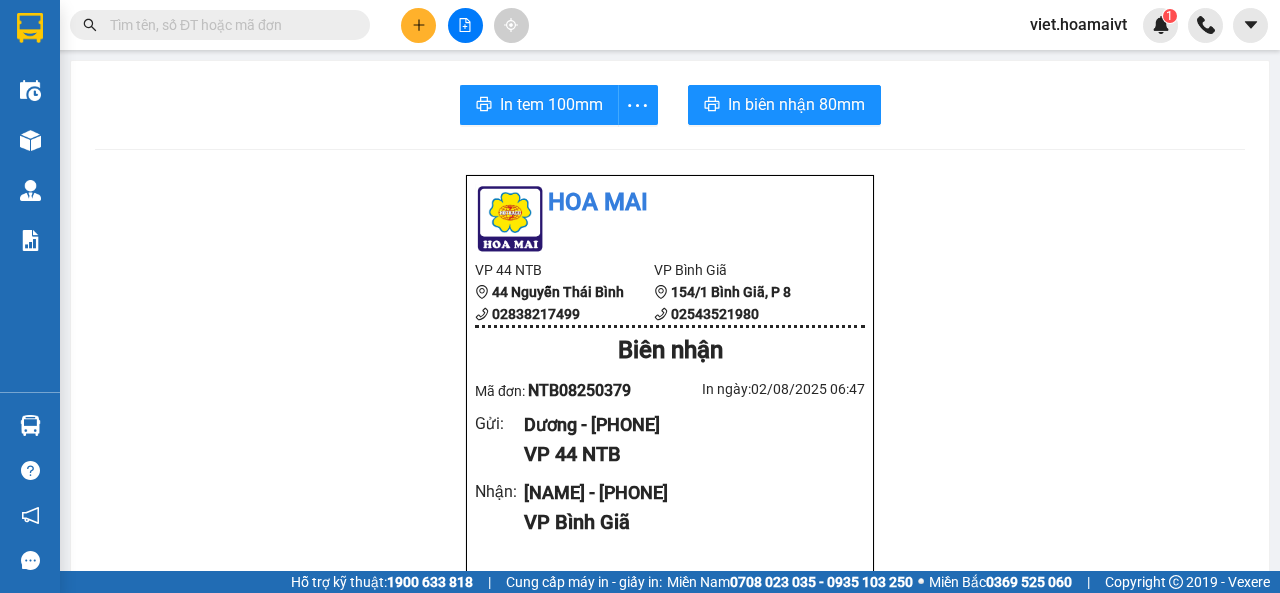 click at bounding box center (418, 25) 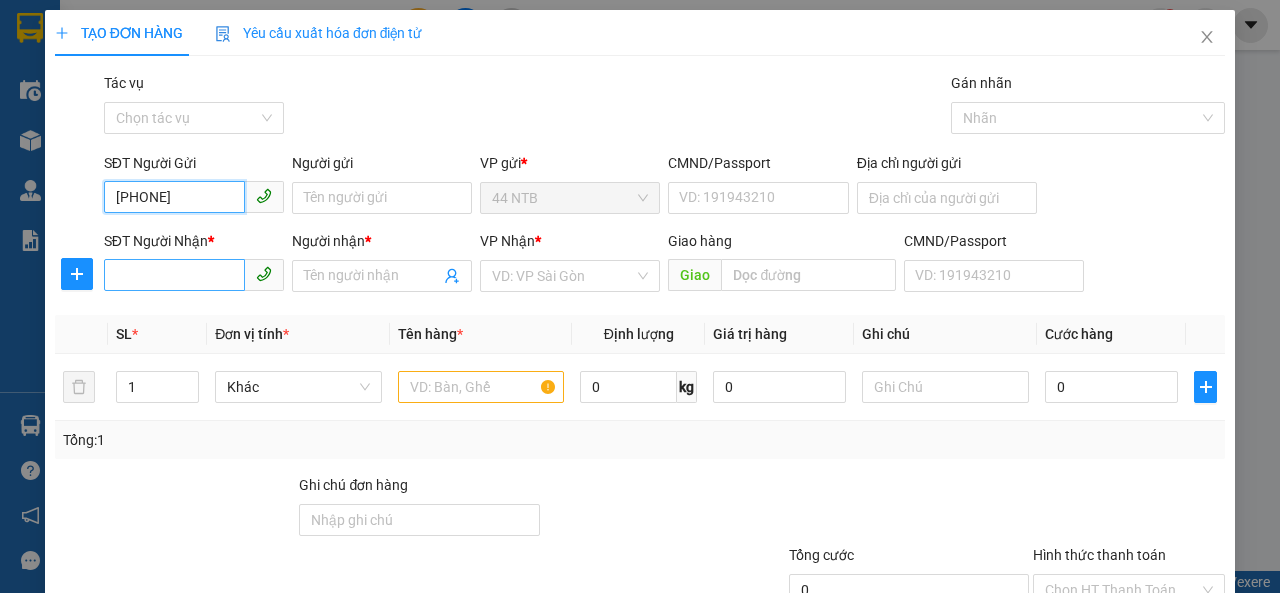 type on "[PHONE]" 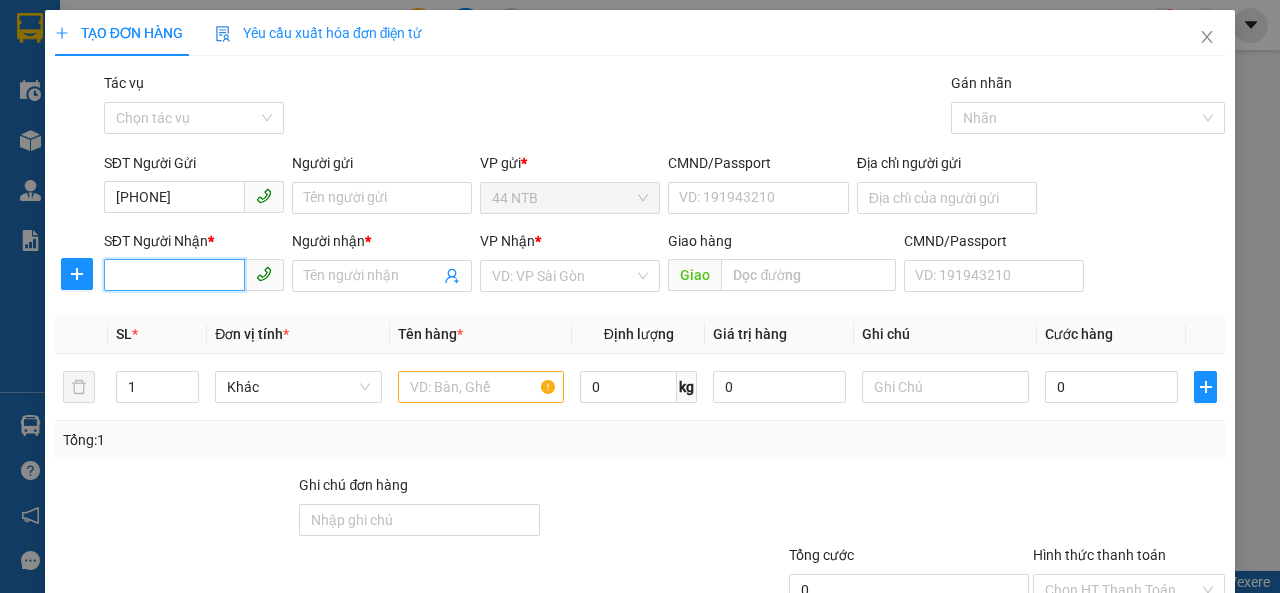 click on "SĐT Người Nhận  *" at bounding box center [174, 275] 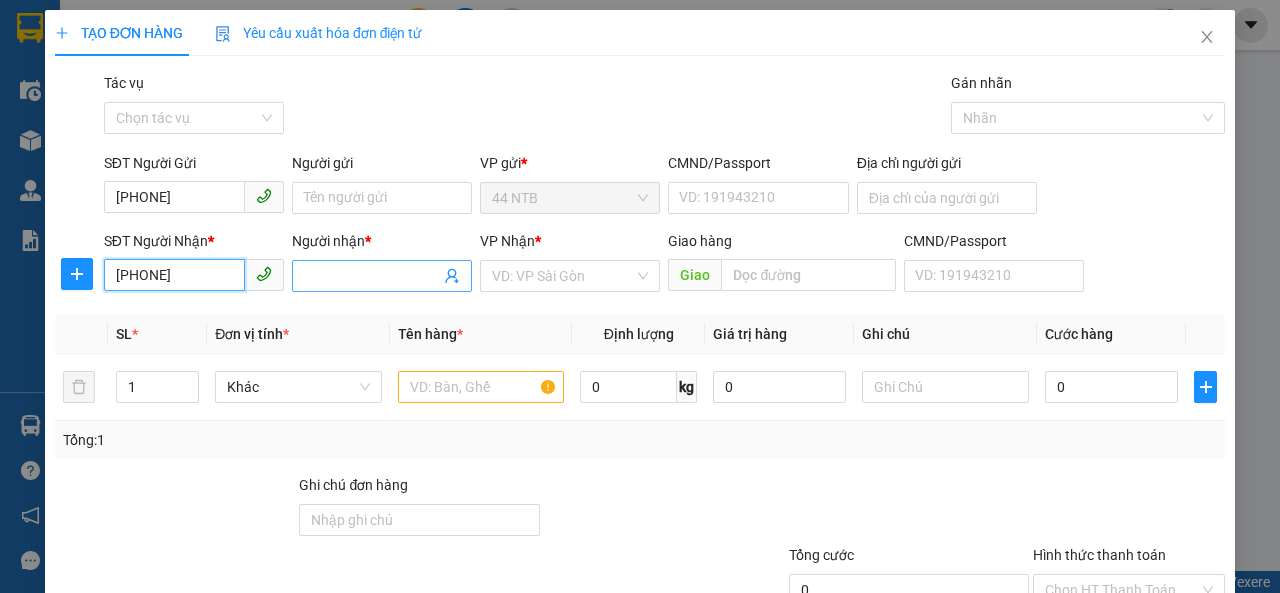 type on "[PHONE]" 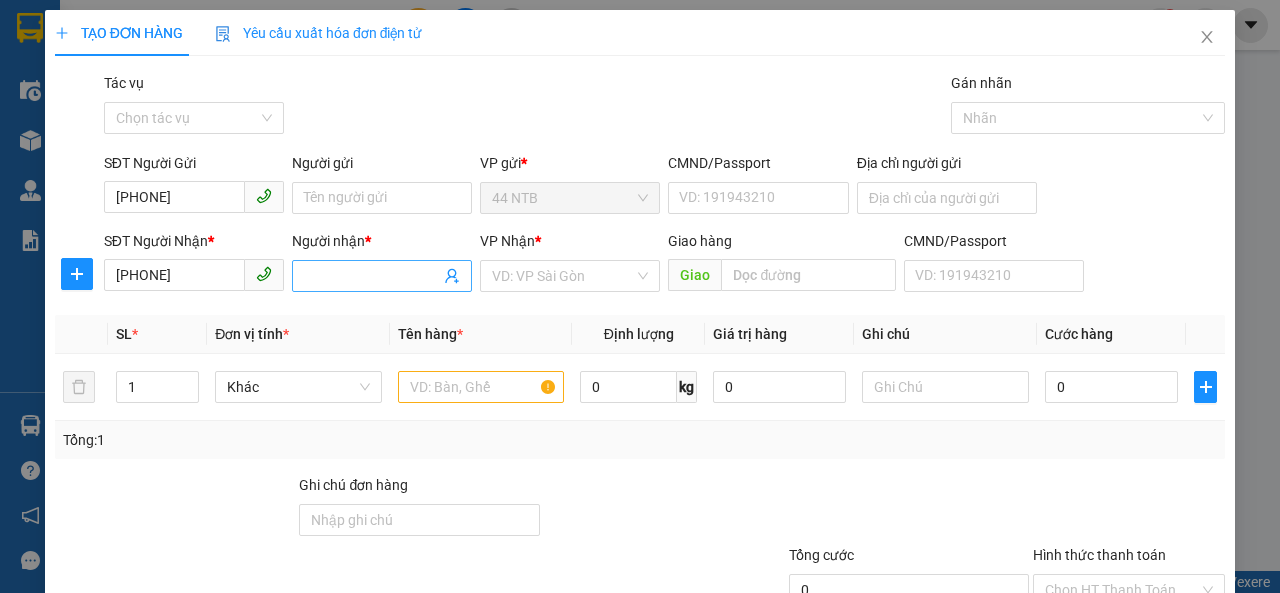 click on "Người nhận  *" at bounding box center (372, 276) 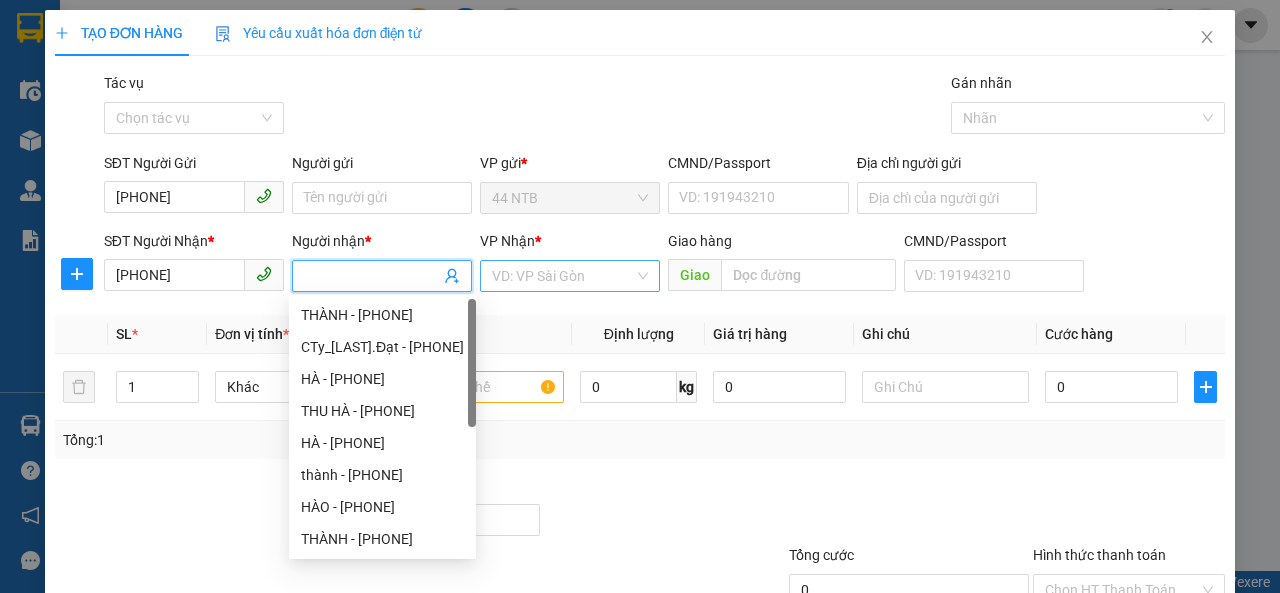 click at bounding box center (563, 276) 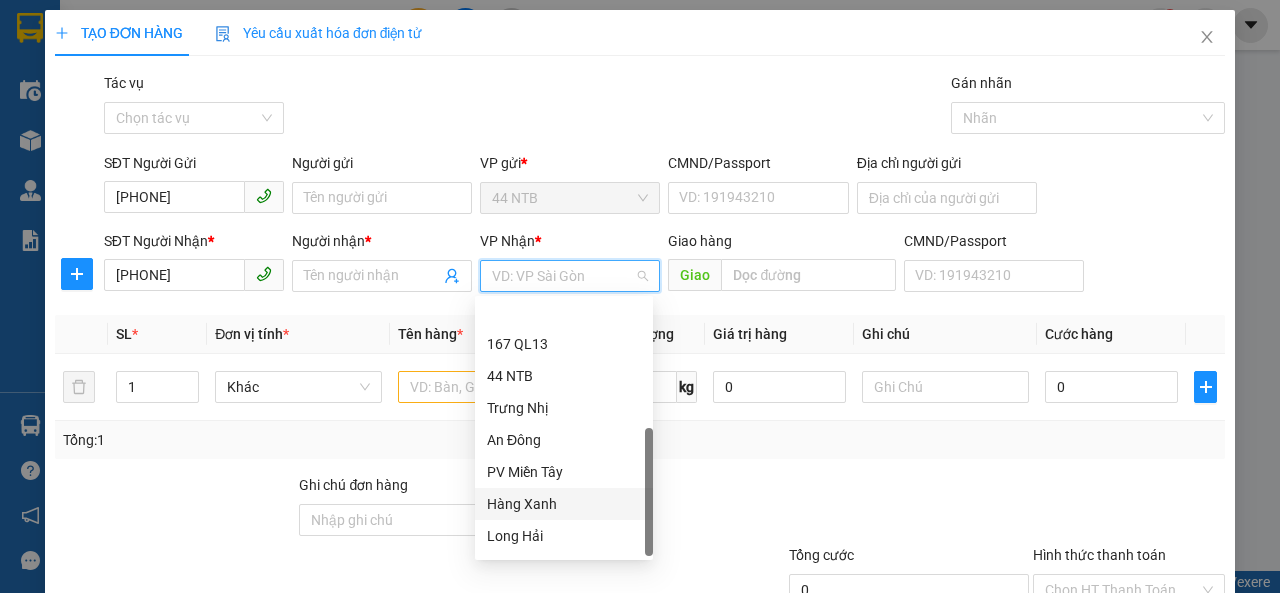 scroll, scrollTop: 160, scrollLeft: 0, axis: vertical 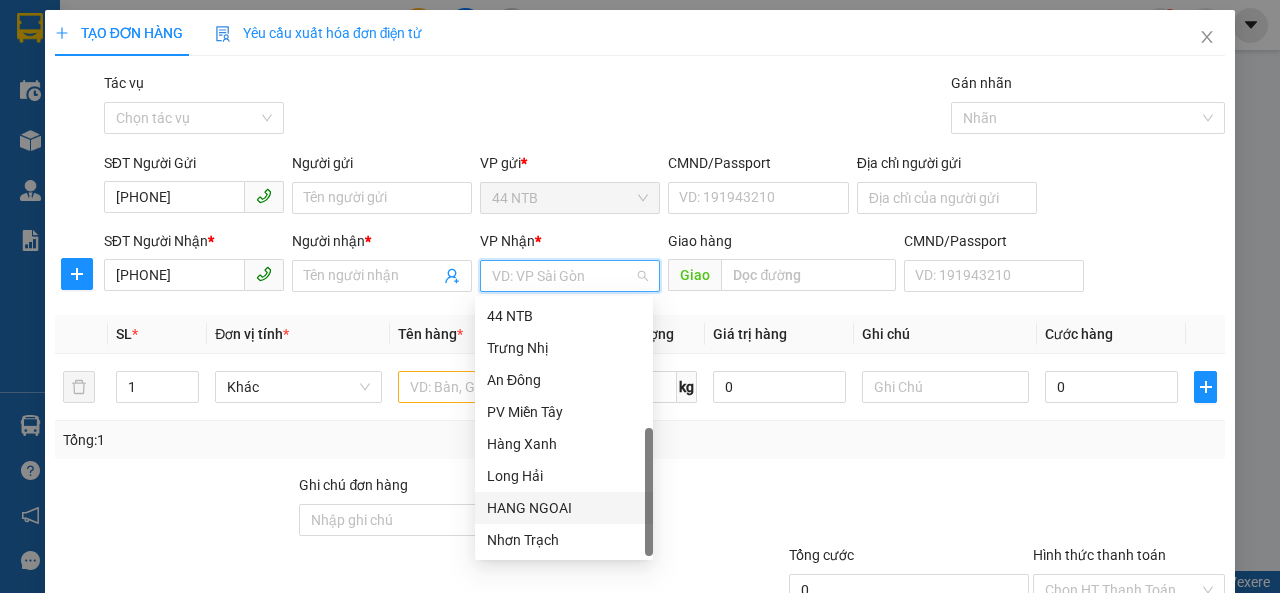 click on "HANG NGOAI" at bounding box center [564, 508] 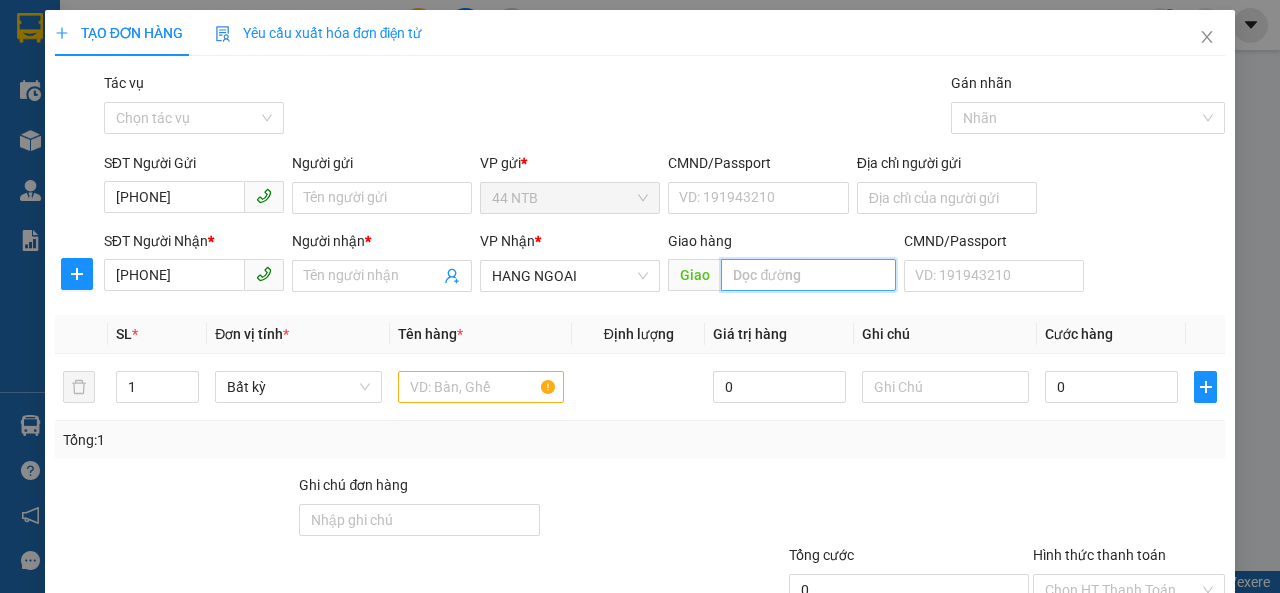 click at bounding box center (808, 275) 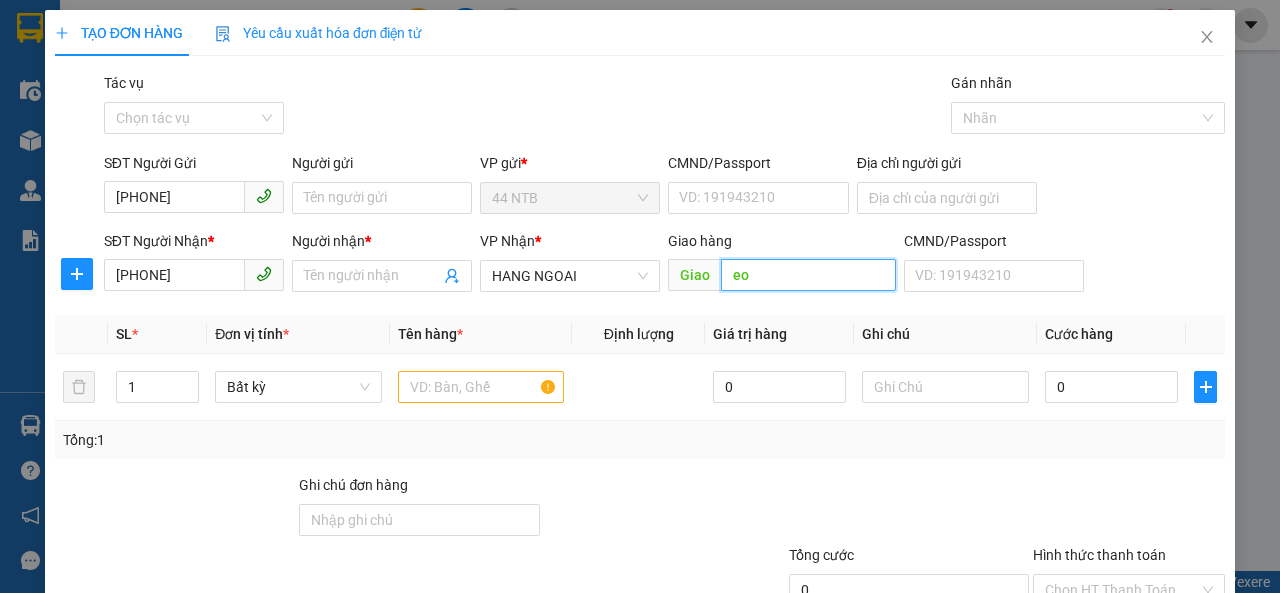 type on "e" 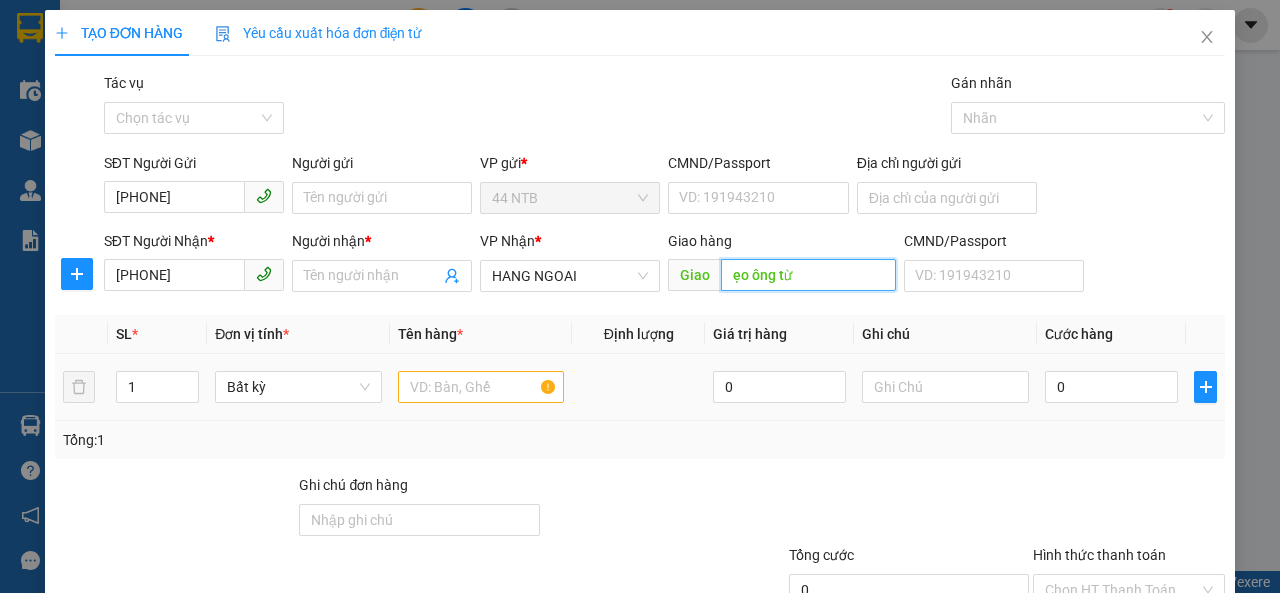 type on "ẹo ông từ" 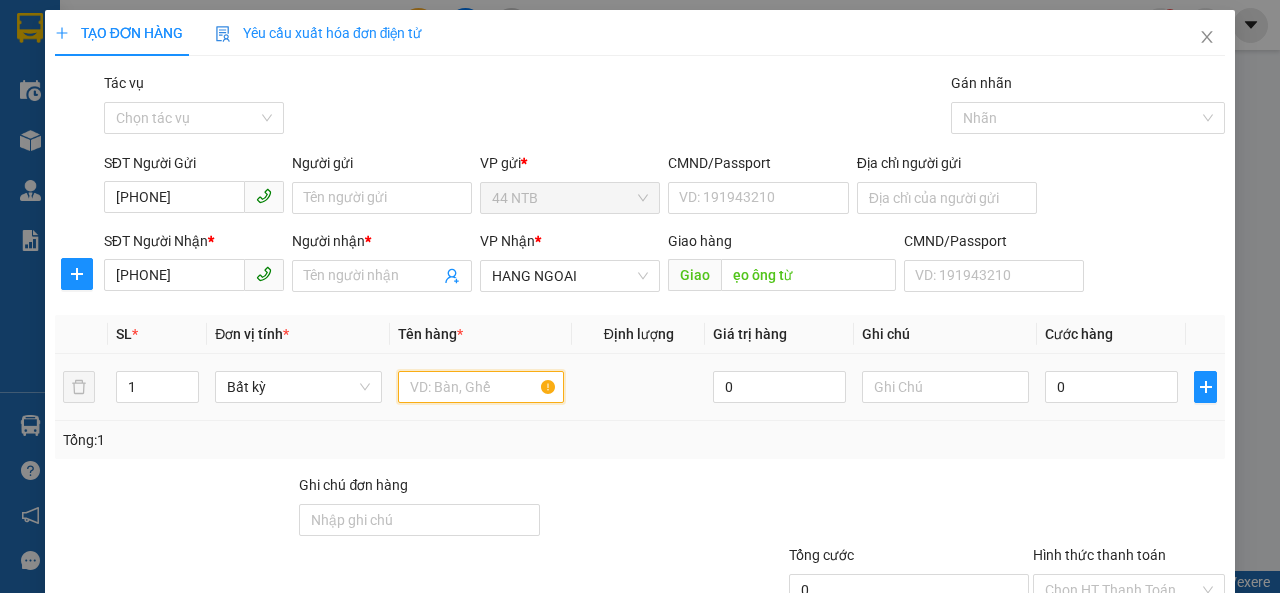 click at bounding box center [481, 387] 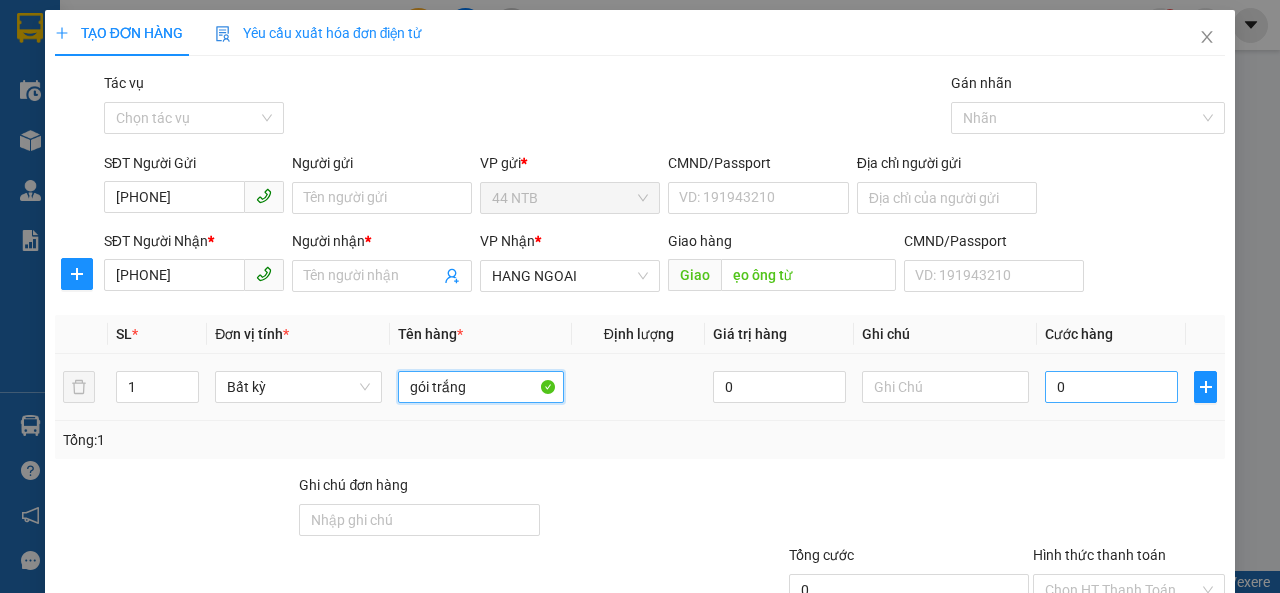 type on "gói trắng" 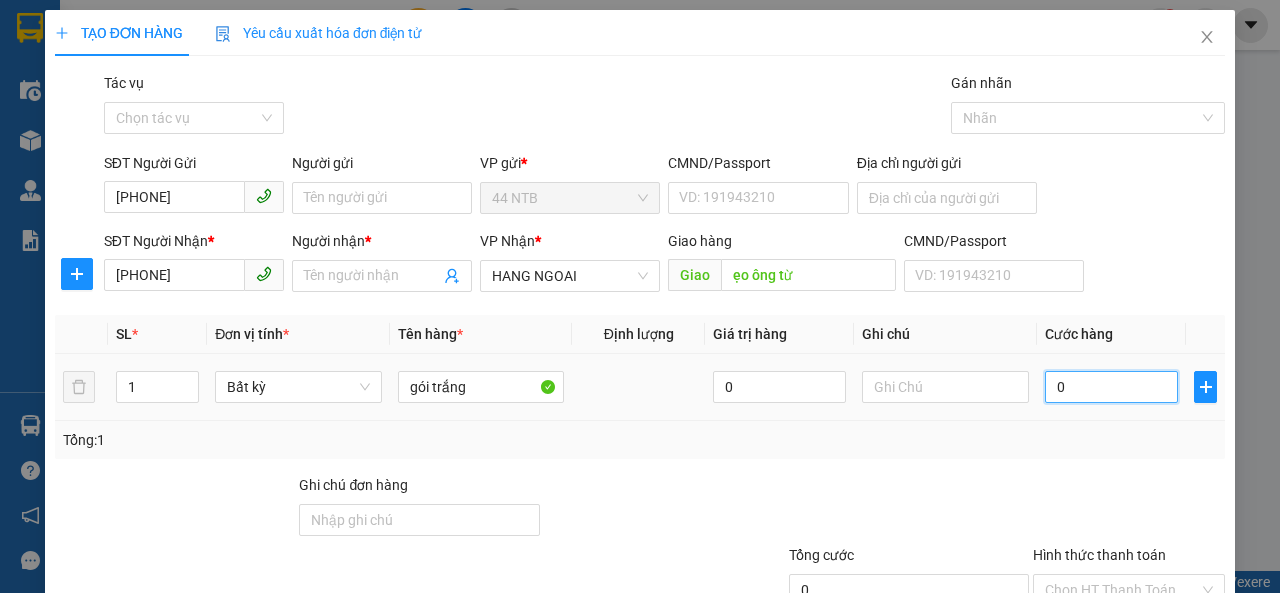 click on "0" at bounding box center [1111, 387] 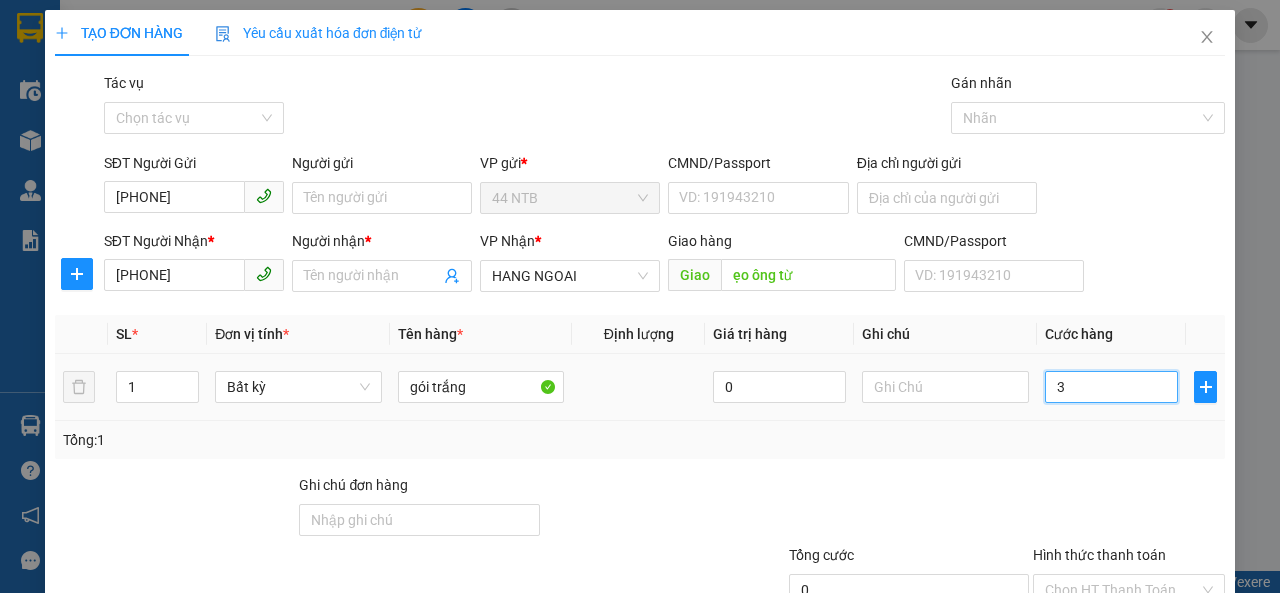 type on "3" 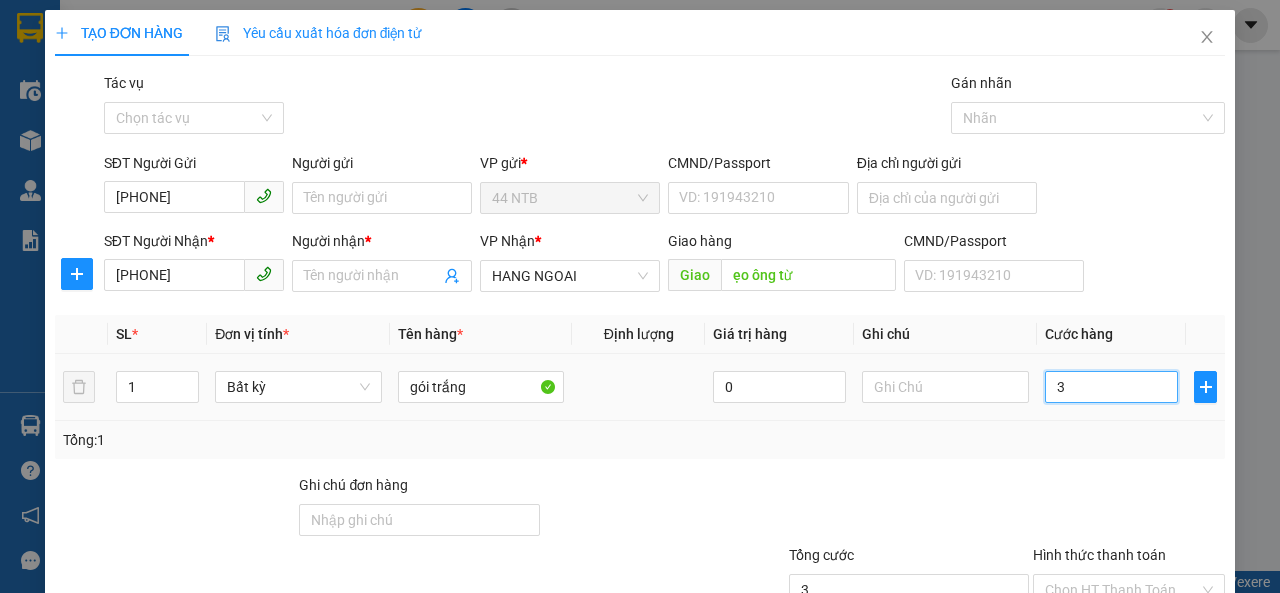 type on "30" 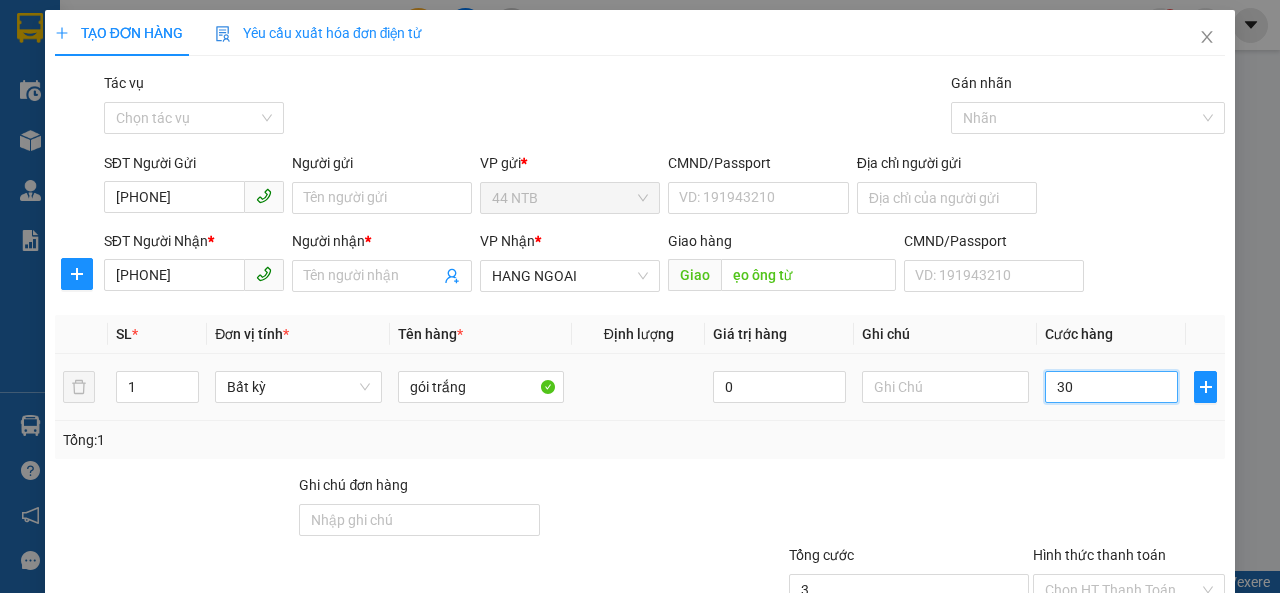 type on "30" 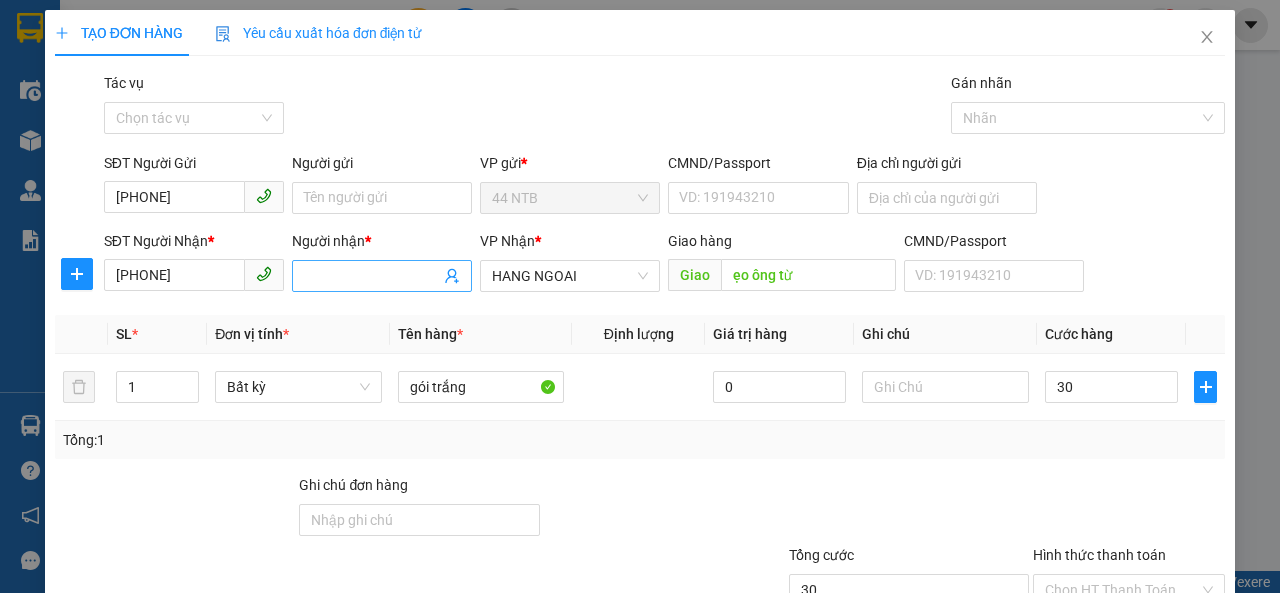 type on "30.000" 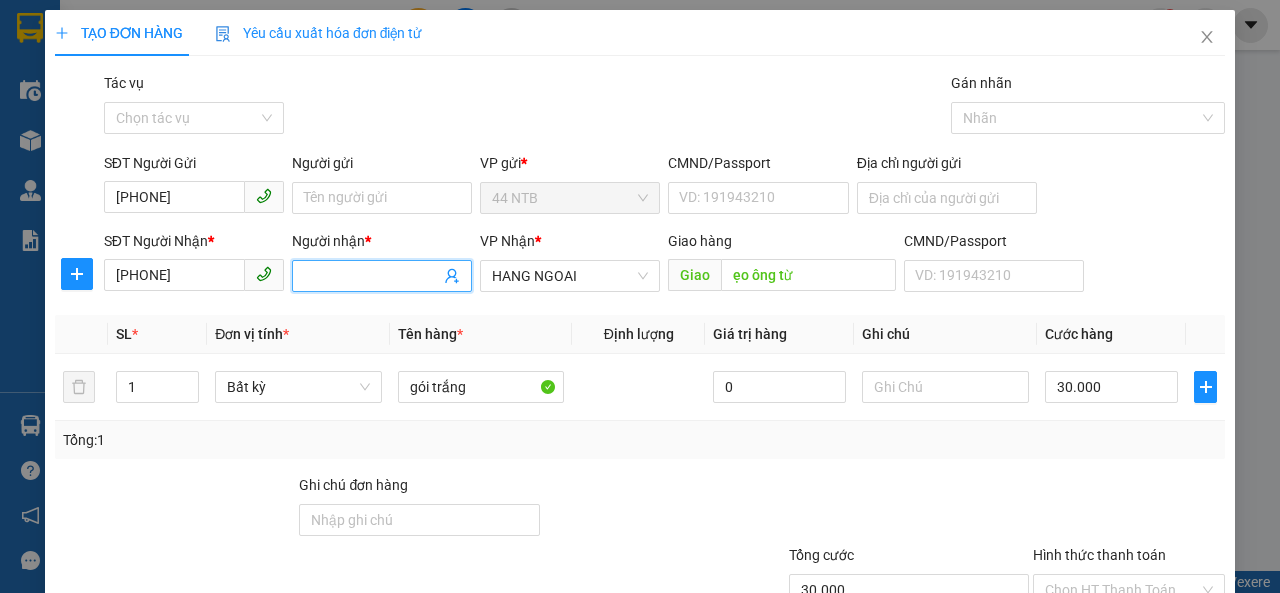 click on "Người nhận  *" at bounding box center (372, 276) 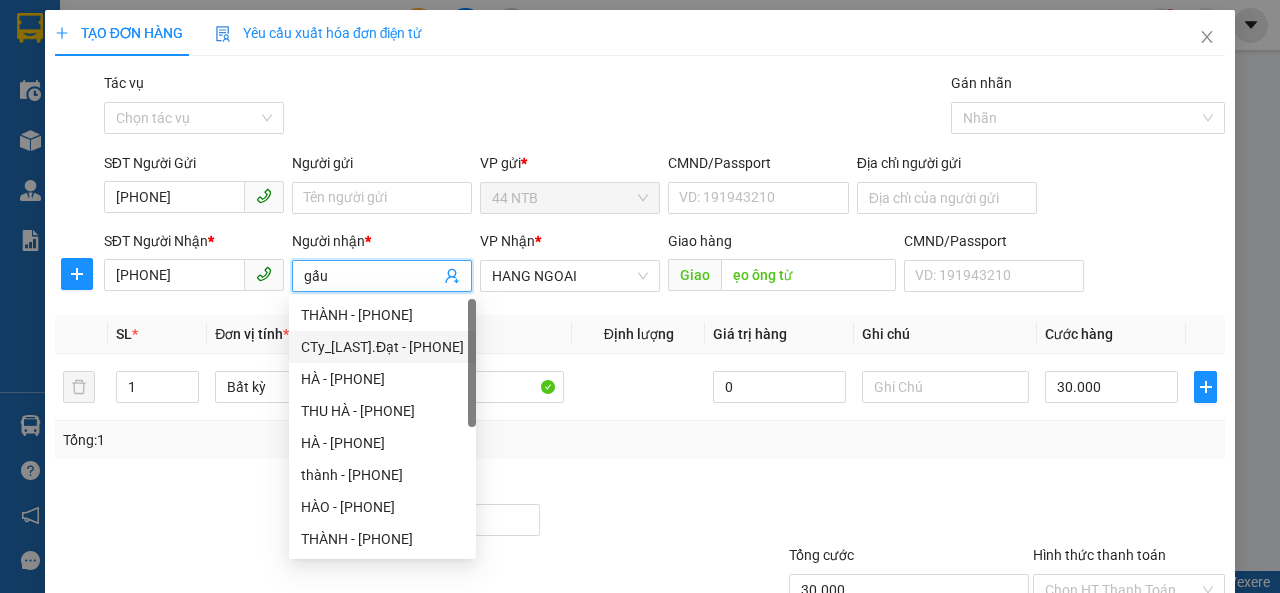 type on "gấu" 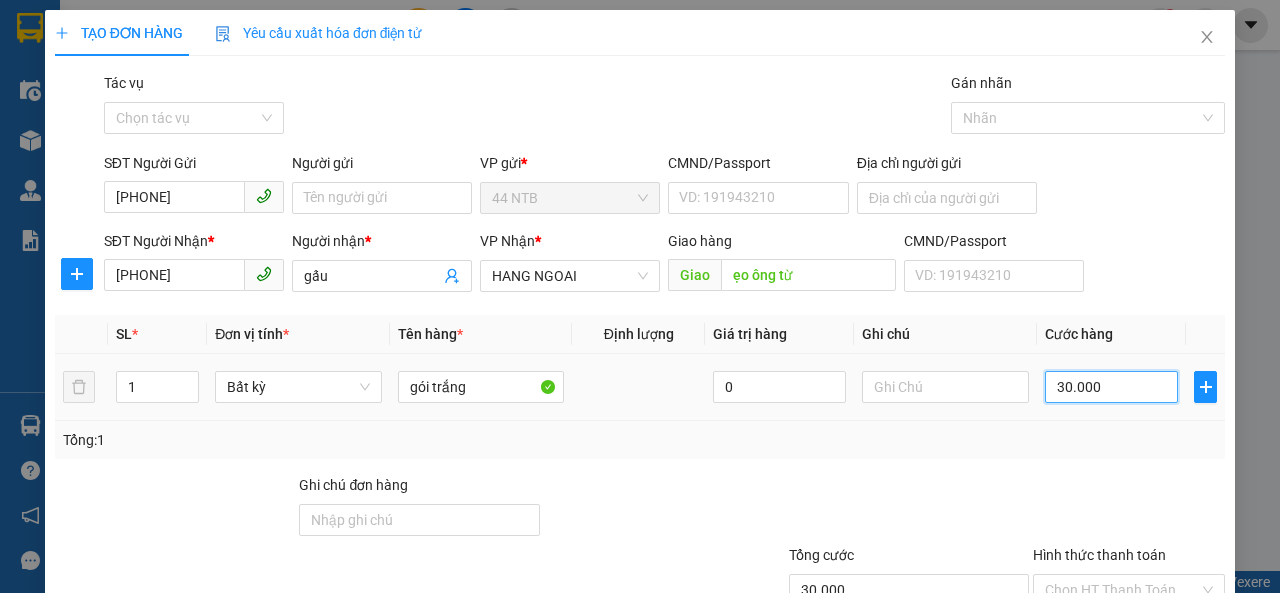 click on "30.000" at bounding box center [1111, 387] 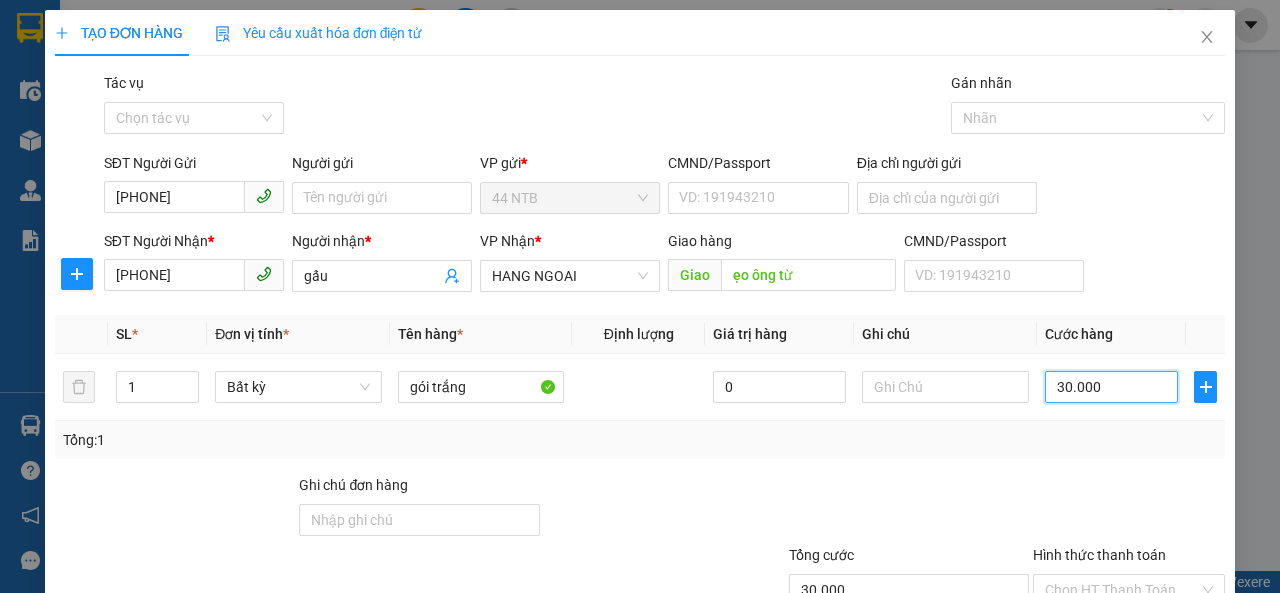 type on "4" 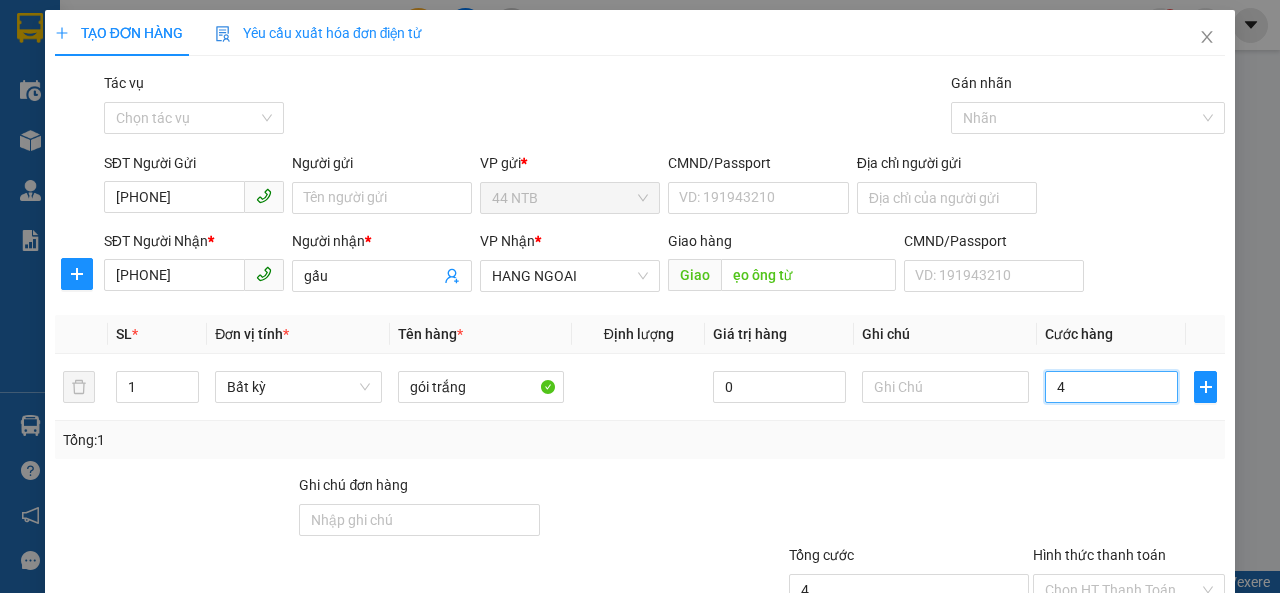 type on "40" 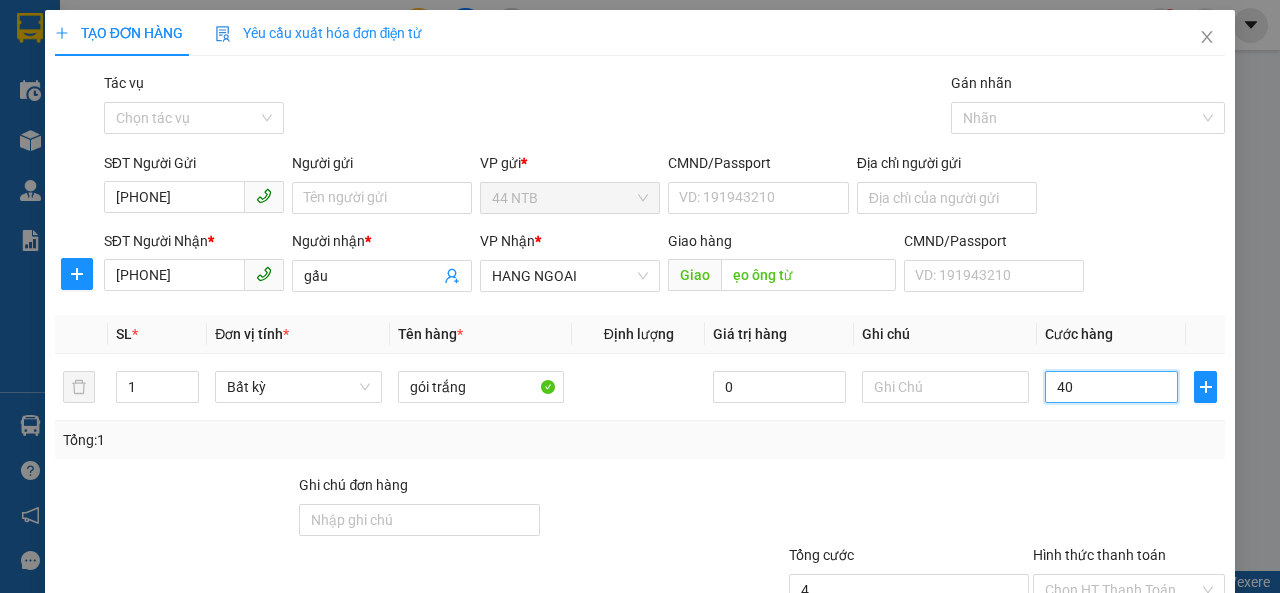 type on "40" 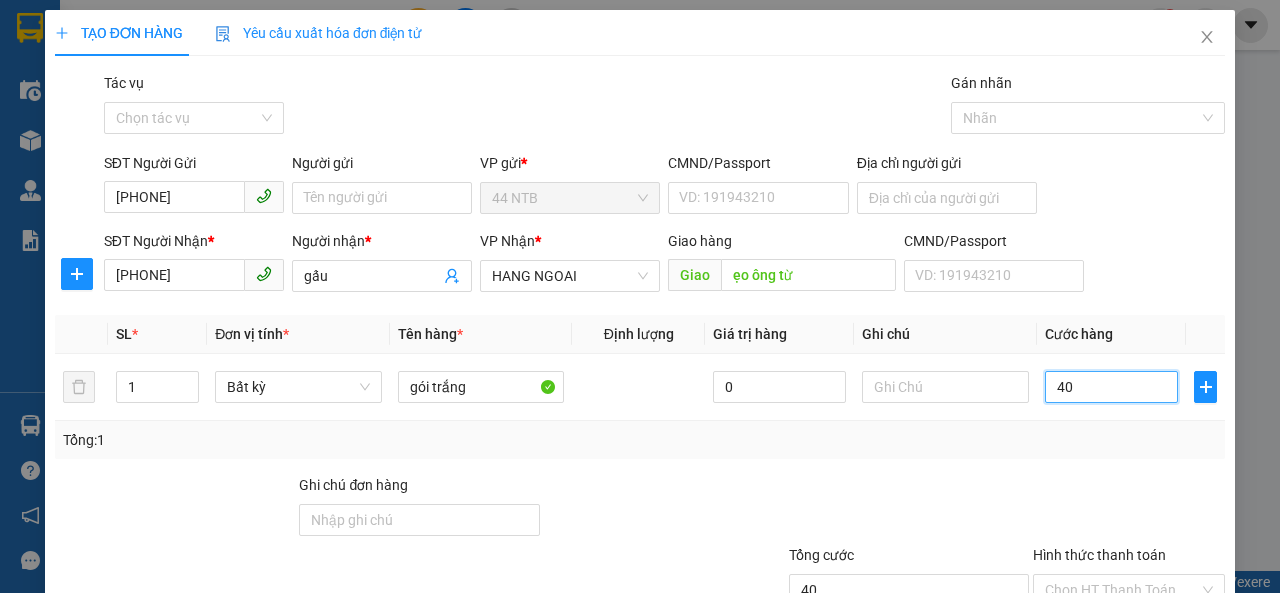 type on "400" 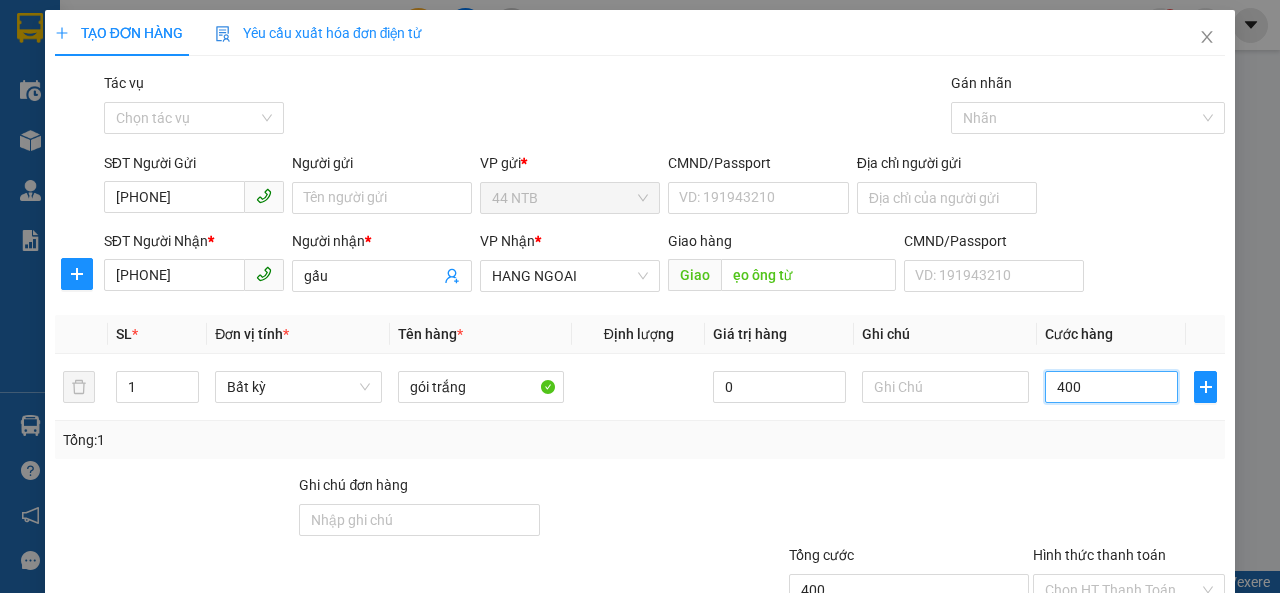 type on "4.000" 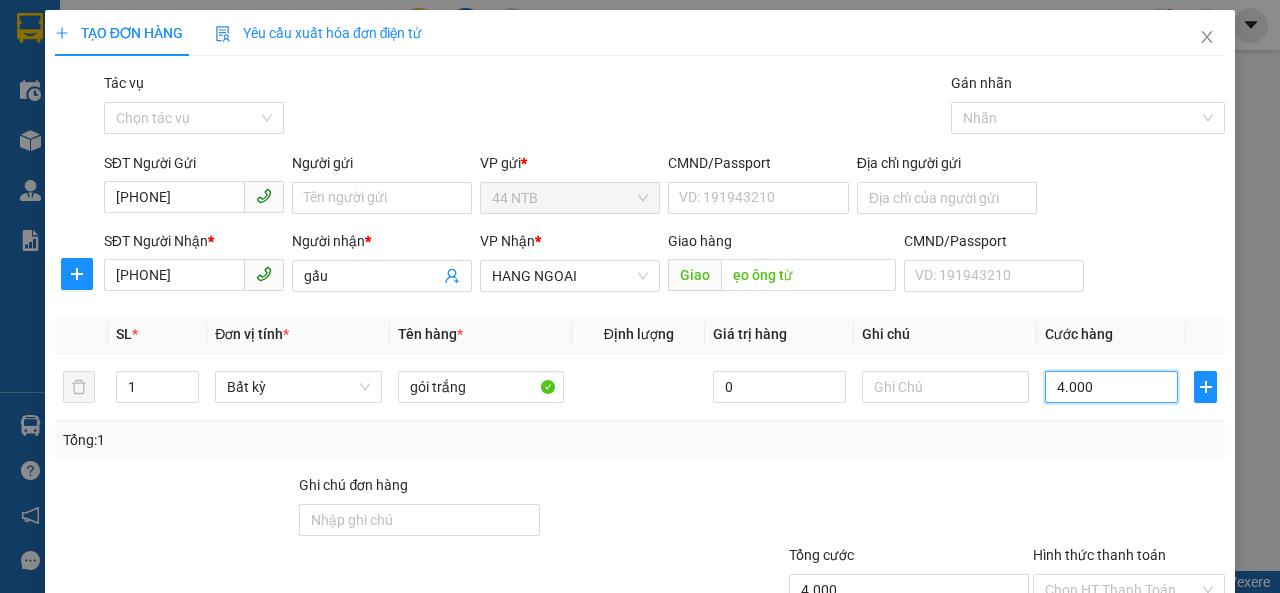 type on "40.000" 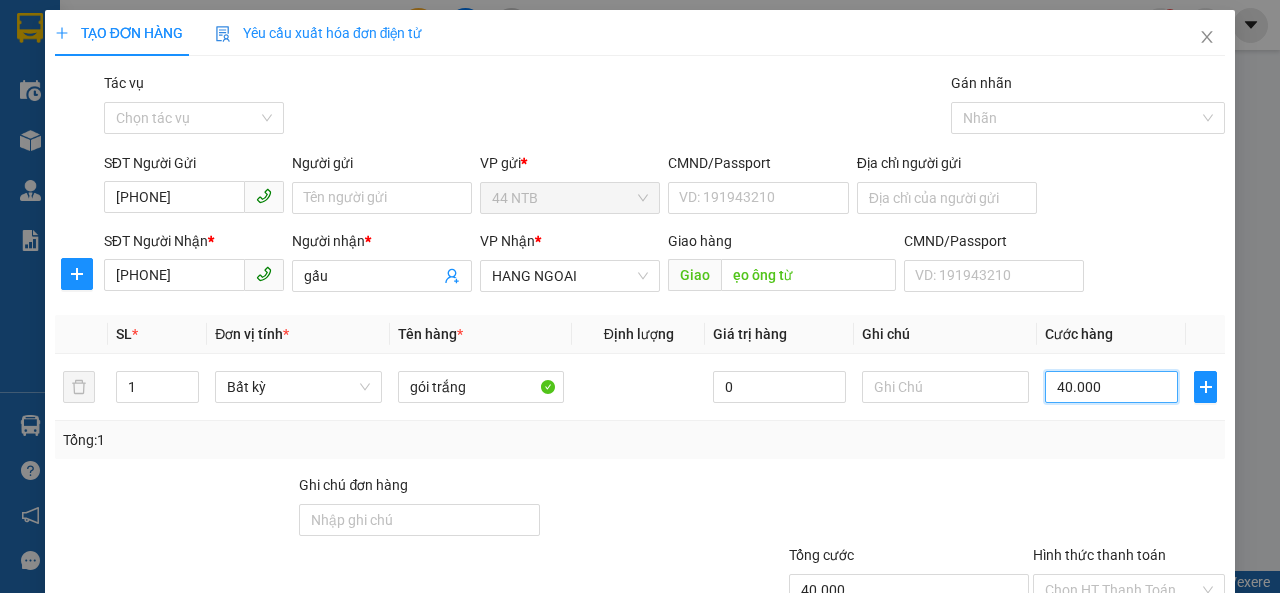 type on "40.000" 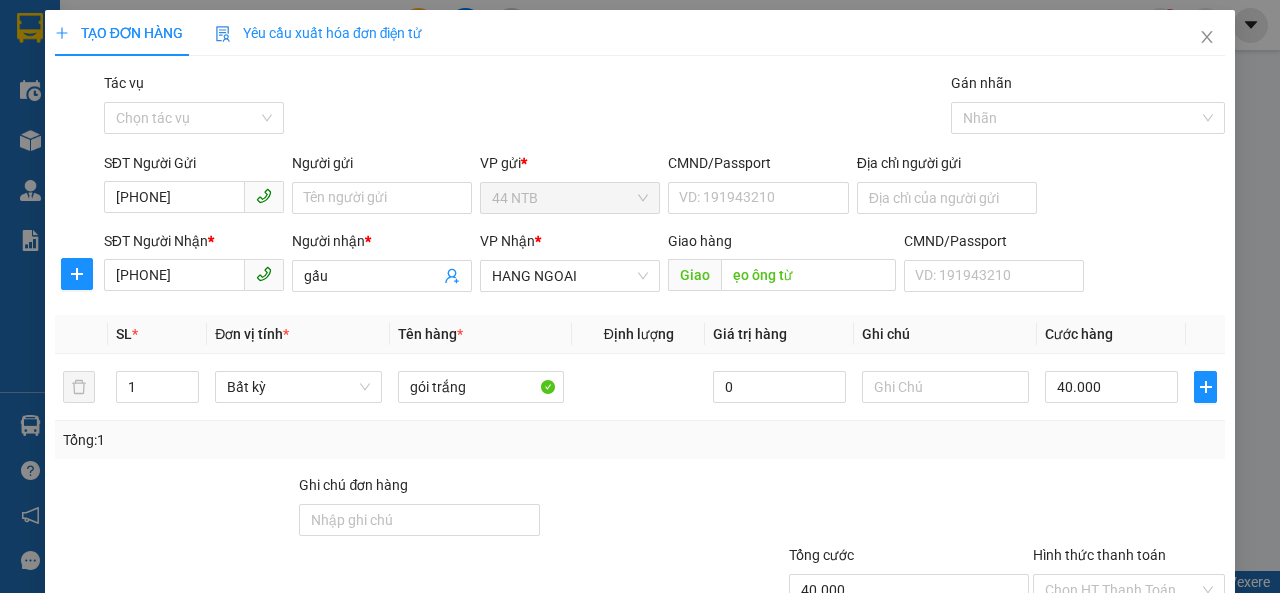 click on "Transit Pickup Surcharge Ids Transit Deliver Surcharge Ids Transit Deliver Surcharge Transit Deliver Surcharge Gói vận chuyển  * Tiêu chuẩn Tác vụ Chọn tác vụ Gán nhãn   Nhãn SĐT Người Gửi [PHONE] Người gửi Tên người gửi VP gửi  * 44 NTB CMND/Passport VD: 191943210 Địa chỉ người gửi SĐT Người Nhận  * [PHONE] Người nhận  * gấu VP Nhận  * HANG NGOAI Giao hàng Giao ẹo ông từ CMND/Passport VD: 191943210 SL  * Đơn vị tính  * Tên hàng  * Định lượng Giá trị hàng Ghi chú Cước hàng                   1 Bất kỳ gói trắng 0 40.000 Tổng:  1 Ghi chú đơn hàng Tổng cước 40.000 Hình thức thanh toán Chọn HT Thanh Toán Số tiền thu trước 0 Chưa thanh toán 40.000 Chọn HT Thanh Toán Lưu nháp Xóa Thông tin Lưu Lưu và In" at bounding box center (640, 386) 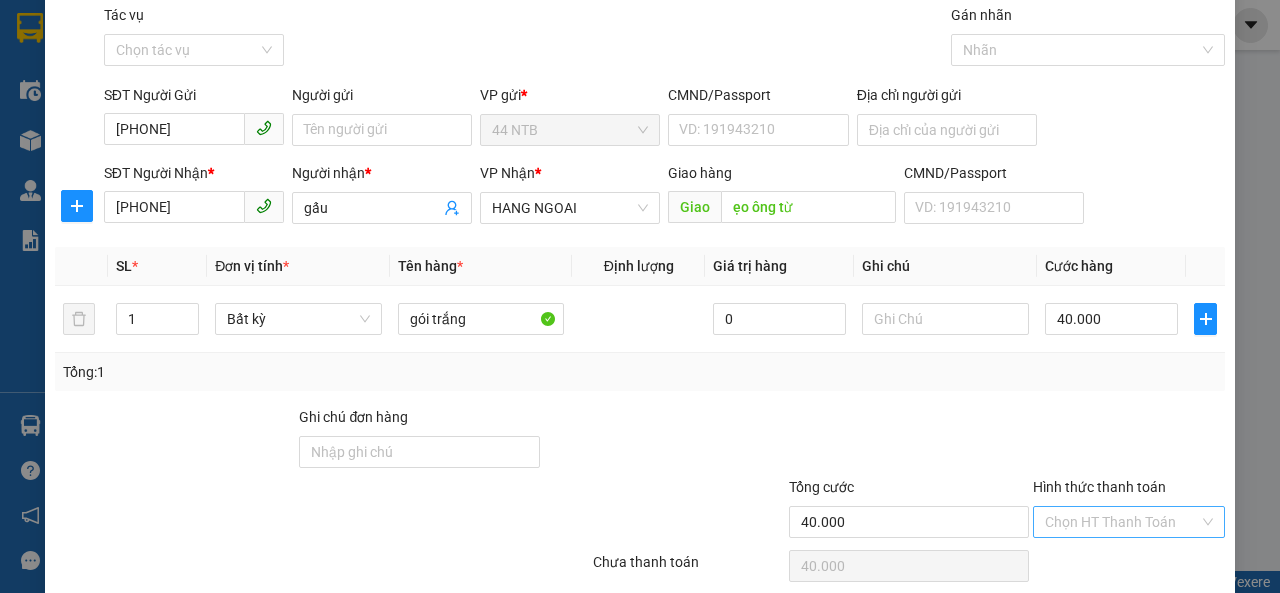 scroll, scrollTop: 100, scrollLeft: 0, axis: vertical 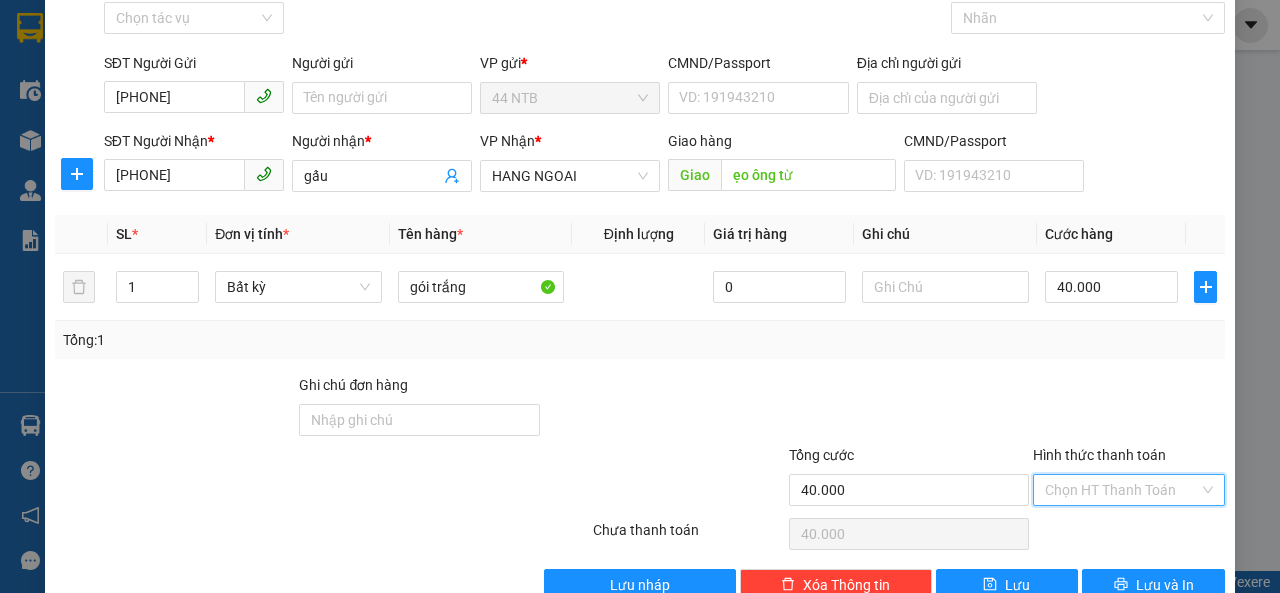 click on "Hình thức thanh toán" at bounding box center (1122, 490) 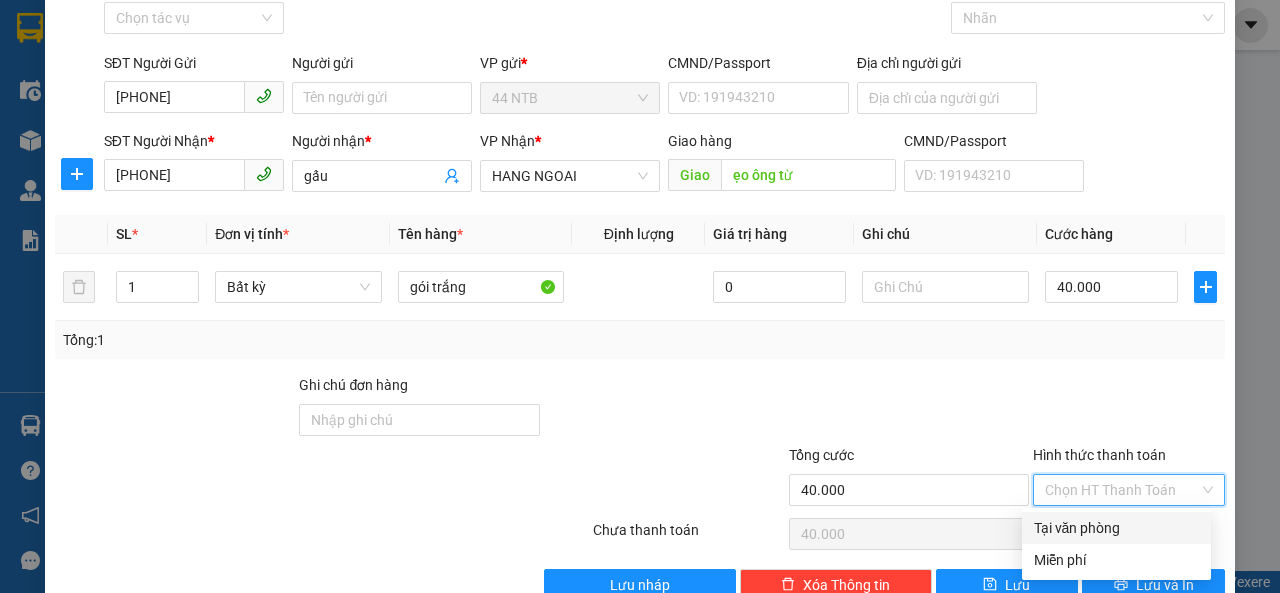click on "Tại văn phòng" at bounding box center (1116, 528) 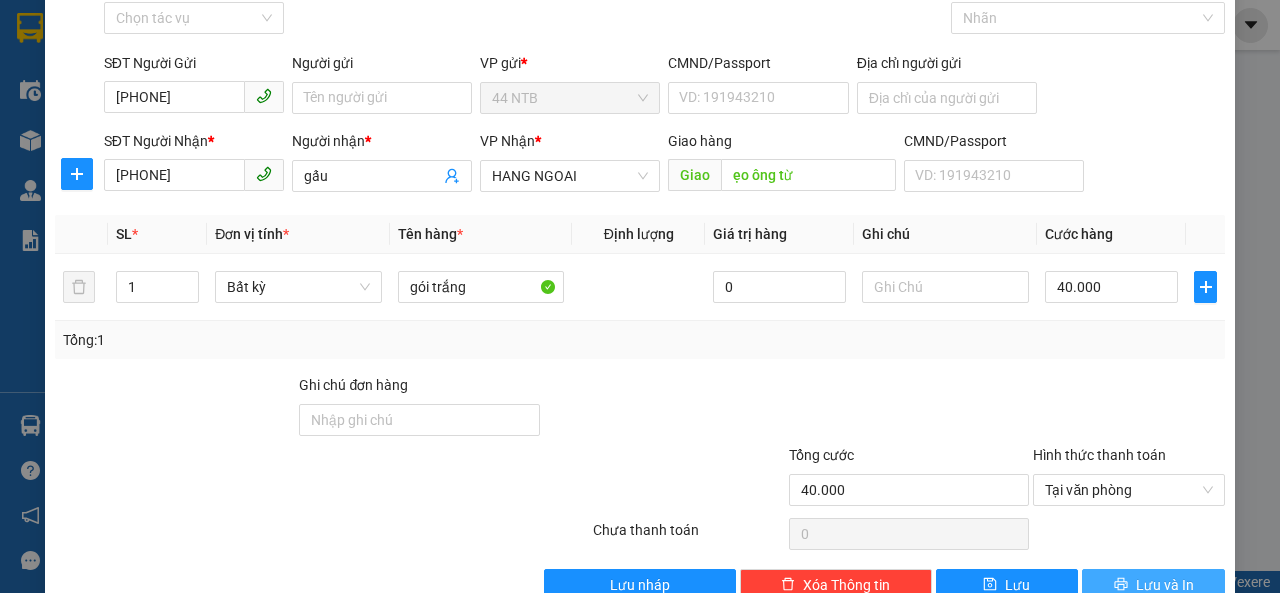 click on "Lưu và In" at bounding box center (1165, 585) 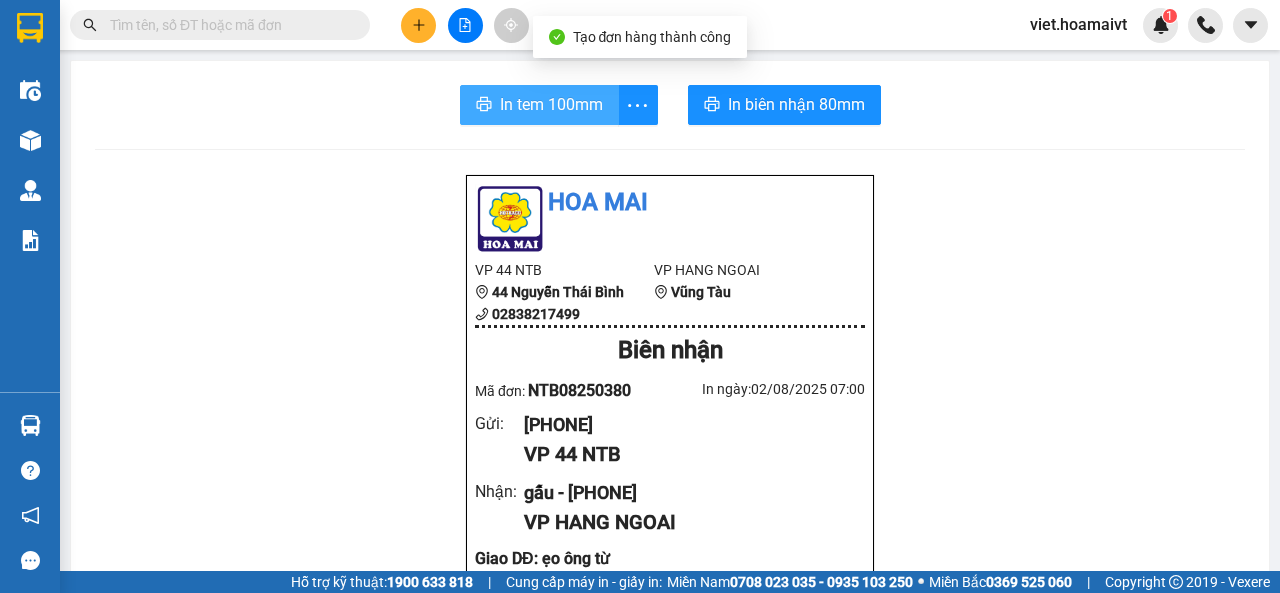 click on "In tem 100mm" at bounding box center (551, 104) 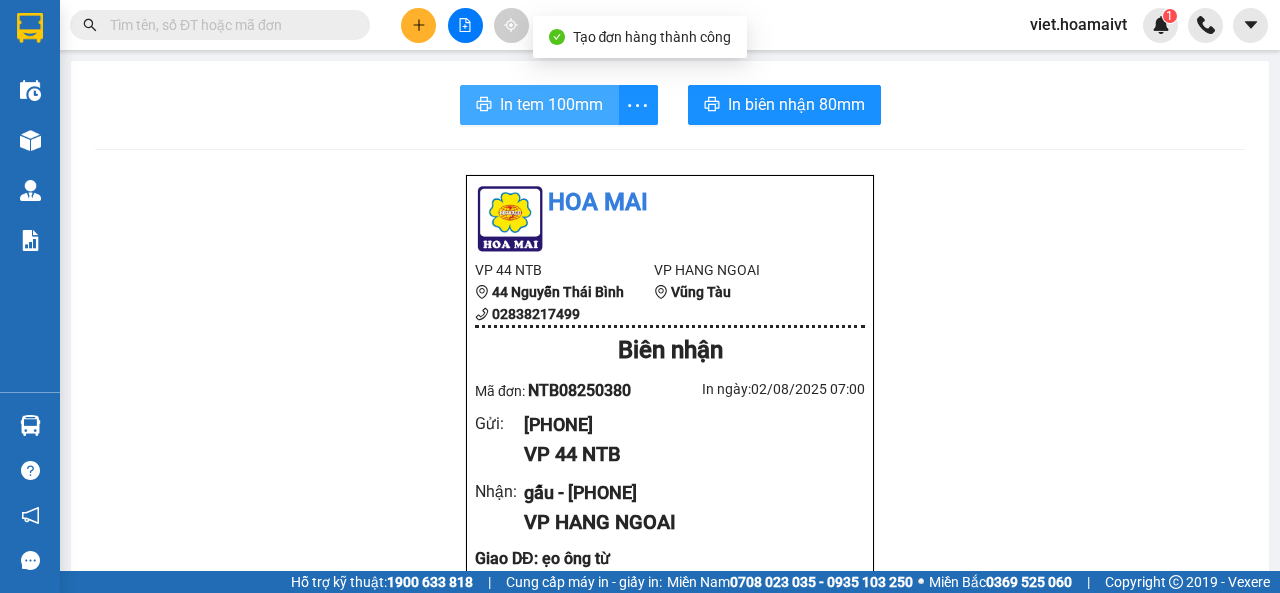 scroll, scrollTop: 0, scrollLeft: 0, axis: both 